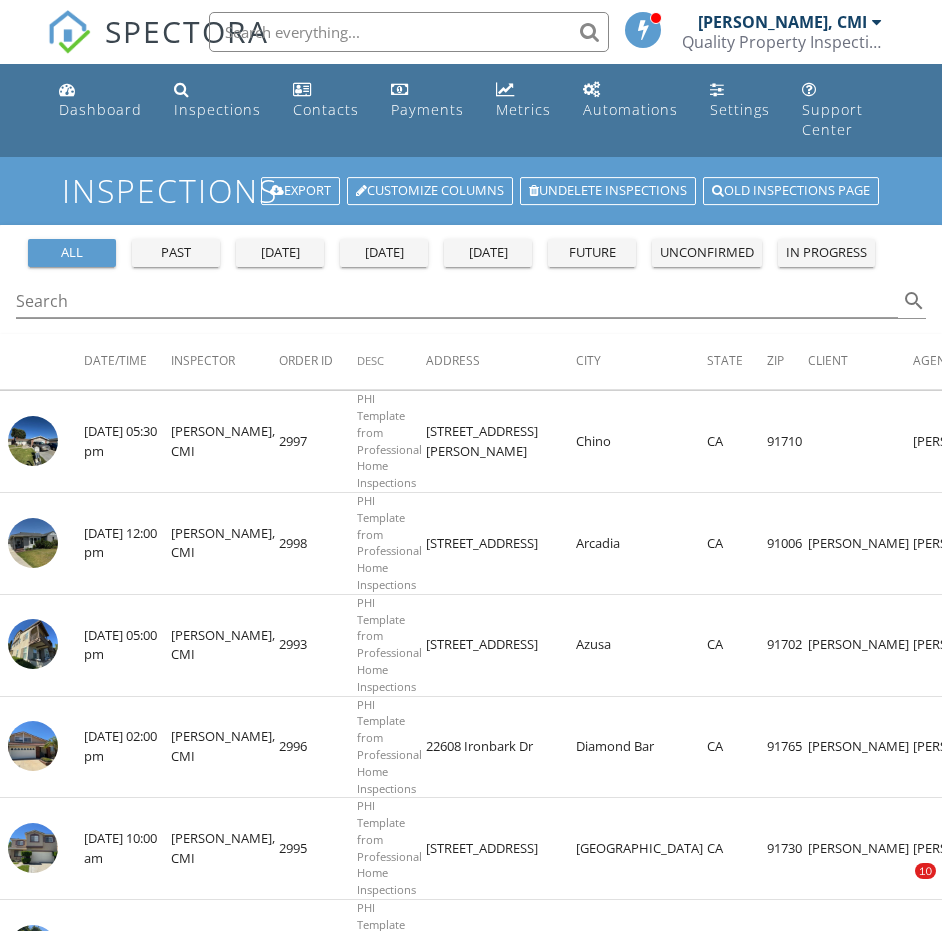 scroll, scrollTop: 255, scrollLeft: 0, axis: vertical 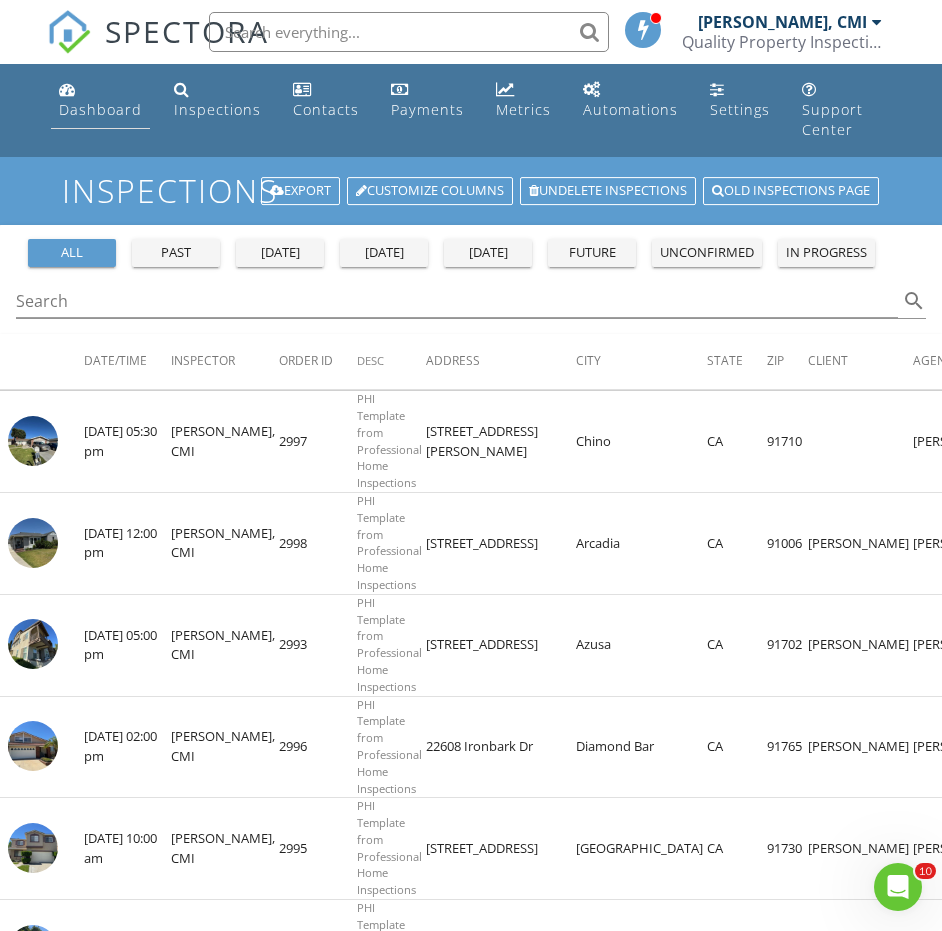 click on "Dashboard" at bounding box center [100, 109] 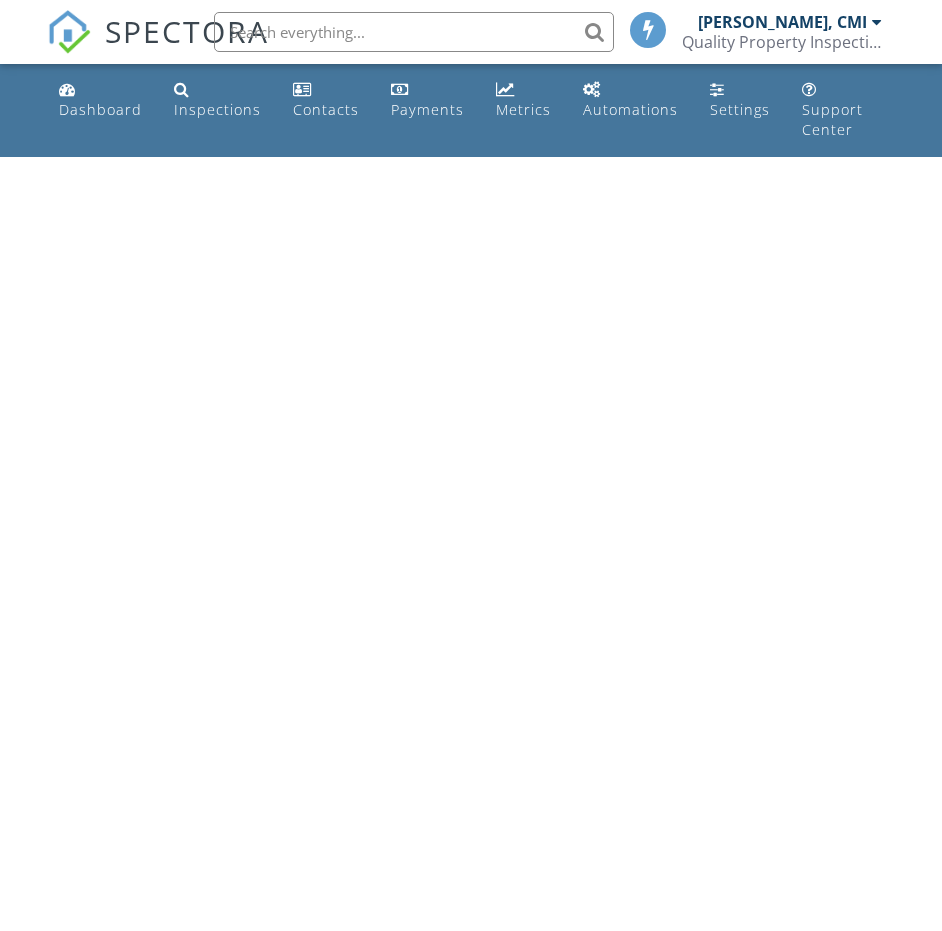 scroll, scrollTop: 0, scrollLeft: 0, axis: both 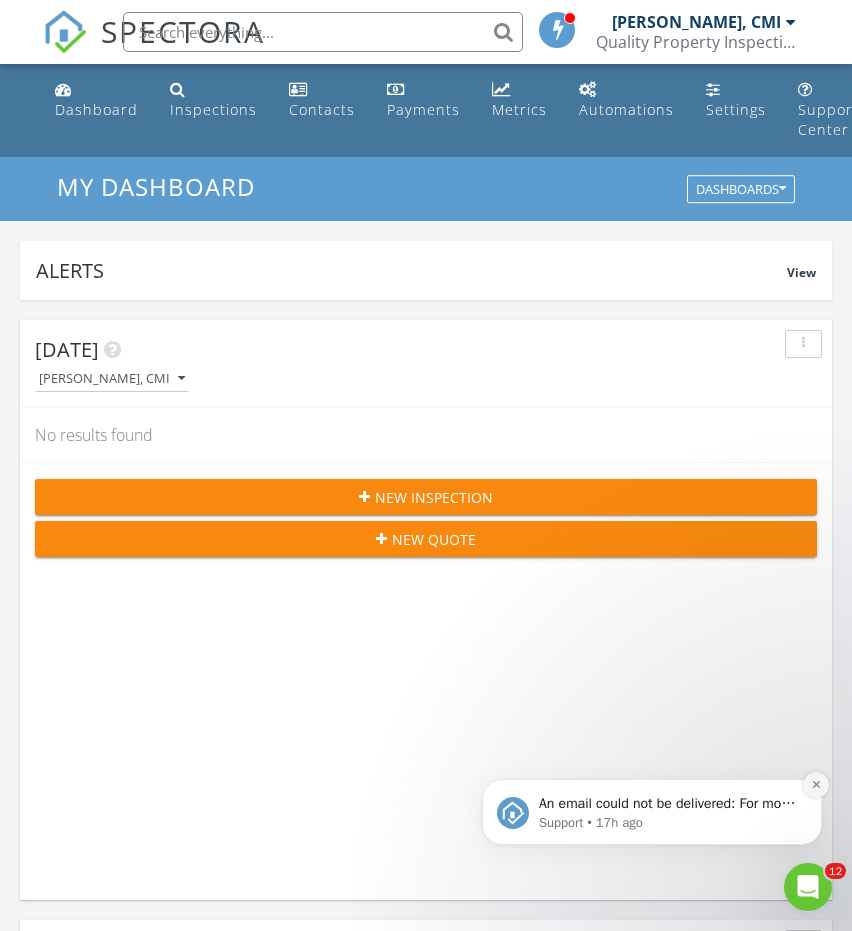click 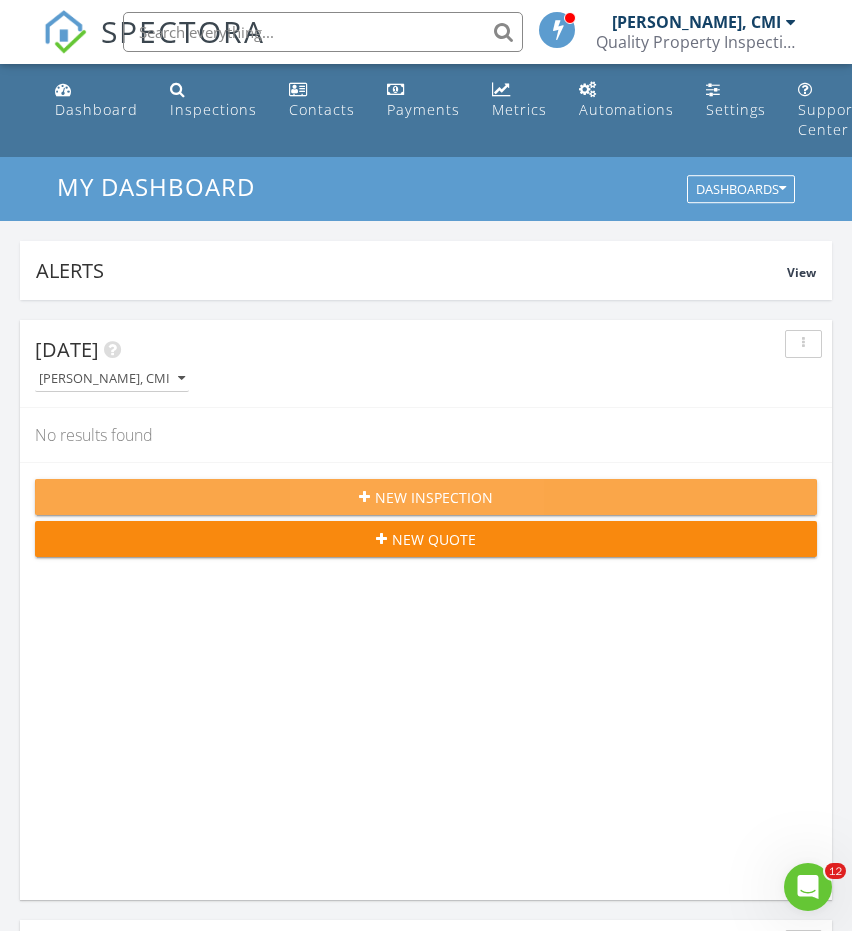 click on "New Inspection" at bounding box center (426, 497) 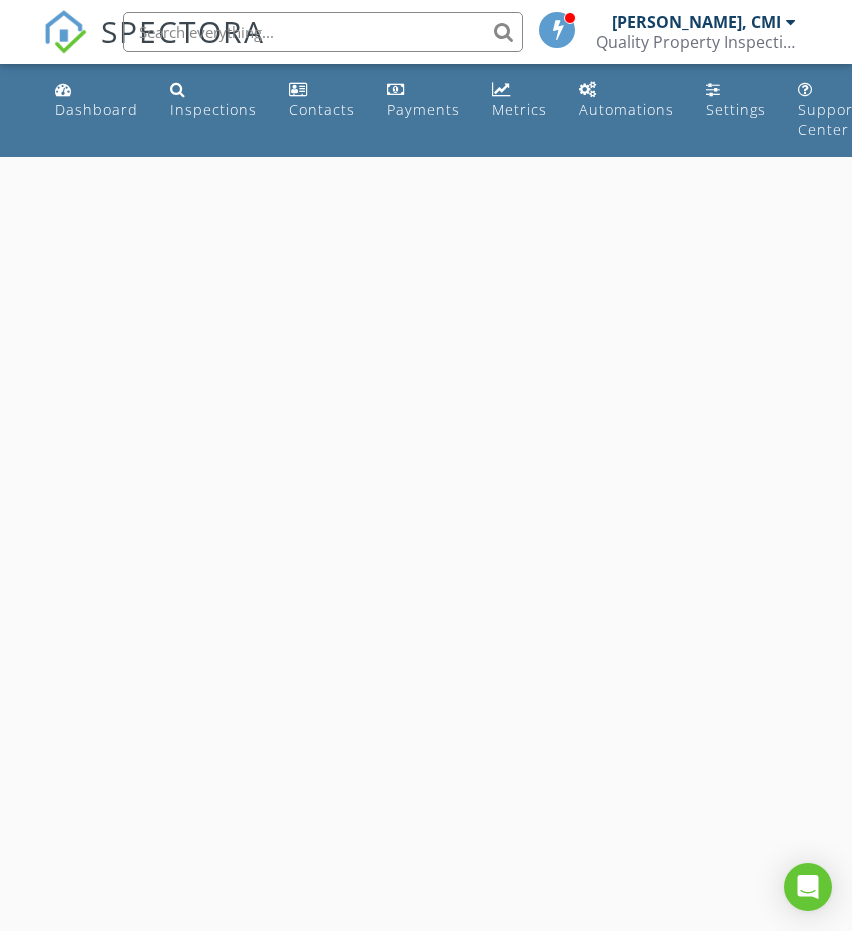 scroll, scrollTop: 0, scrollLeft: 0, axis: both 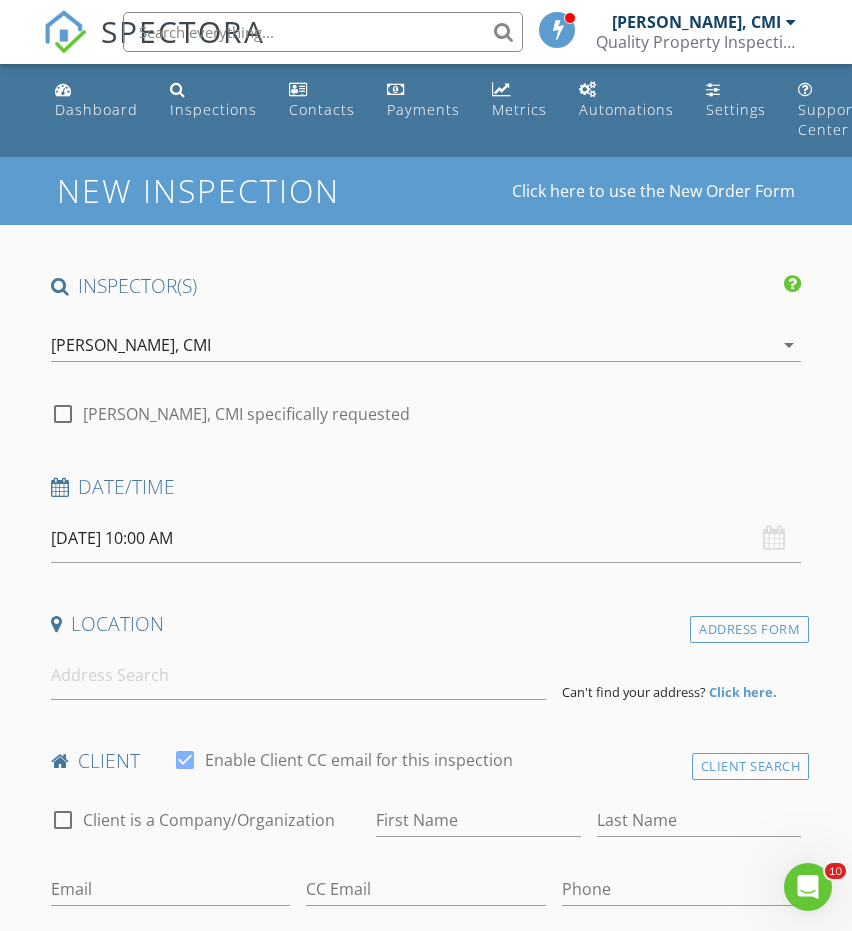 click on "07/15/2025 10:00 AM" at bounding box center (426, 538) 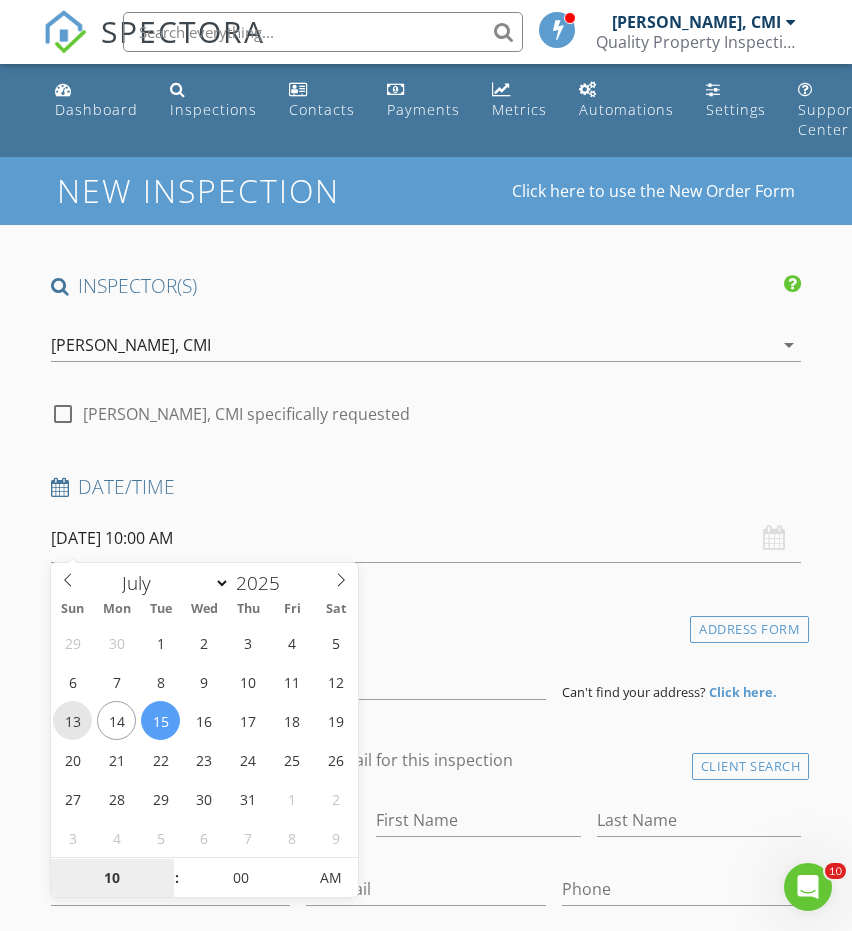 type on "07/13/2025 10:00 AM" 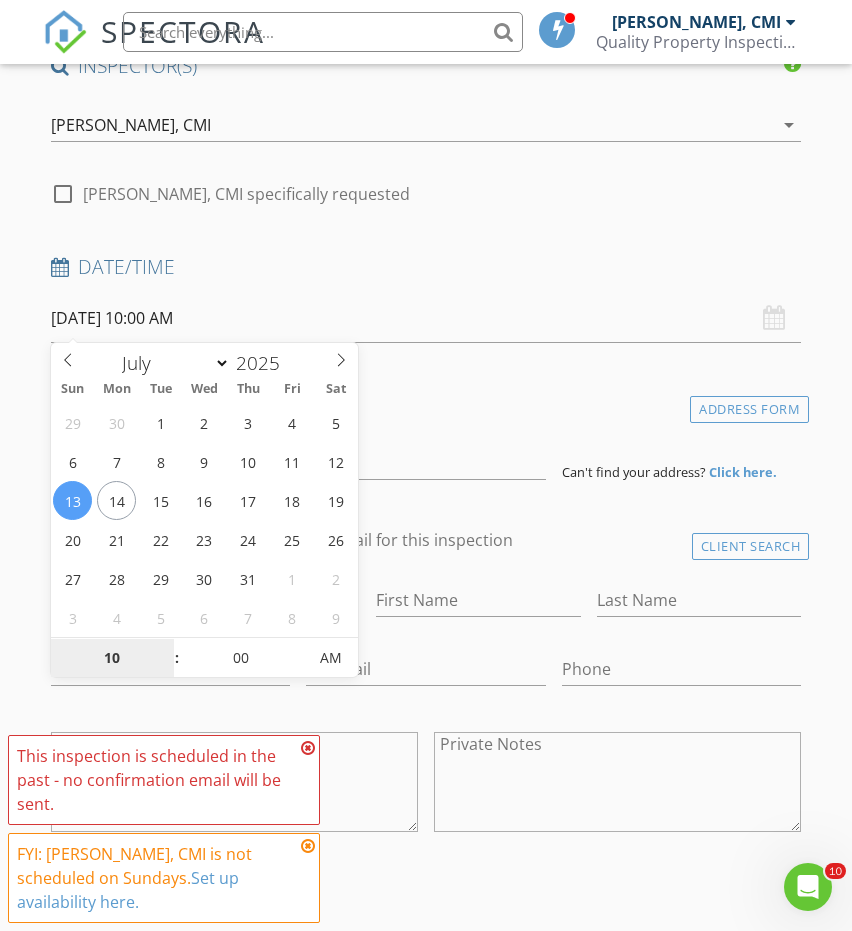 scroll, scrollTop: 301, scrollLeft: 0, axis: vertical 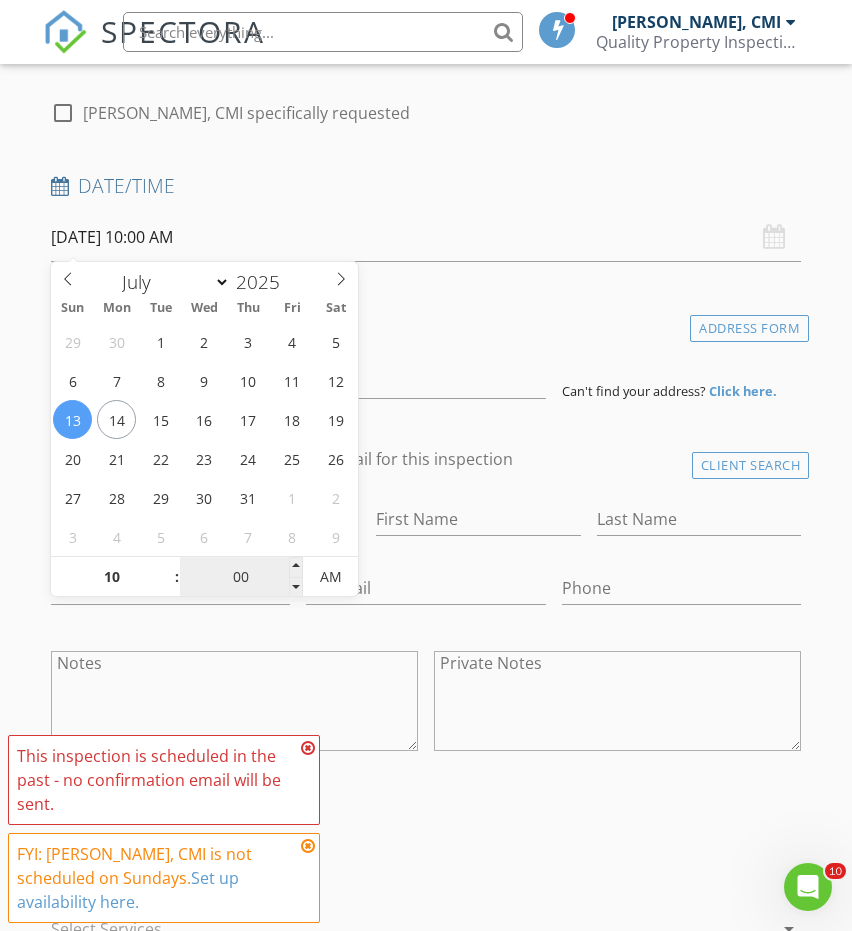 click on "00" at bounding box center (241, 578) 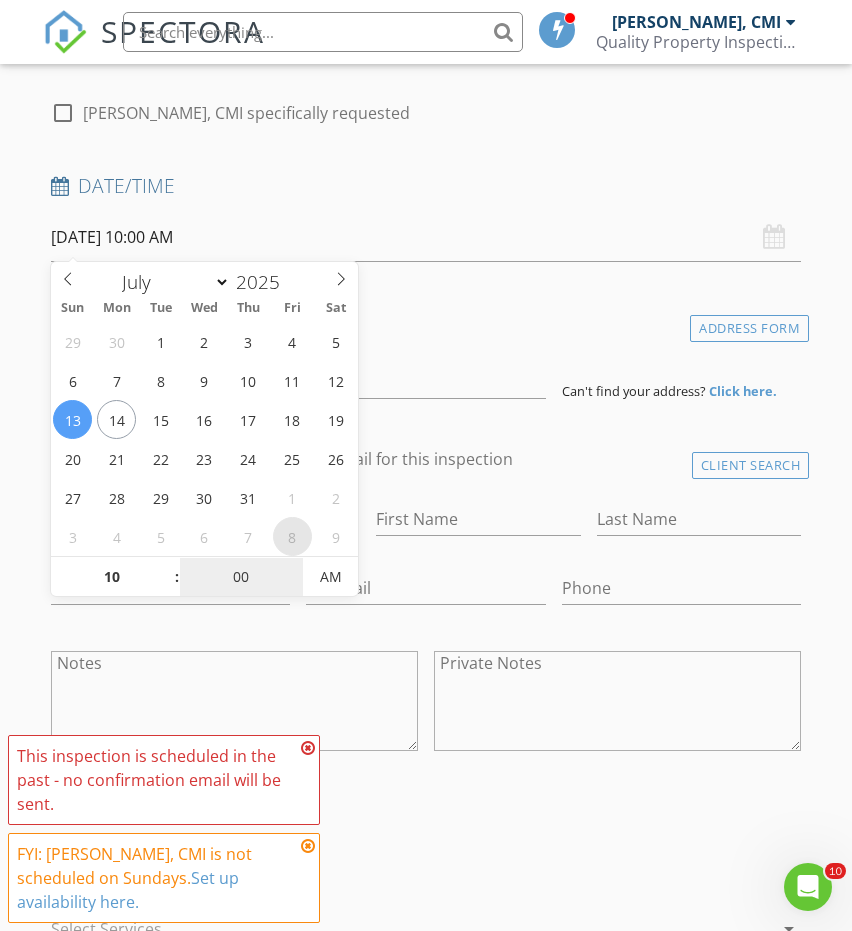 type on "0" 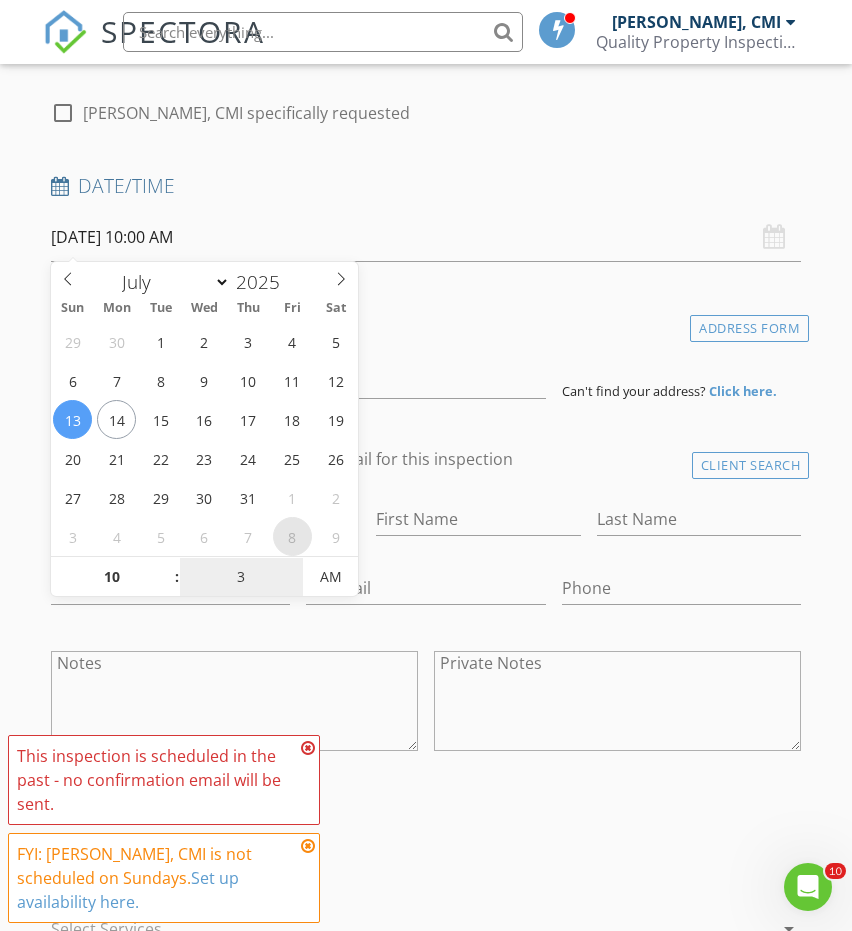 type on "30" 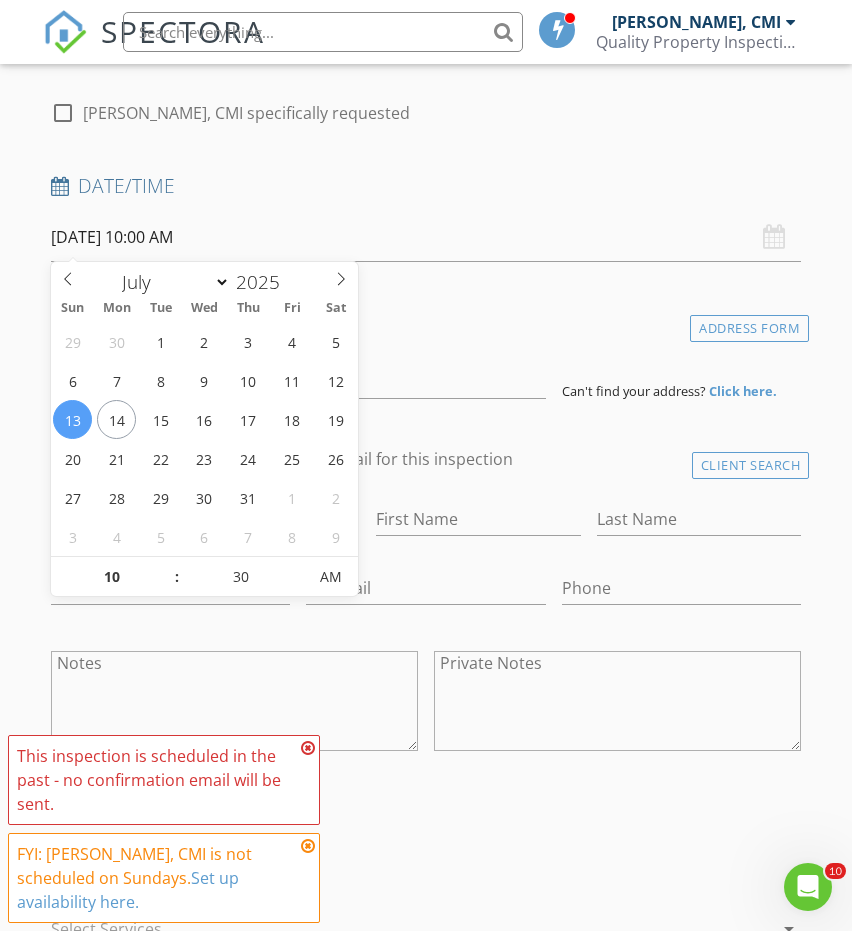 type on "07/13/2025 10:30 AM" 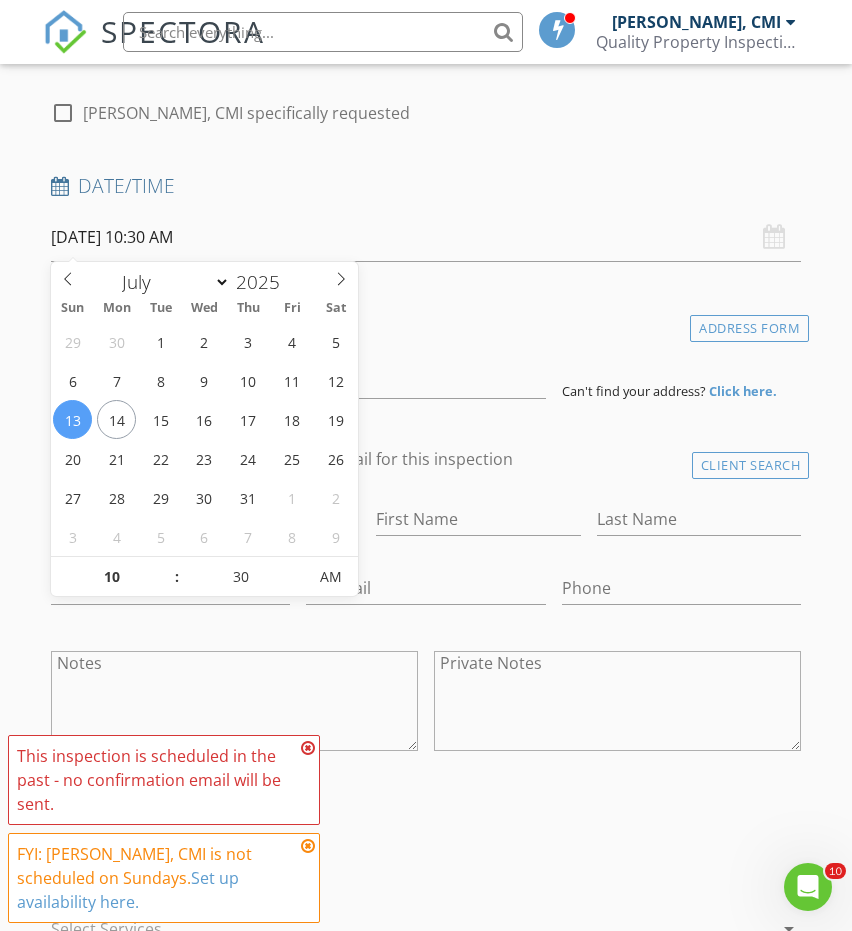 click on "New Inspection
Click here to use the New Order Form
INSPECTOR(S)
check_box   Tien Yih, CMI   PRIMARY   Tien Yih, CMI arrow_drop_down   check_box_outline_blank Tien Yih, CMI specifically requested
Date/Time
07/13/2025 10:30 AM
Location
Address Form       Can't find your address?   Click here.
client
check_box Enable Client CC email for this inspection   Client Search     check_box_outline_blank Client is a Company/Organization     First Name   Last Name   Email   CC Email   Phone           Notes   Private Notes
ADD ADDITIONAL client
SERVICES
arrow_drop_down     Select Discount Code arrow_drop_down    Charges       TOTAL   $0.00    Duration    No services with durations selected      Templates    No templates selected    Agreements    No agreements selected" at bounding box center (426, 1370) 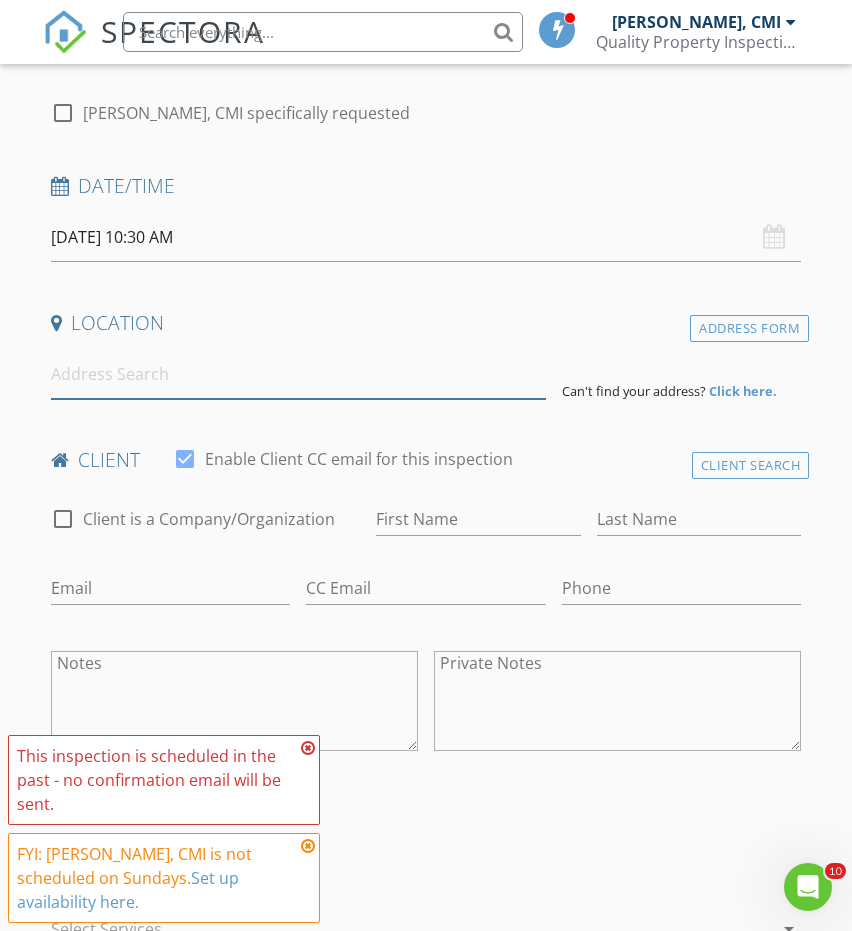 click at bounding box center (298, 374) 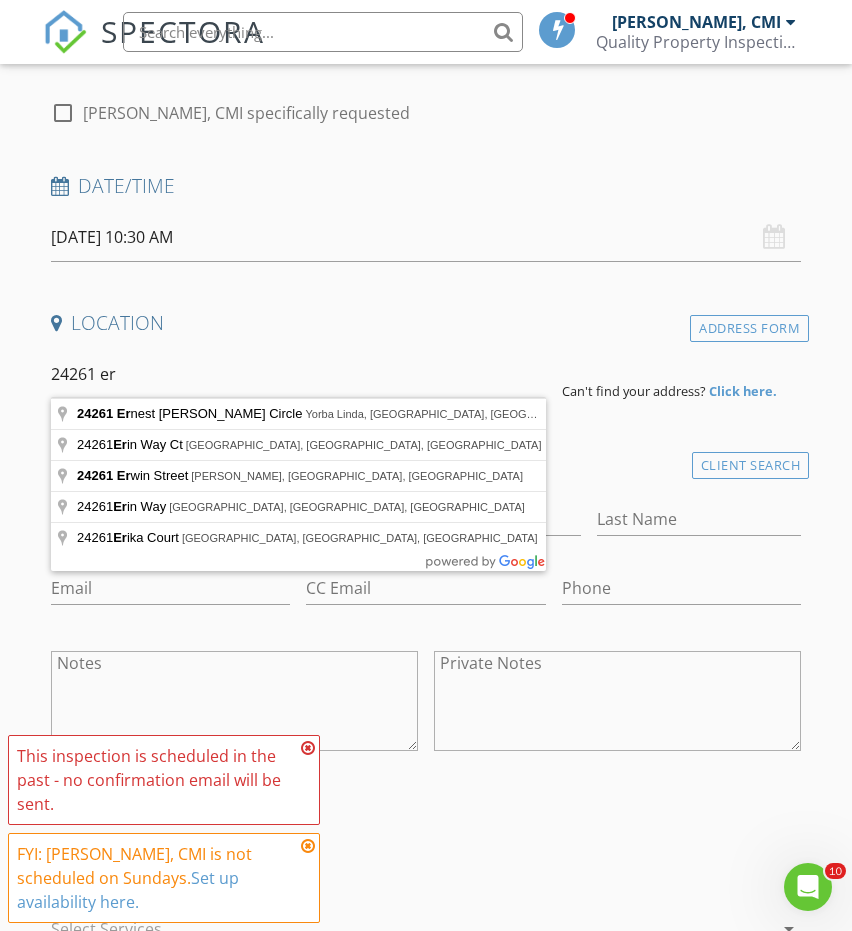 type on "24261 Ernest Johnson Circle, Yorba Linda, CA, USA" 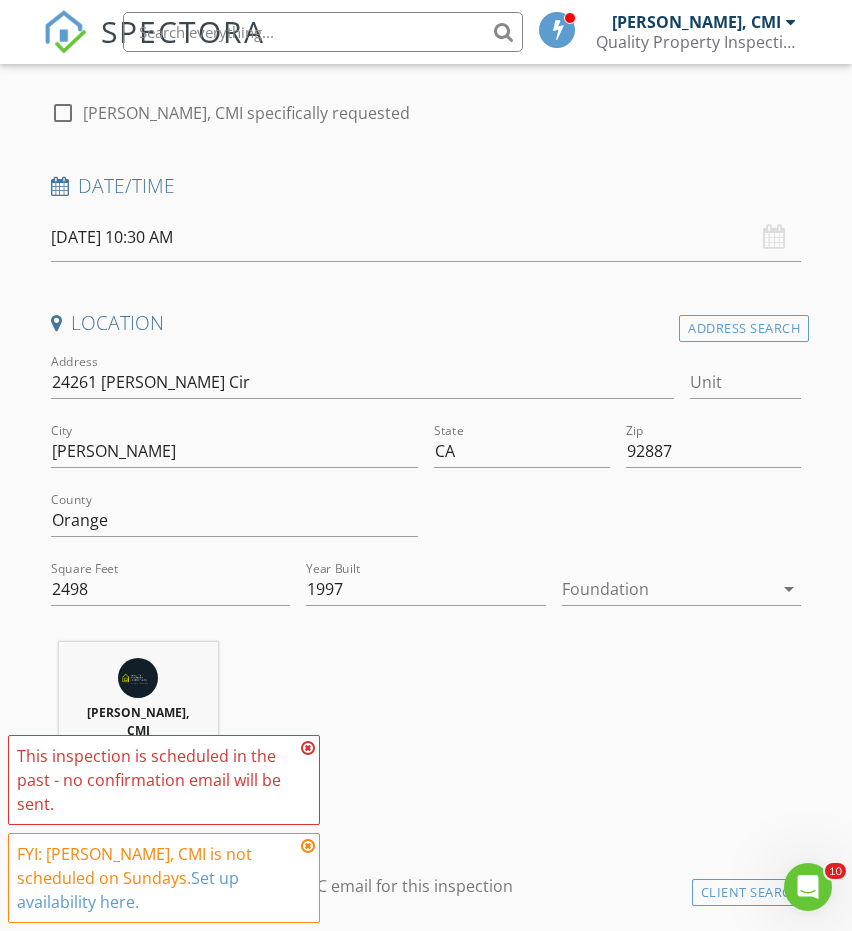click at bounding box center (668, 589) 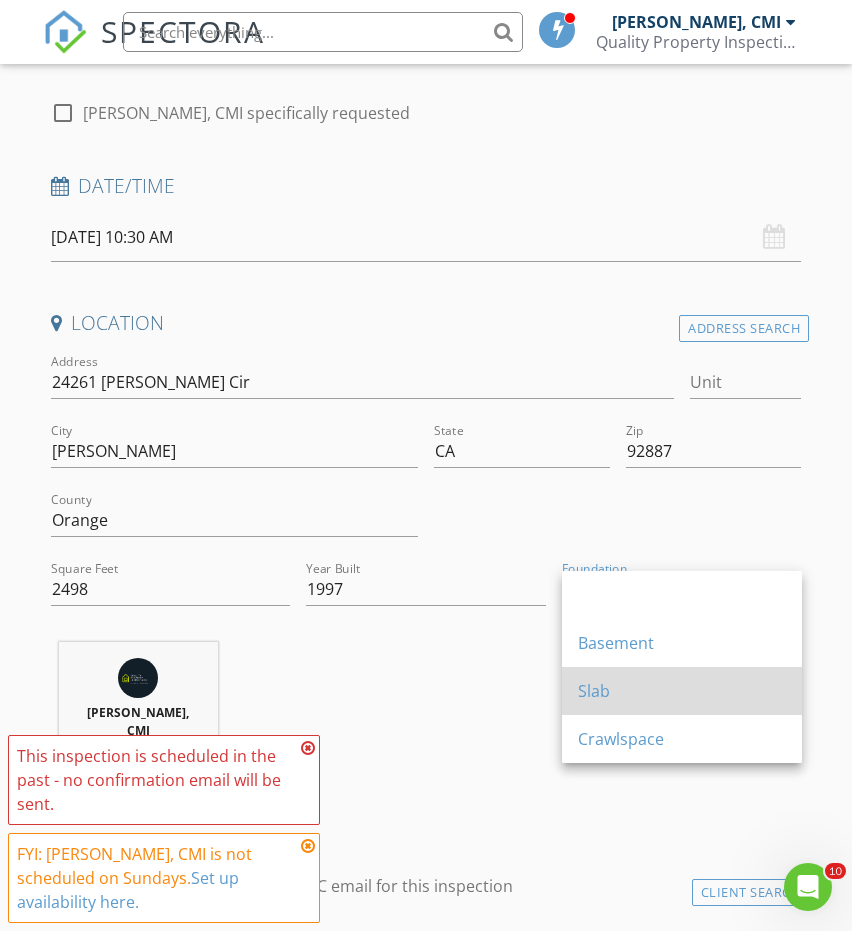 click on "Slab" at bounding box center (682, 691) 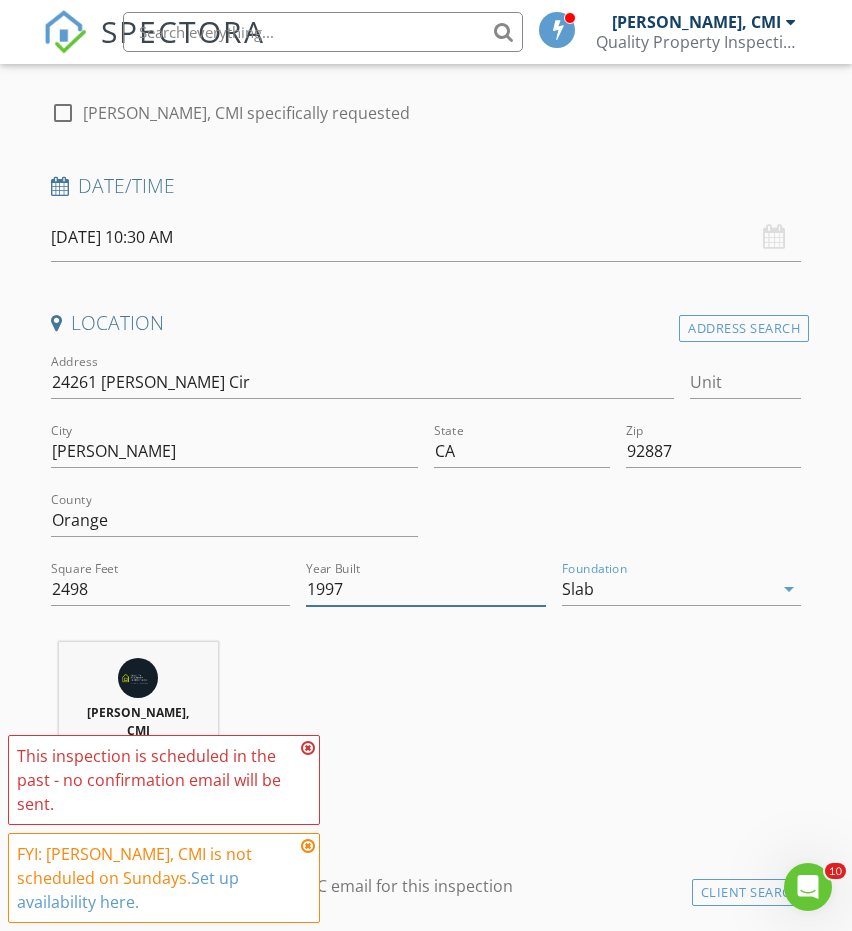 click on "1997" at bounding box center (426, 589) 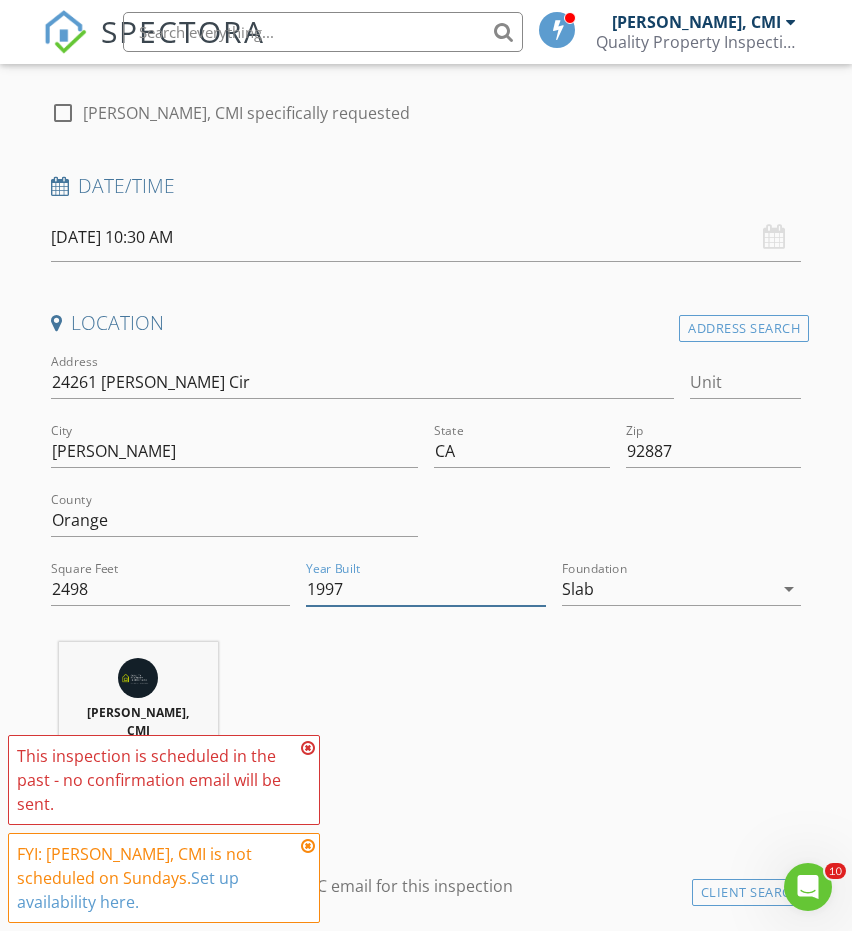 click on "1997" at bounding box center [426, 589] 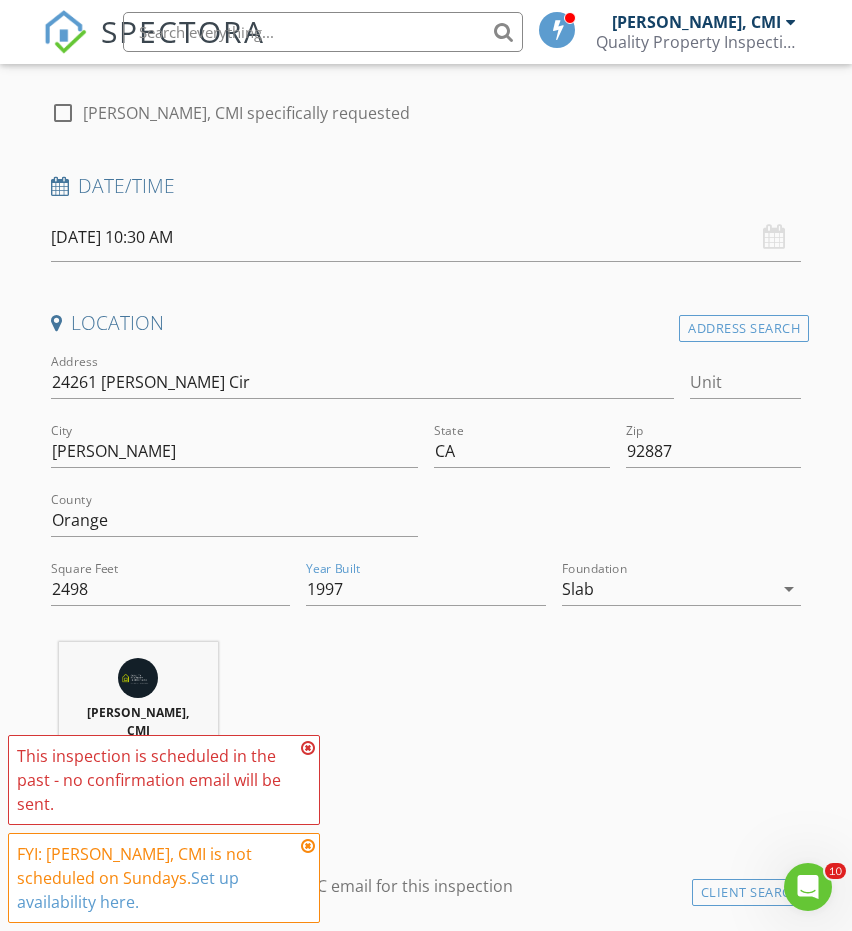 click on "Tien Yih, CMI     22.7 miles     (30 minutes)" at bounding box center [426, 734] 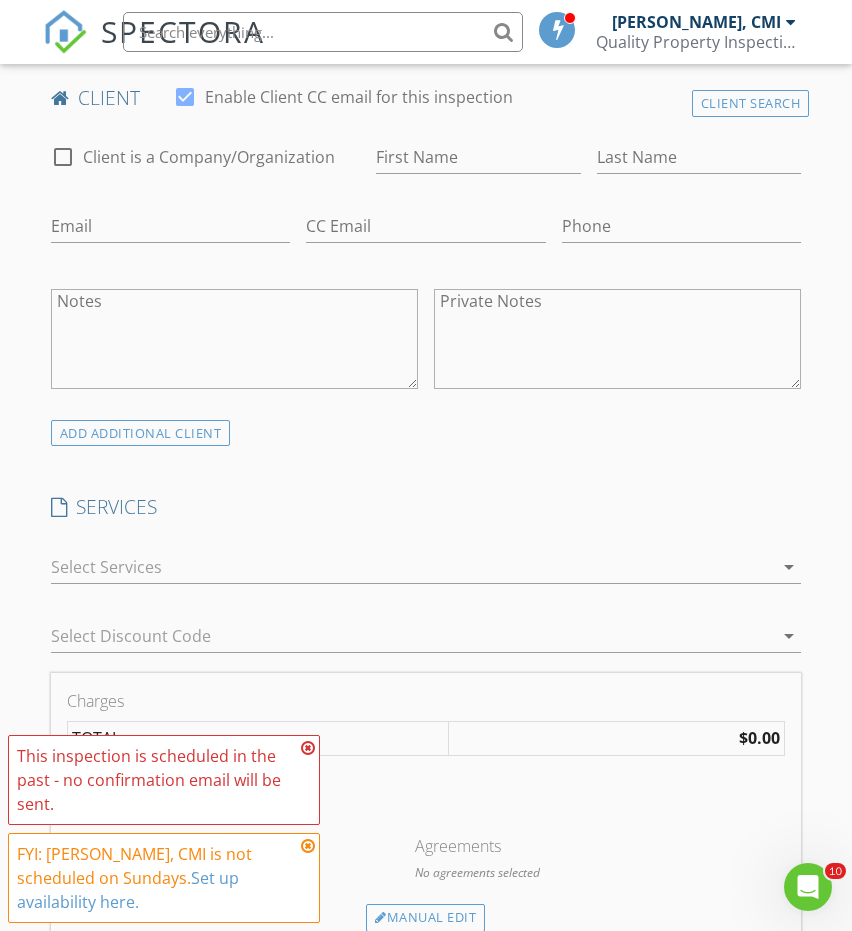 scroll, scrollTop: 1108, scrollLeft: 0, axis: vertical 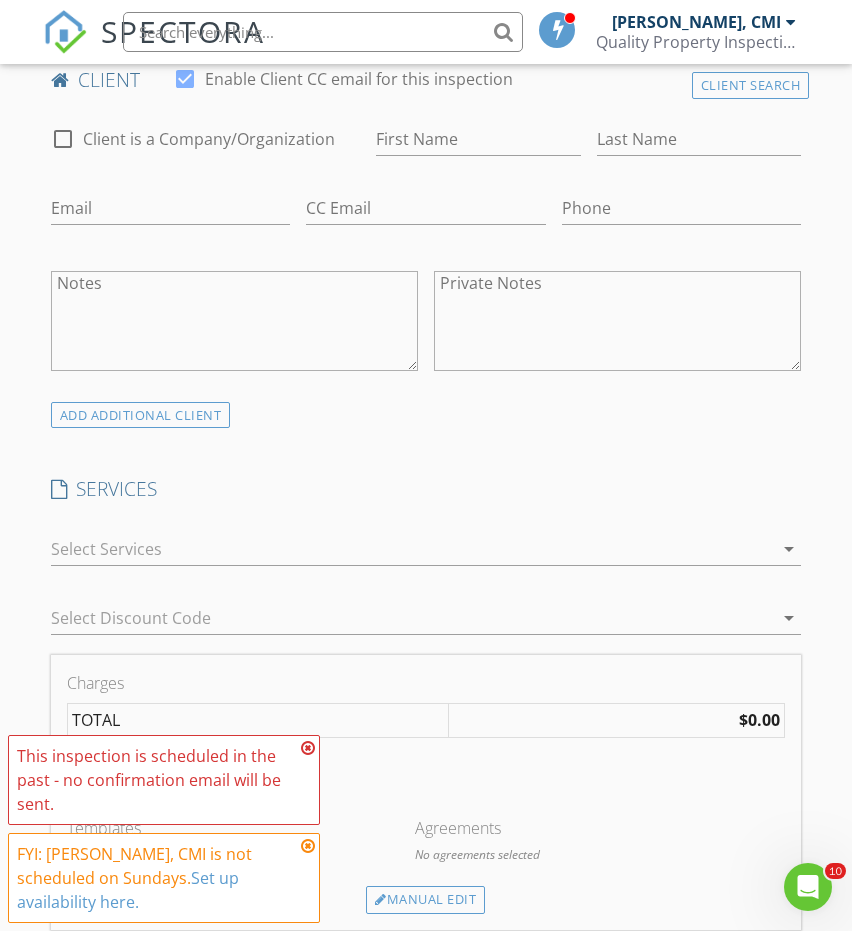 click at bounding box center [412, 549] 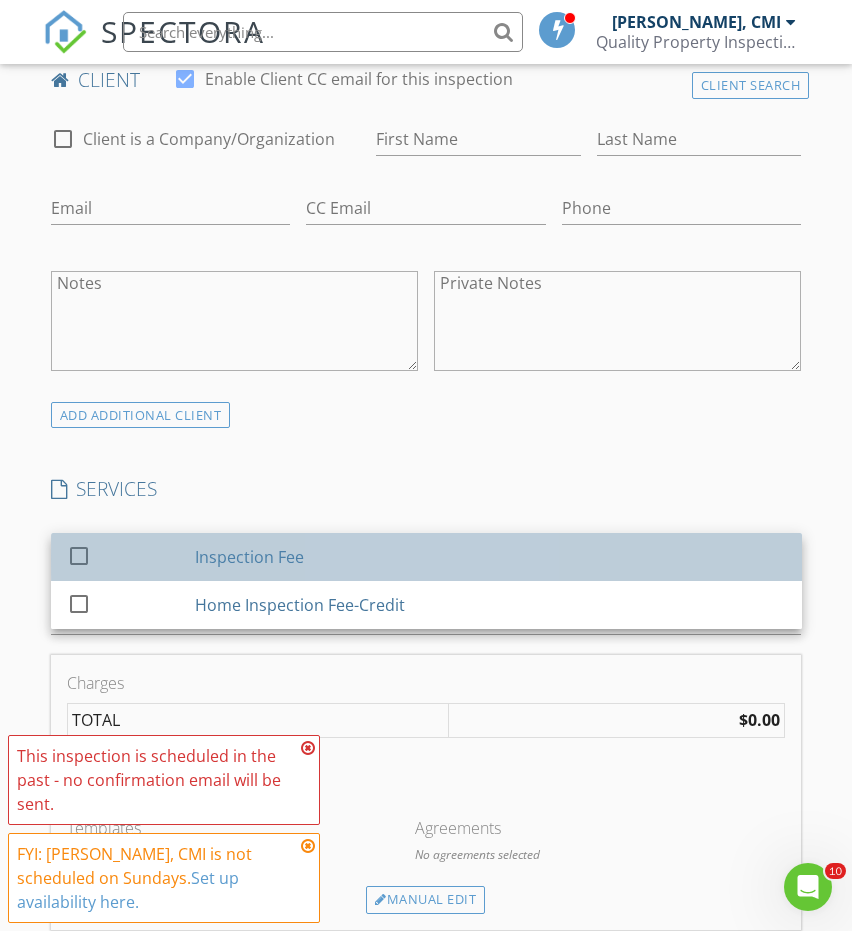 click on "Inspection Fee" at bounding box center [489, 557] 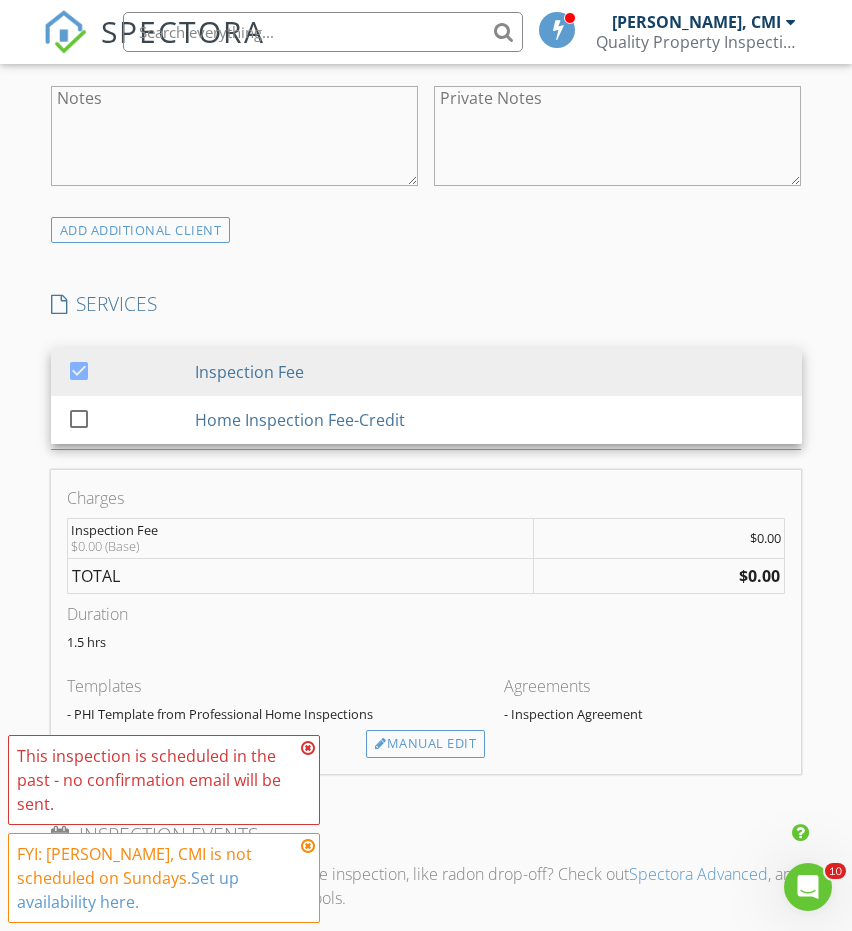 scroll, scrollTop: 1352, scrollLeft: 0, axis: vertical 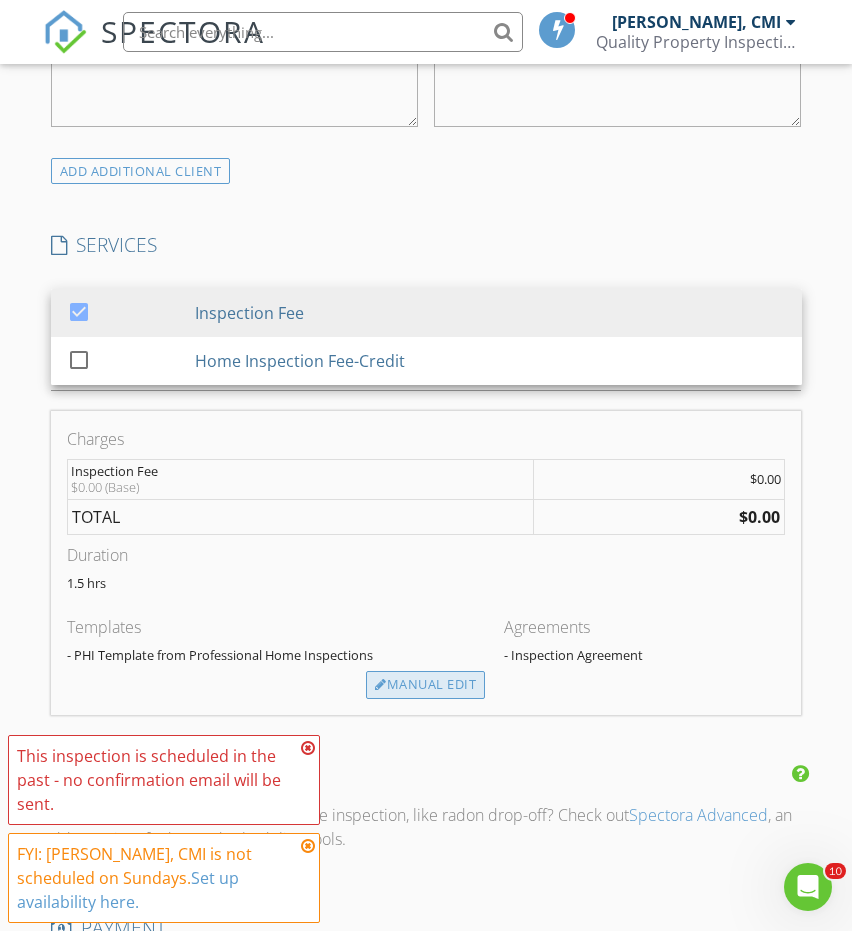 click on "Manual Edit" at bounding box center (425, 685) 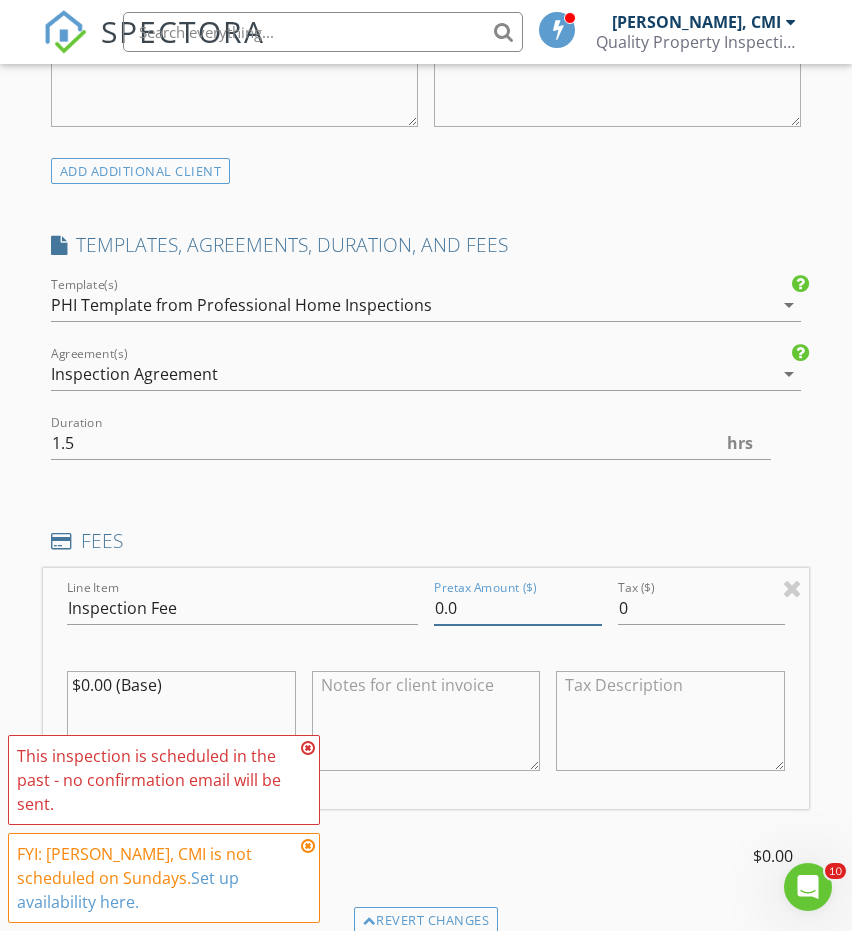drag, startPoint x: 465, startPoint y: 583, endPoint x: 413, endPoint y: 582, distance: 52.009613 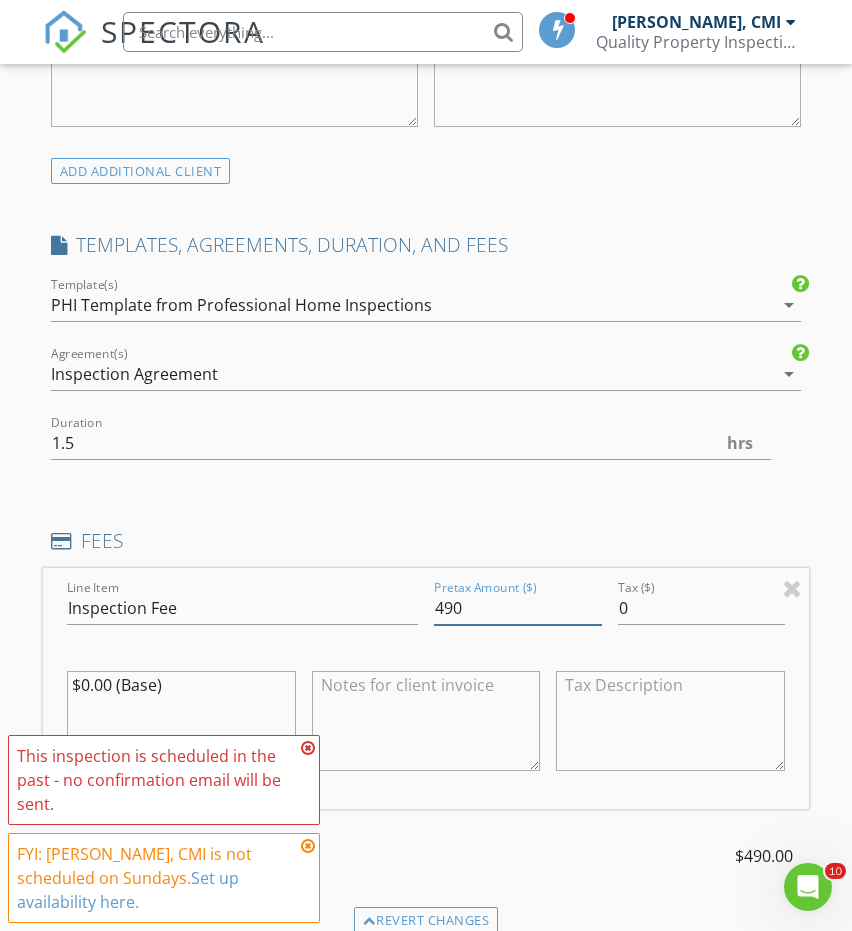 type on "490" 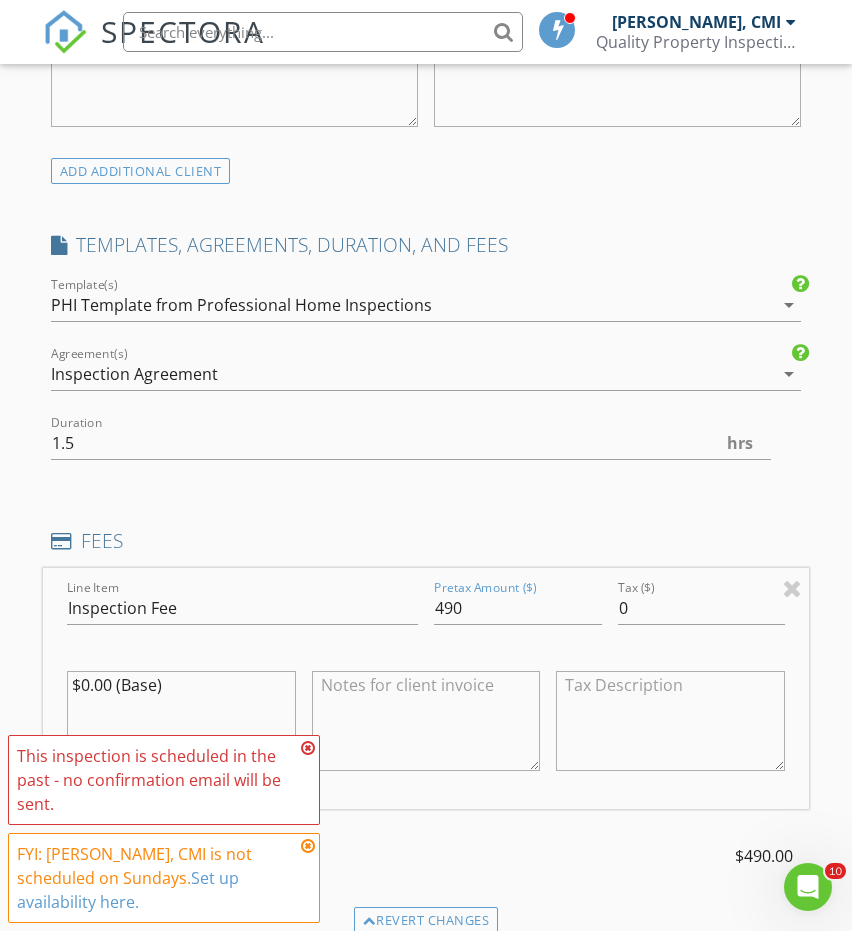 click on "INSPECTOR(S)
check_box   Tien Yih, CMI   PRIMARY   Tien Yih, CMI arrow_drop_down   check_box_outline_blank Tien Yih, CMI specifically requested
Date/Time
07/13/2025 10:30 AM
Location
Address Search       Address 24261 Ernest Johnson Cir   Unit   City Yorba Linda   State CA   Zip 92887   County Orange     Square Feet 2498   Year Built 1997   Foundation Slab arrow_drop_down     Tien Yih, CMI     22.7 miles     (30 minutes)
client
check_box Enable Client CC email for this inspection   Client Search     check_box_outline_blank Client is a Company/Organization     First Name   Last Name   Email   CC Email   Phone           Notes   Private Notes
ADD ADDITIONAL client
SERVICES
check_box   Inspection Fee   check_box_outline_blank   Home Inspection Fee-Credit   Inspection Fee" at bounding box center (426, 633) 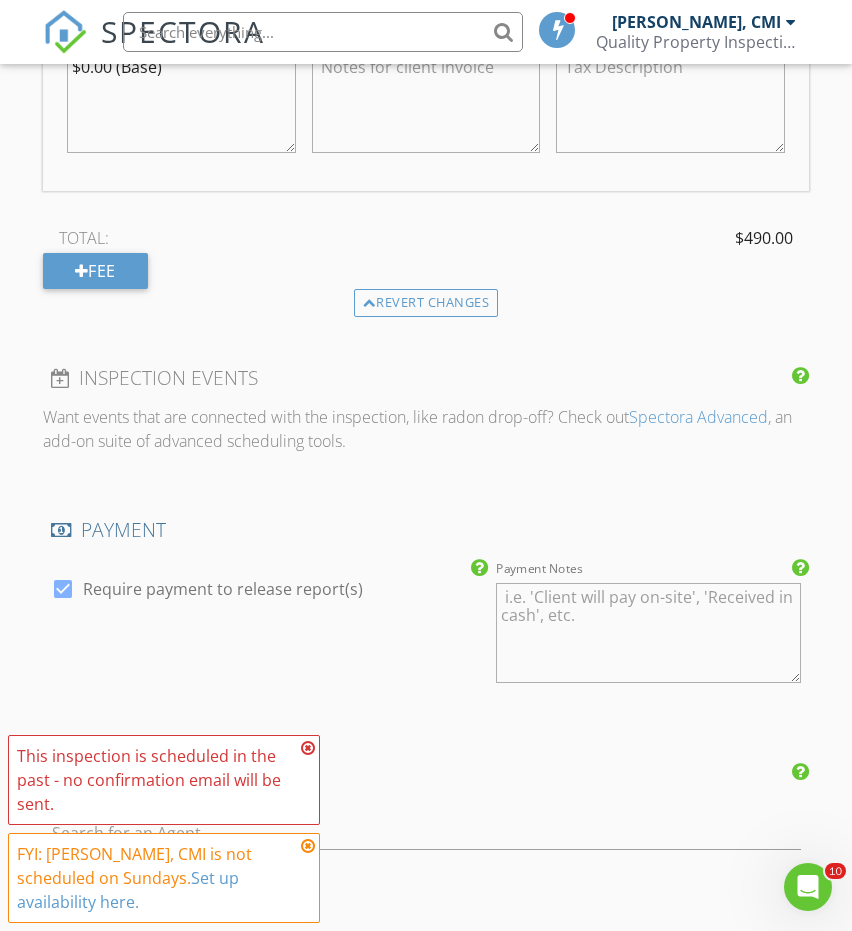 scroll, scrollTop: 2075, scrollLeft: 0, axis: vertical 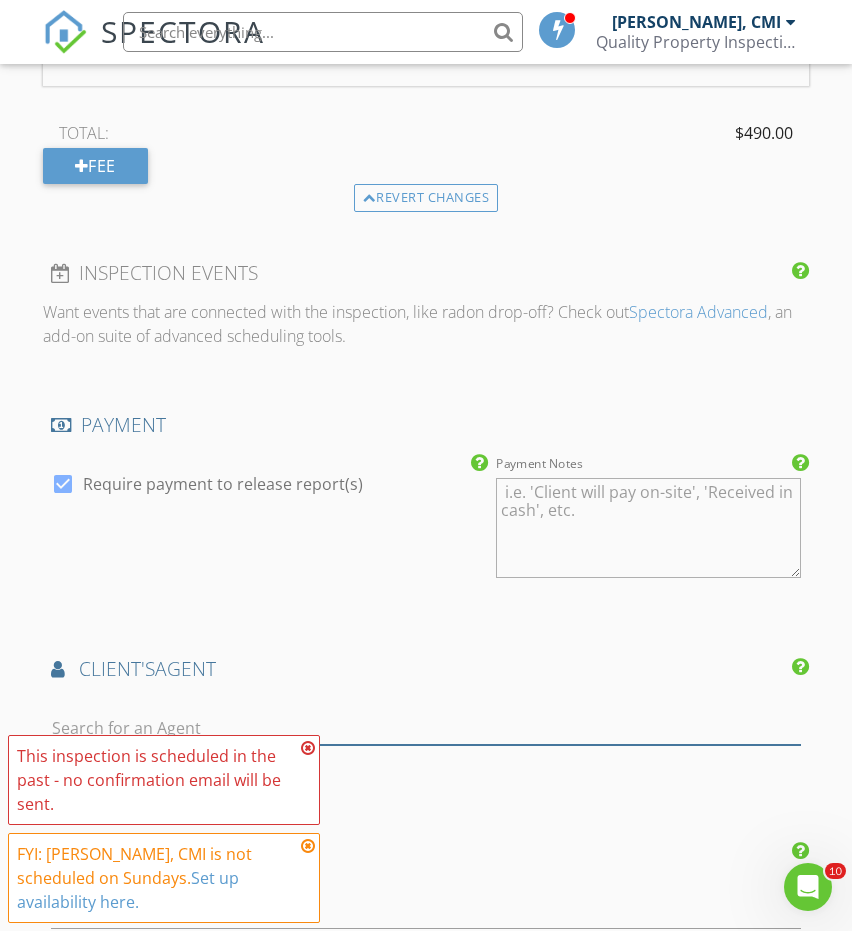 click at bounding box center [426, 728] 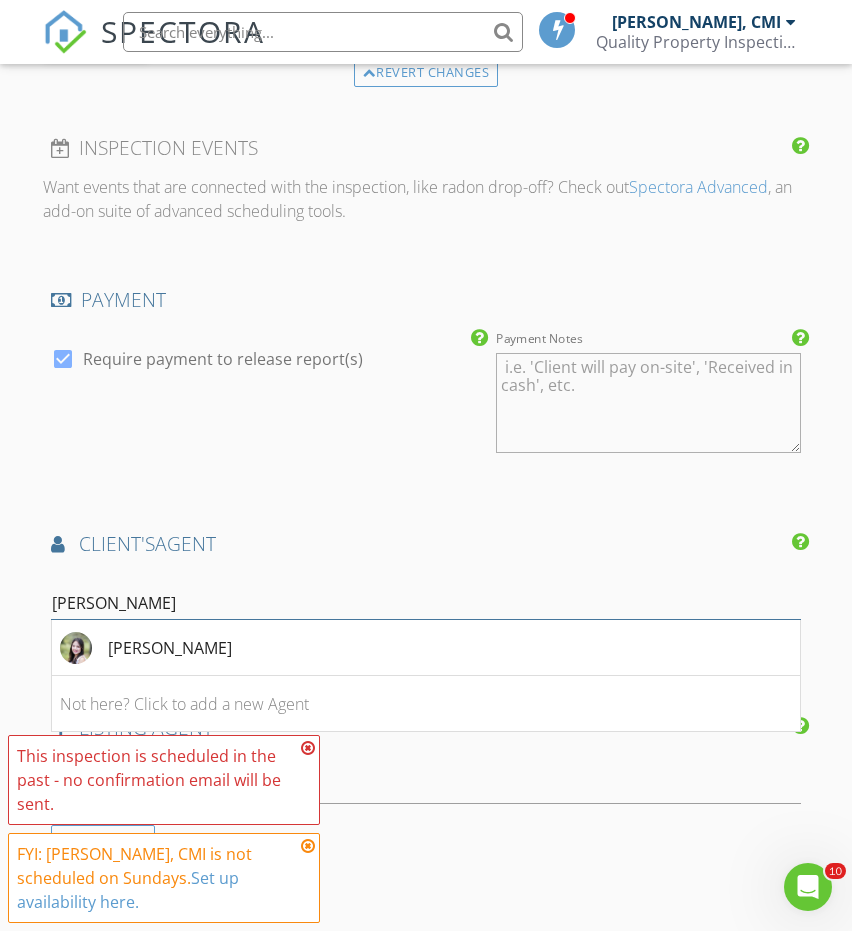scroll, scrollTop: 2243, scrollLeft: 0, axis: vertical 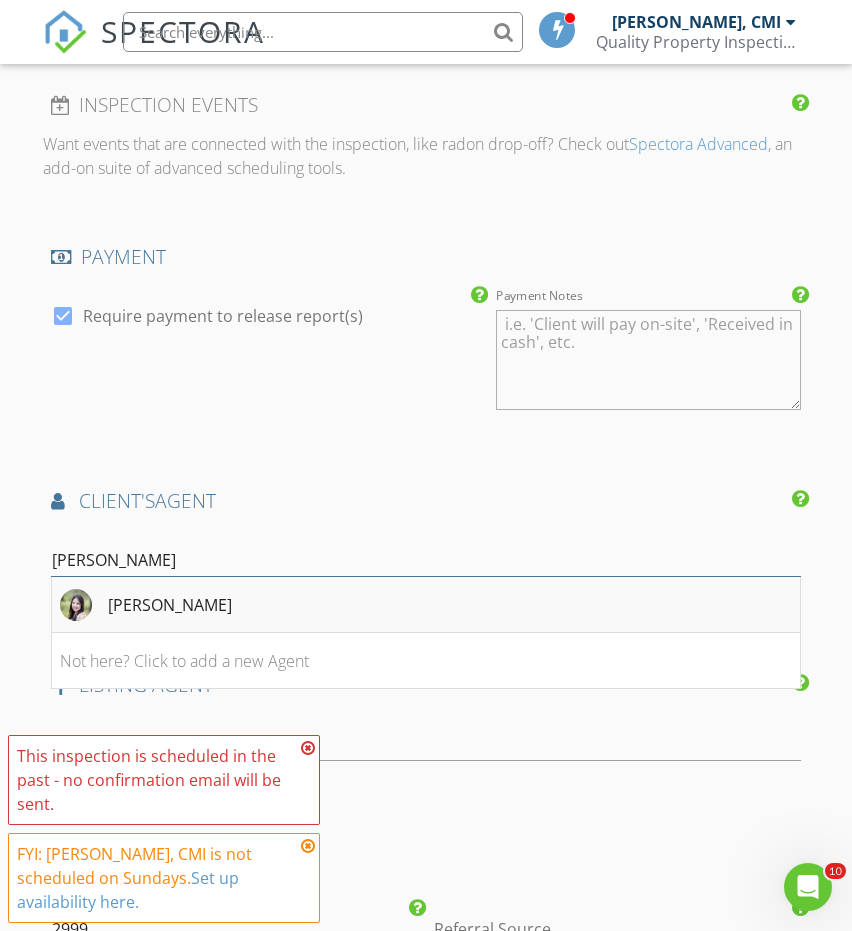 type on "Regina" 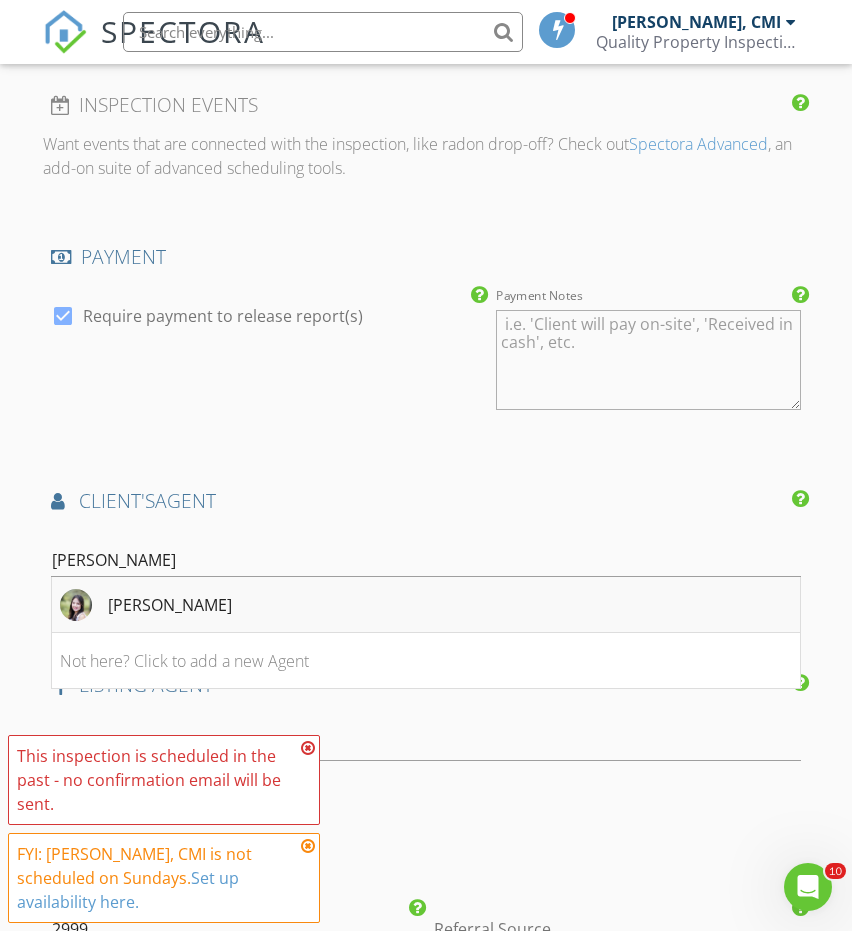 click on "Regina Chung" at bounding box center (426, 605) 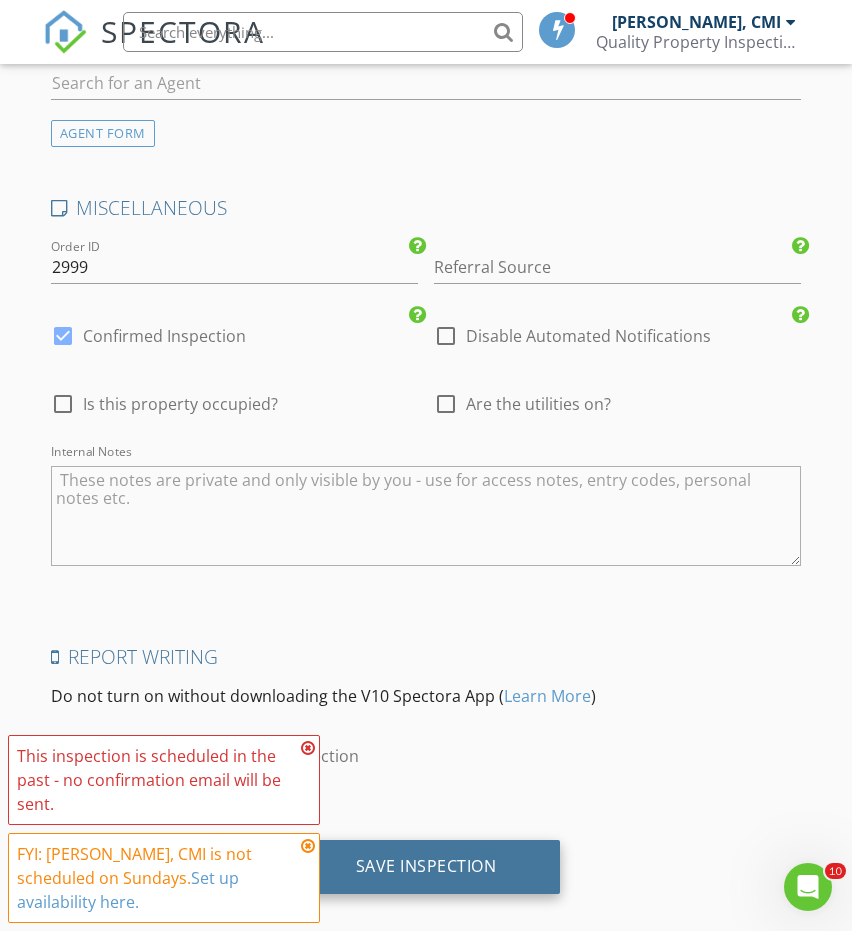 scroll, scrollTop: 3290, scrollLeft: 0, axis: vertical 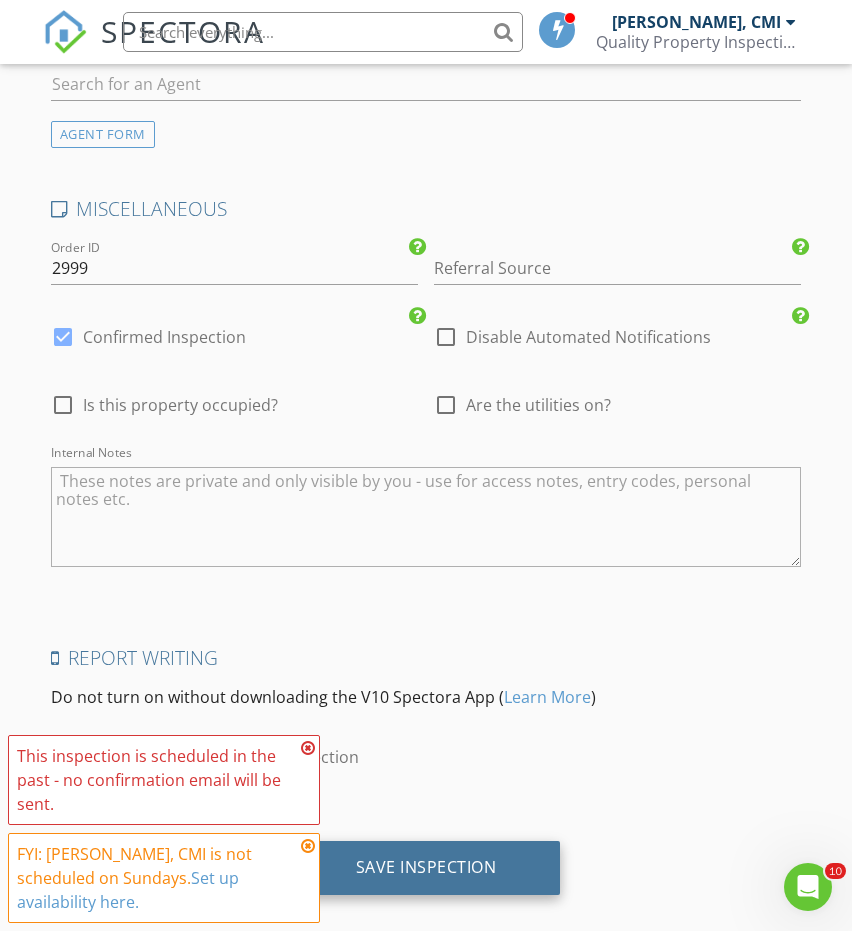 click on "Save Inspection" at bounding box center (426, 868) 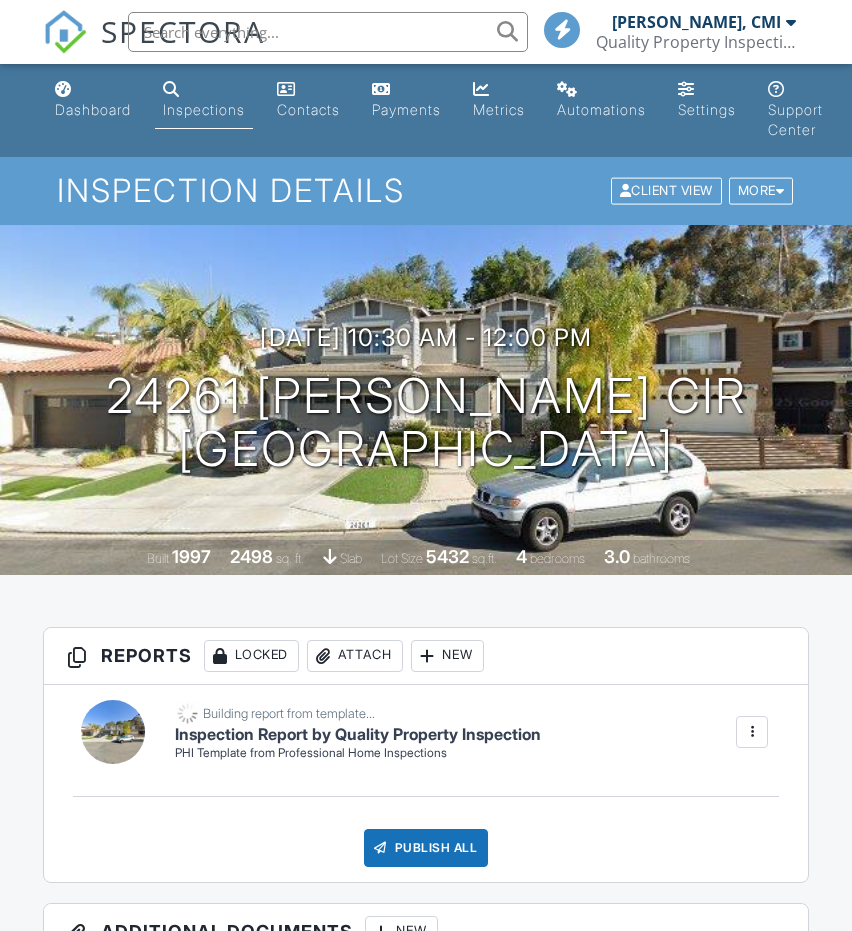 scroll, scrollTop: 0, scrollLeft: 0, axis: both 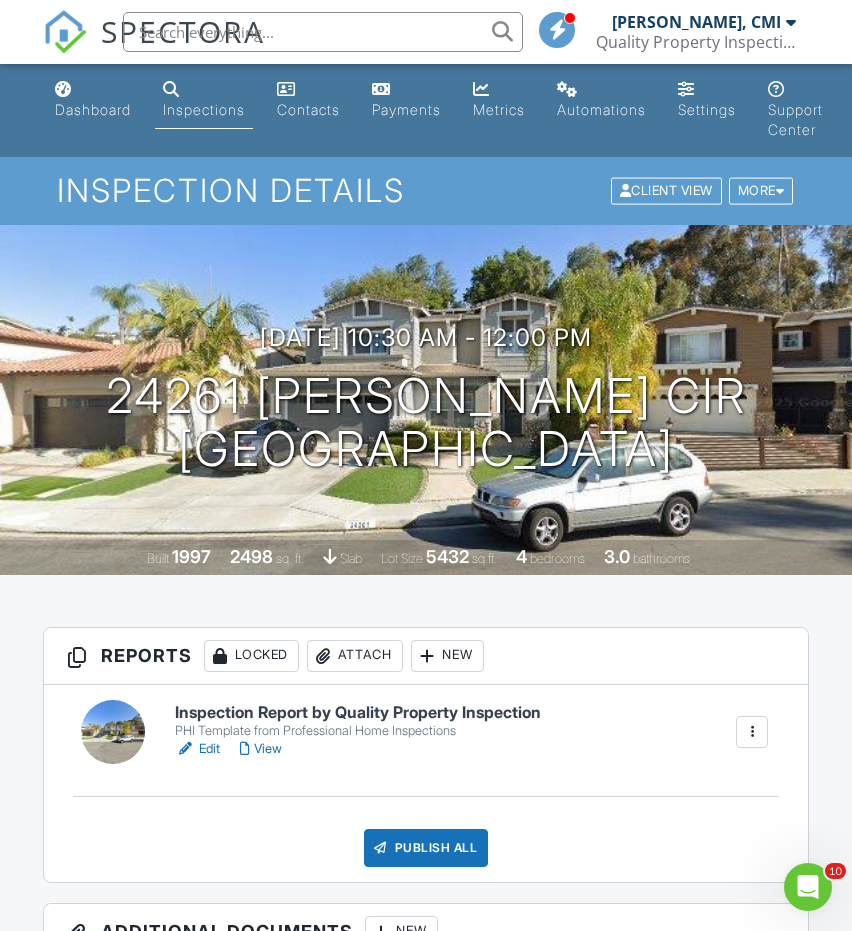 click on "Edit" at bounding box center [197, 749] 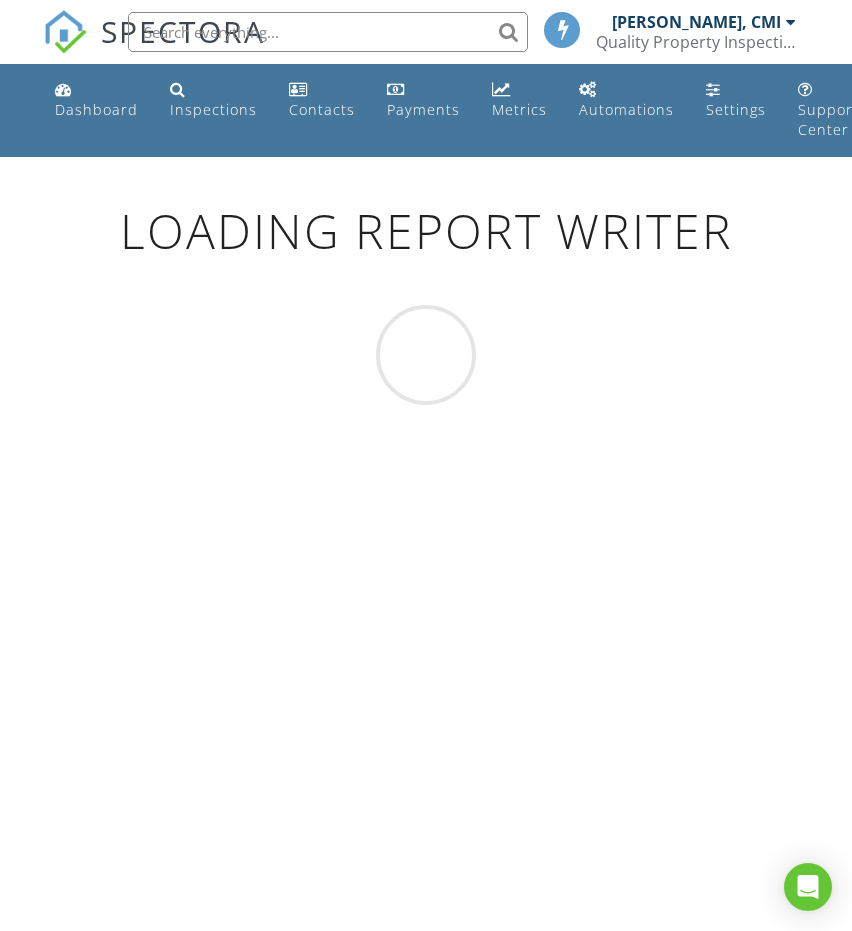 scroll, scrollTop: 0, scrollLeft: 0, axis: both 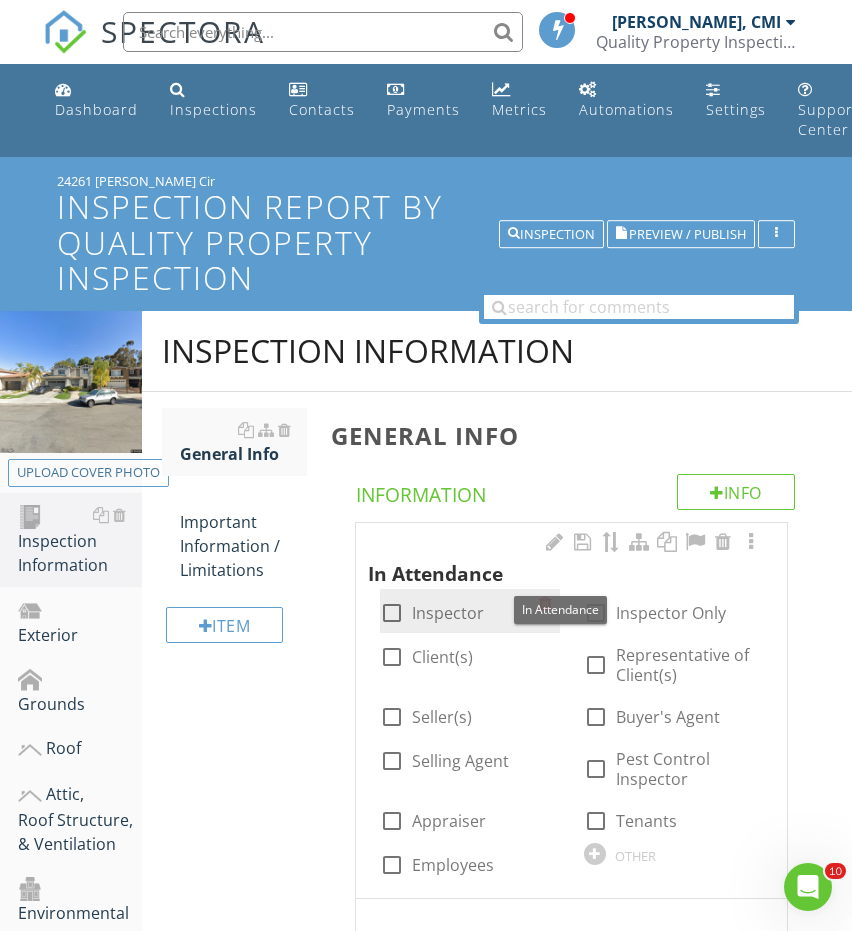 click on "check_box_outline_blank Inspector" at bounding box center [432, 613] 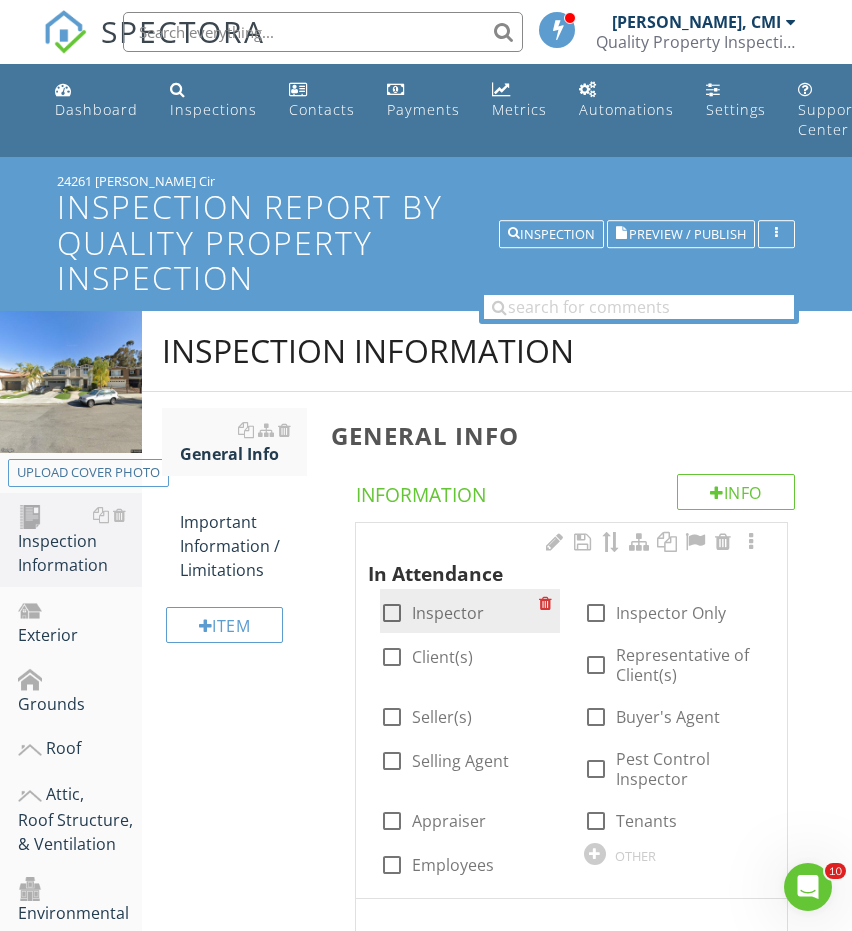 click on "Inspector" at bounding box center [448, 613] 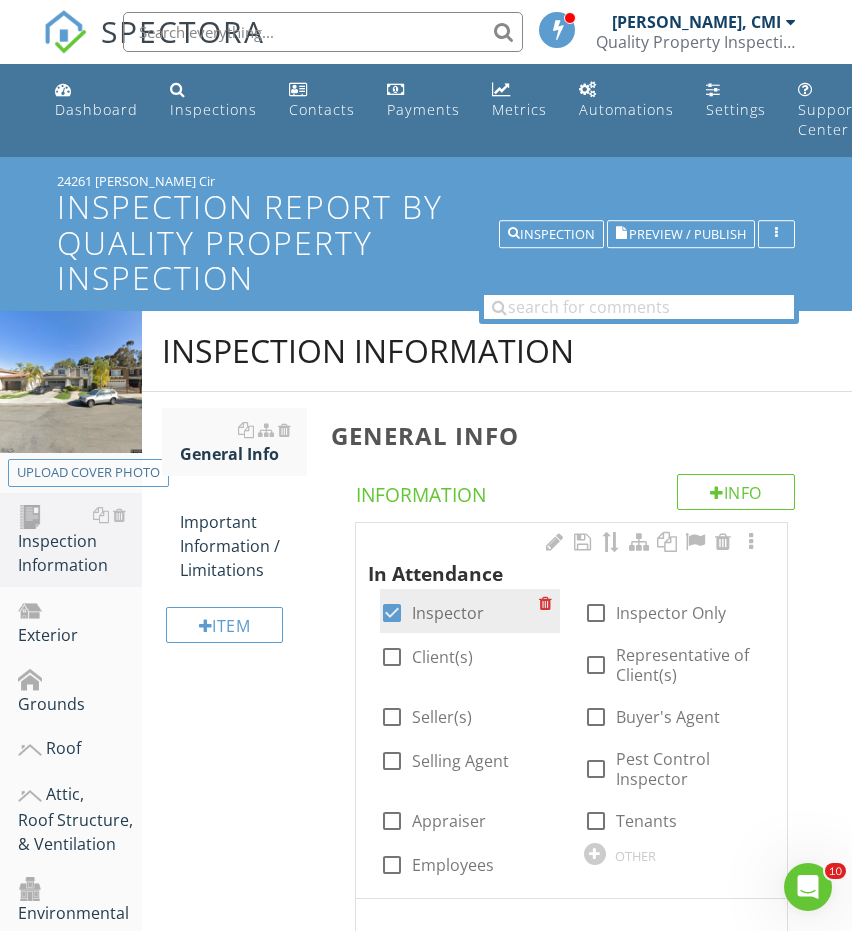 click on "Inspector" at bounding box center [448, 613] 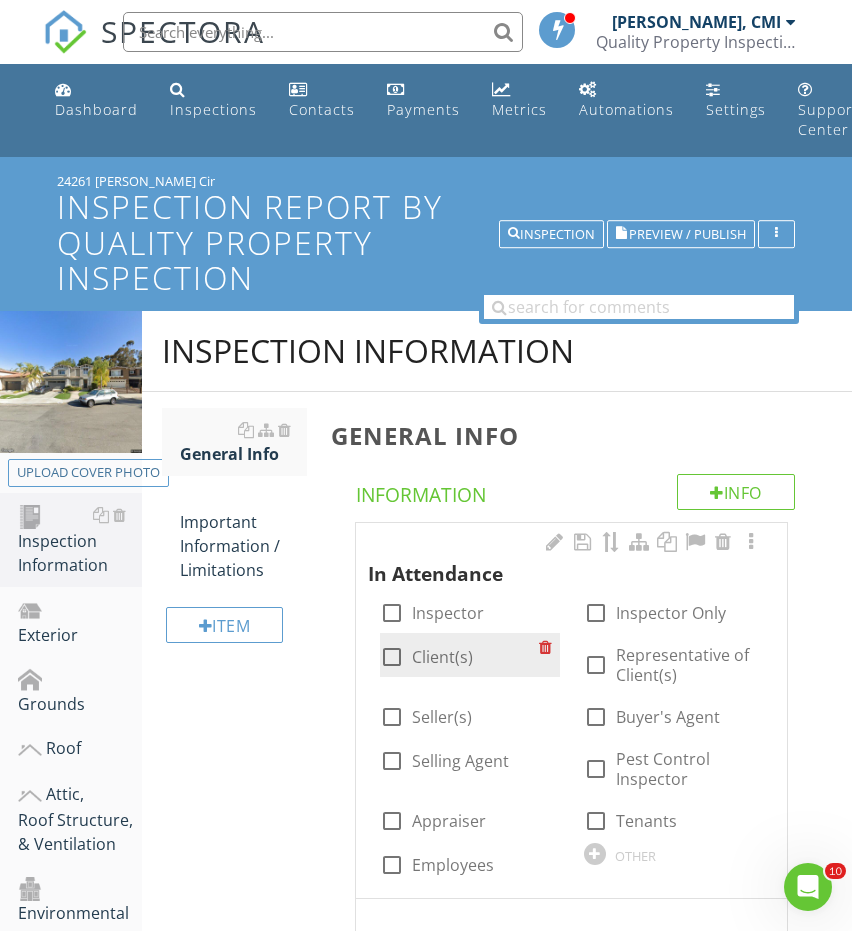 click on "Client(s)" at bounding box center (442, 657) 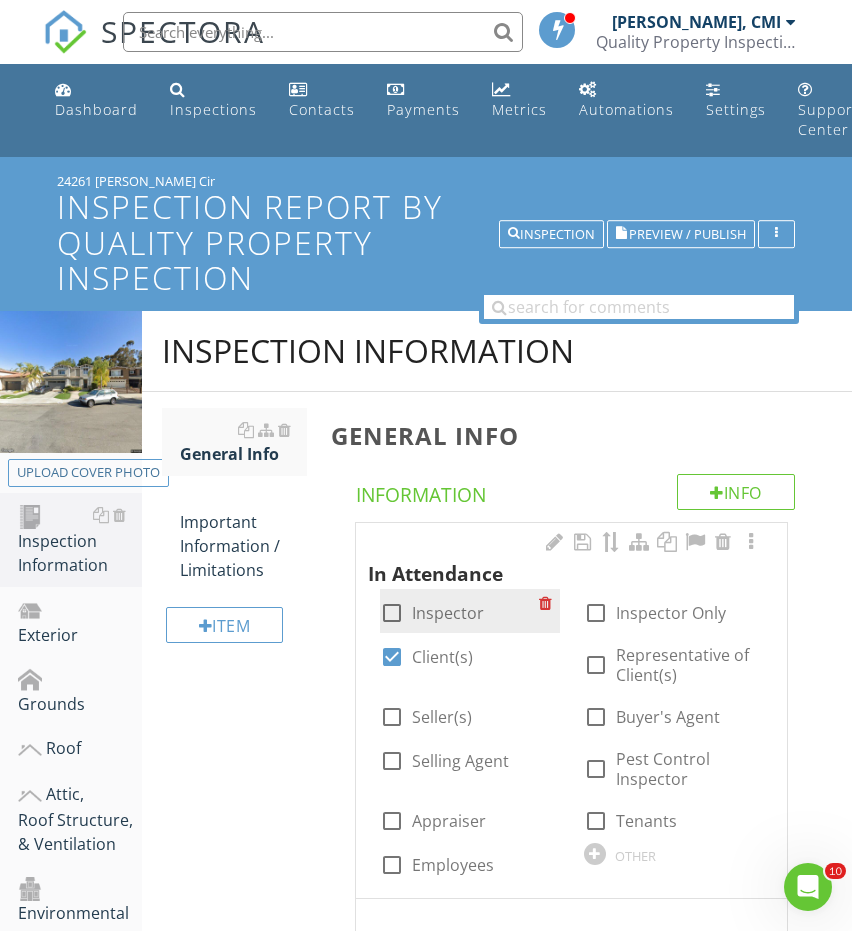 click on "Inspector" at bounding box center (448, 613) 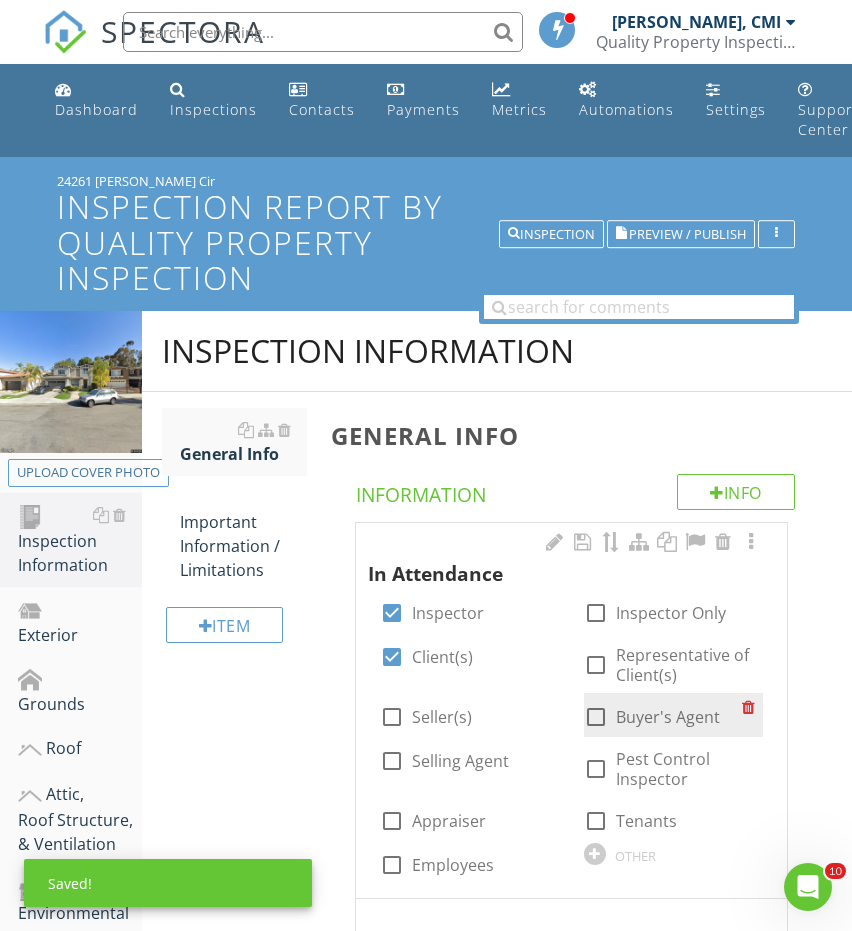 click on "Buyer's Agent" at bounding box center (668, 717) 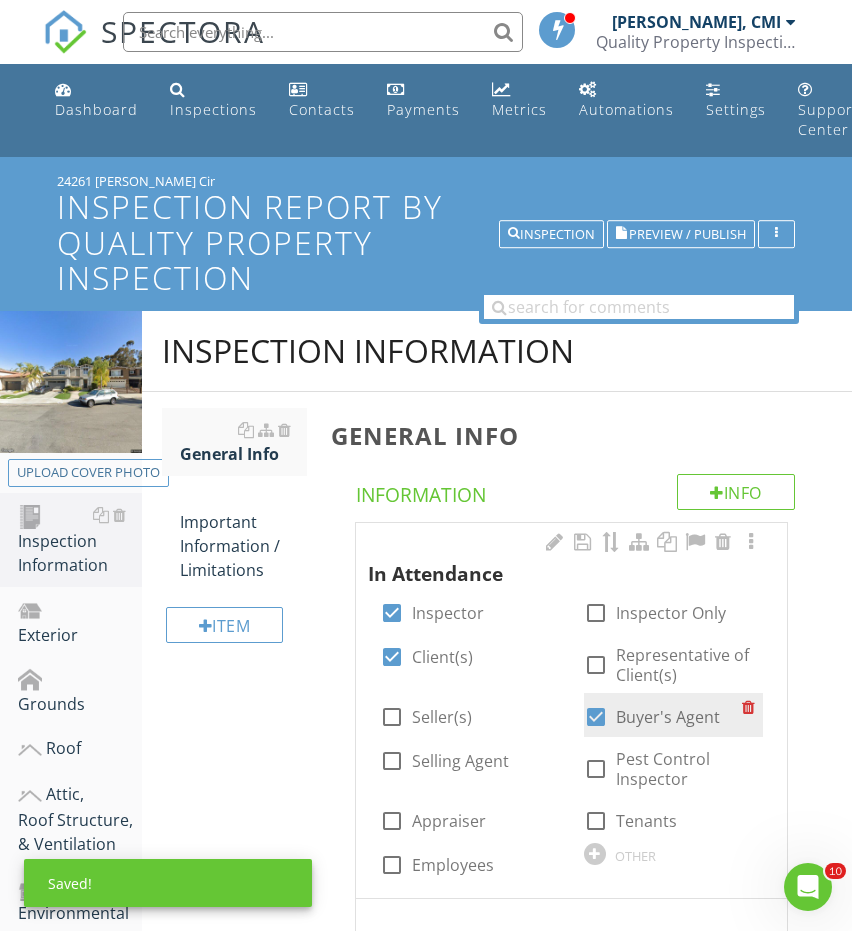 click on "check_box Buyer's Agent" at bounding box center (673, 715) 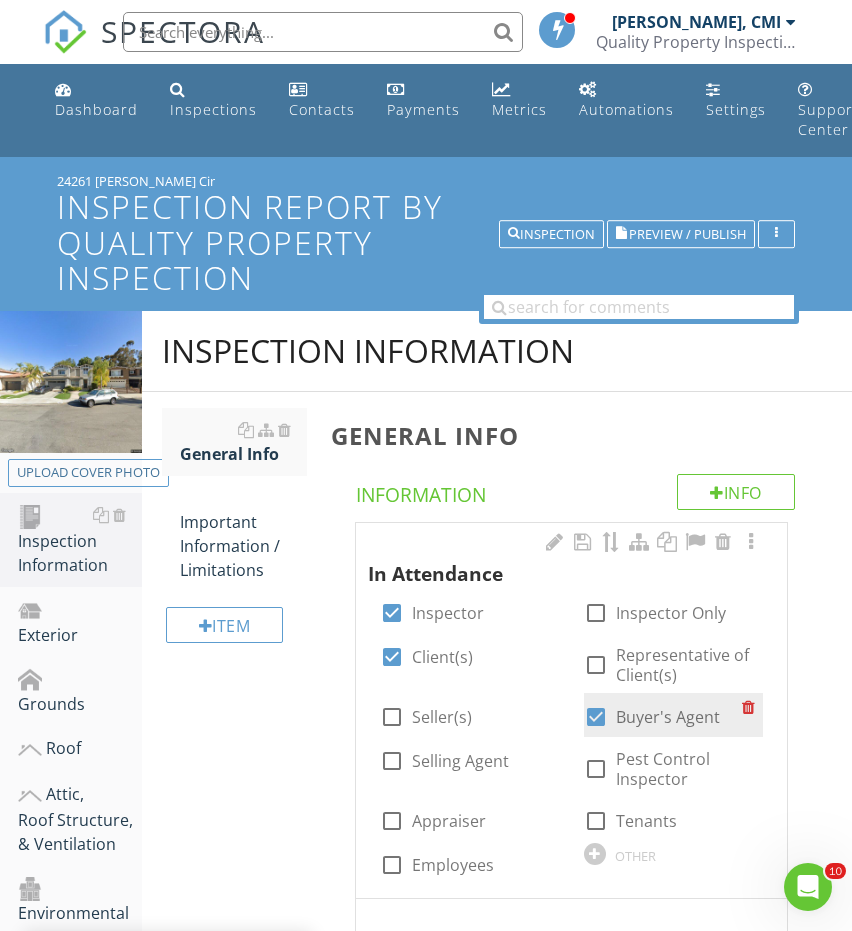 click on "Buyer's Agent" at bounding box center [668, 717] 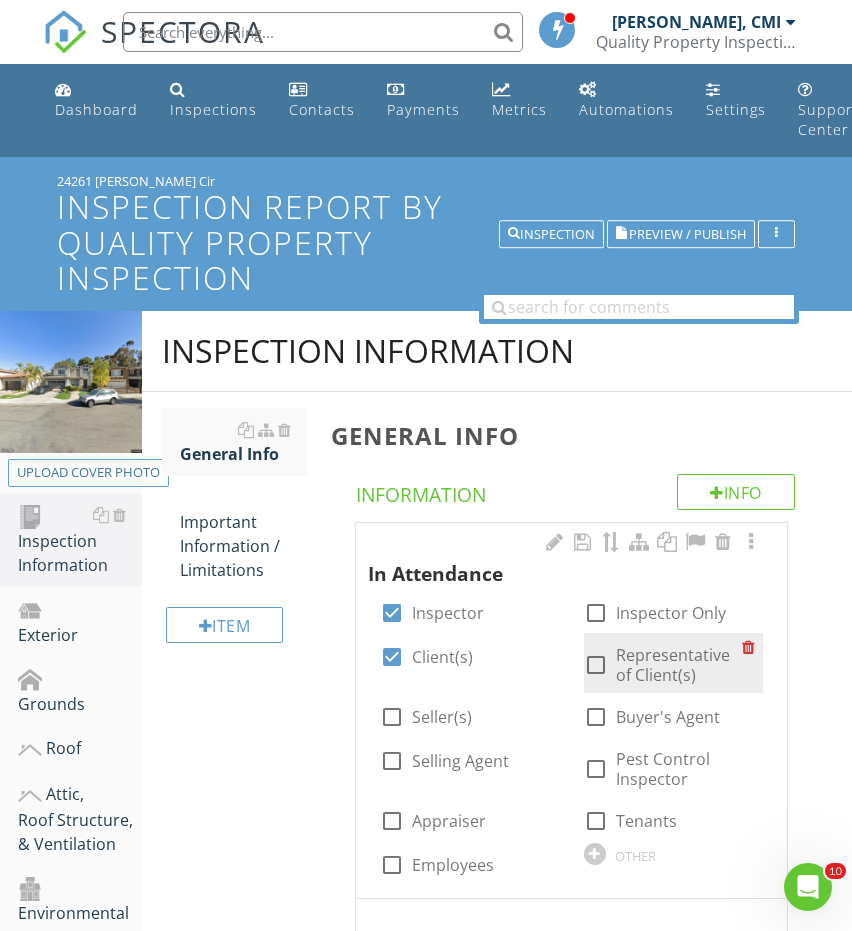 click on "Representative of Client(s)" at bounding box center (679, 665) 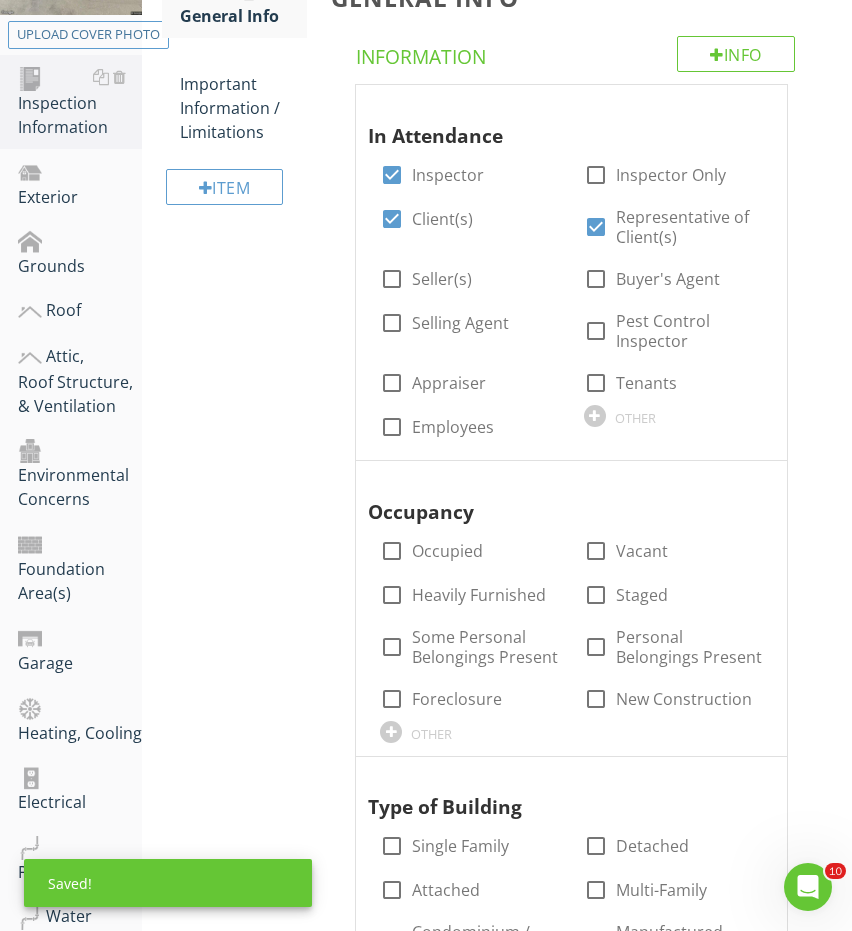 scroll, scrollTop: 440, scrollLeft: 0, axis: vertical 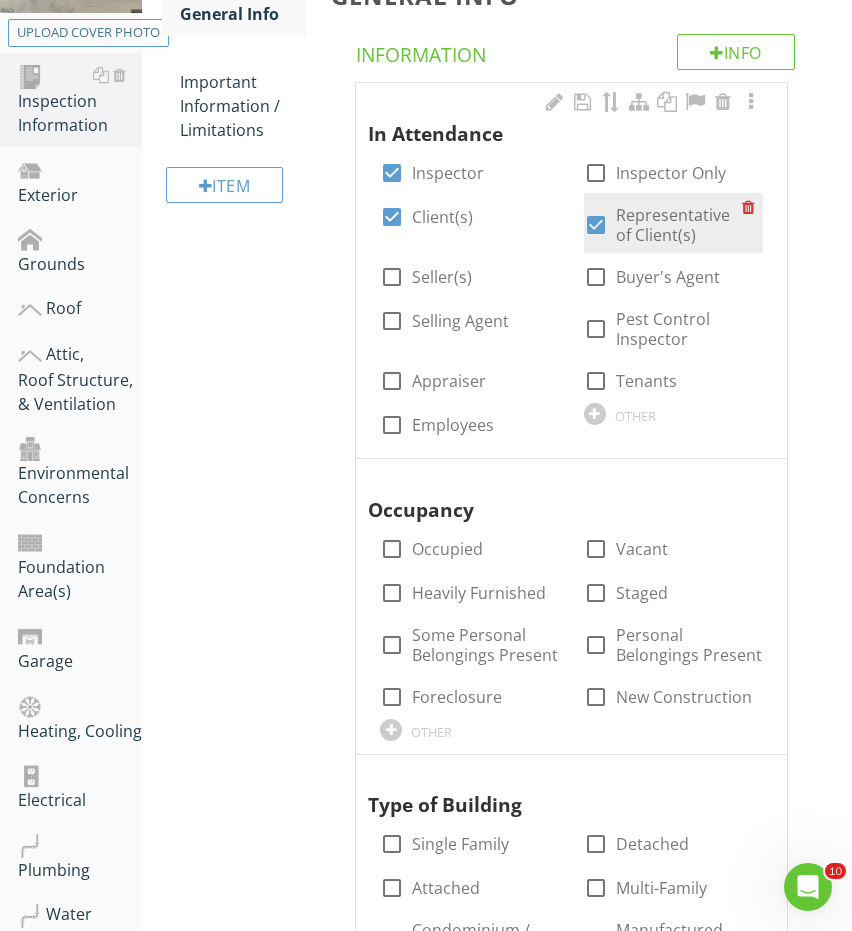 click on "Representative of Client(s)" at bounding box center [679, 225] 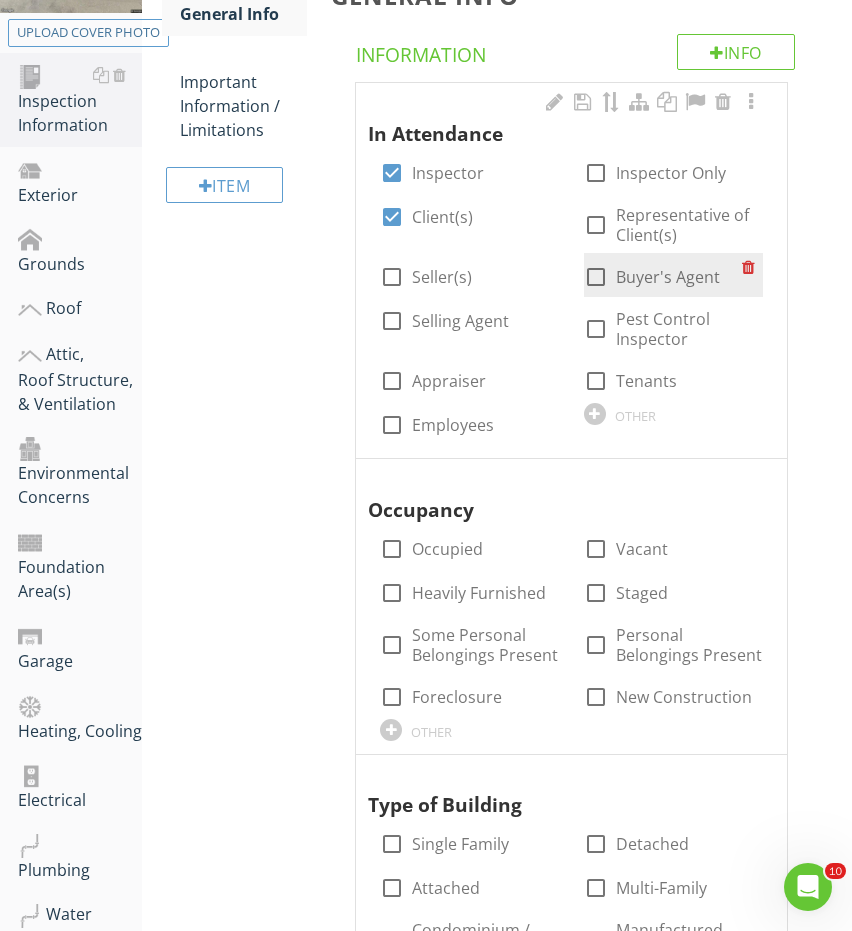 click on "Buyer's Agent" at bounding box center (668, 277) 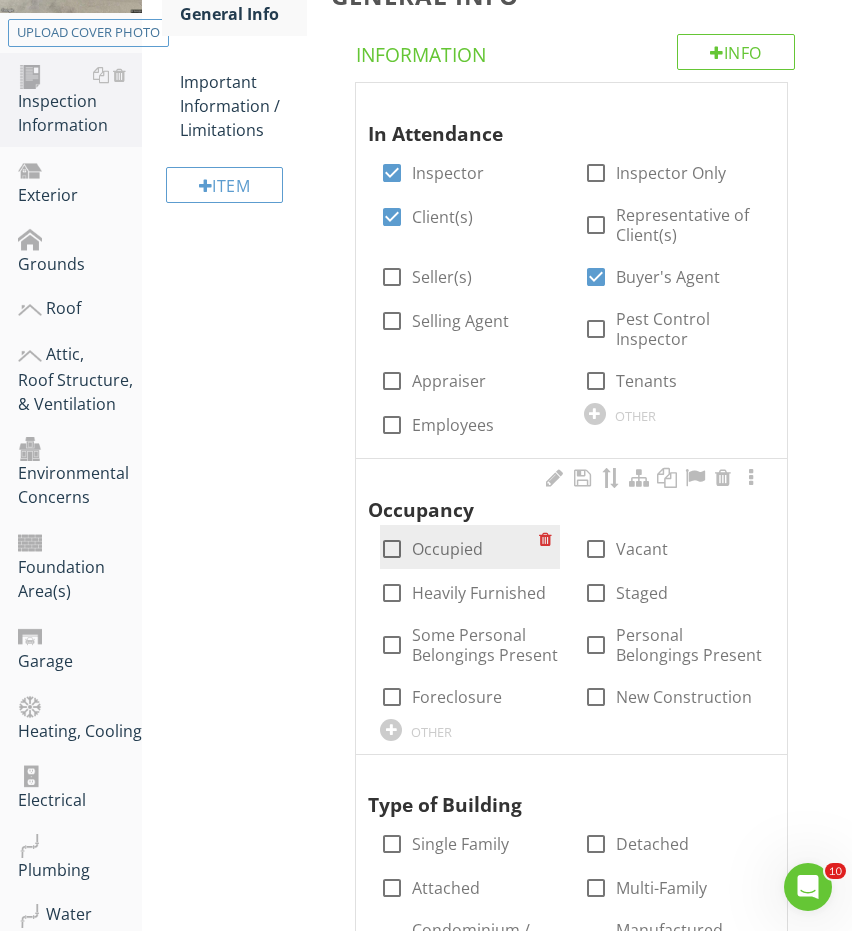 click on "Occupied" at bounding box center [447, 549] 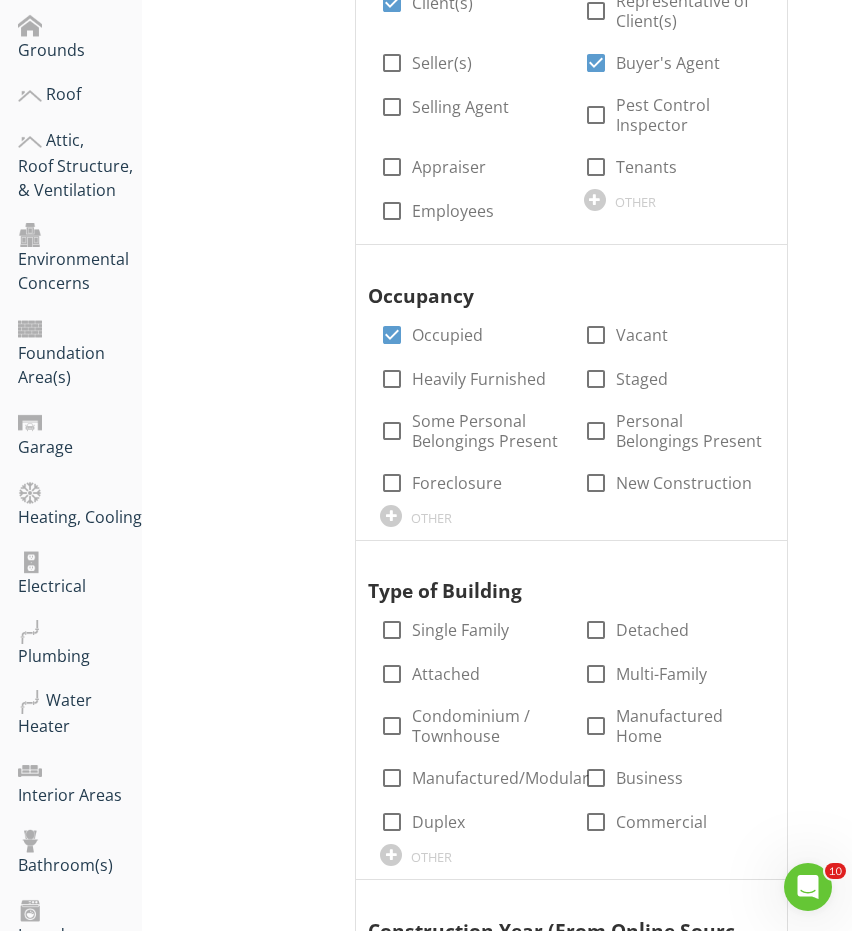 scroll, scrollTop: 661, scrollLeft: 0, axis: vertical 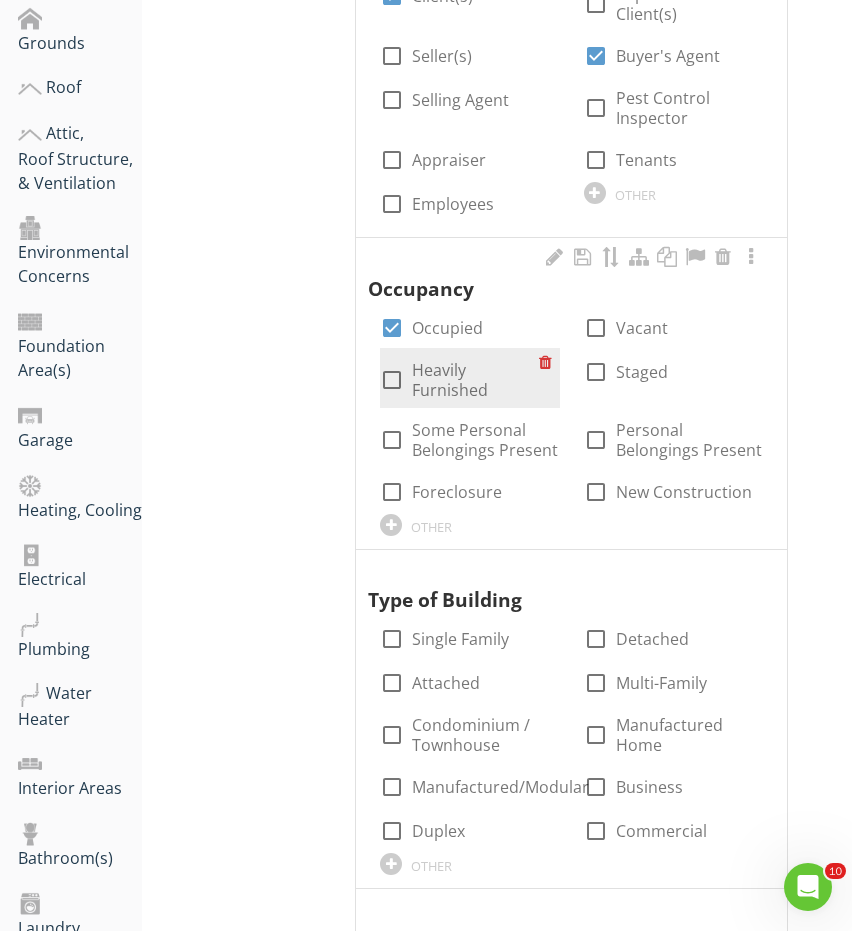 click on "Heavily Furnished" at bounding box center [475, 380] 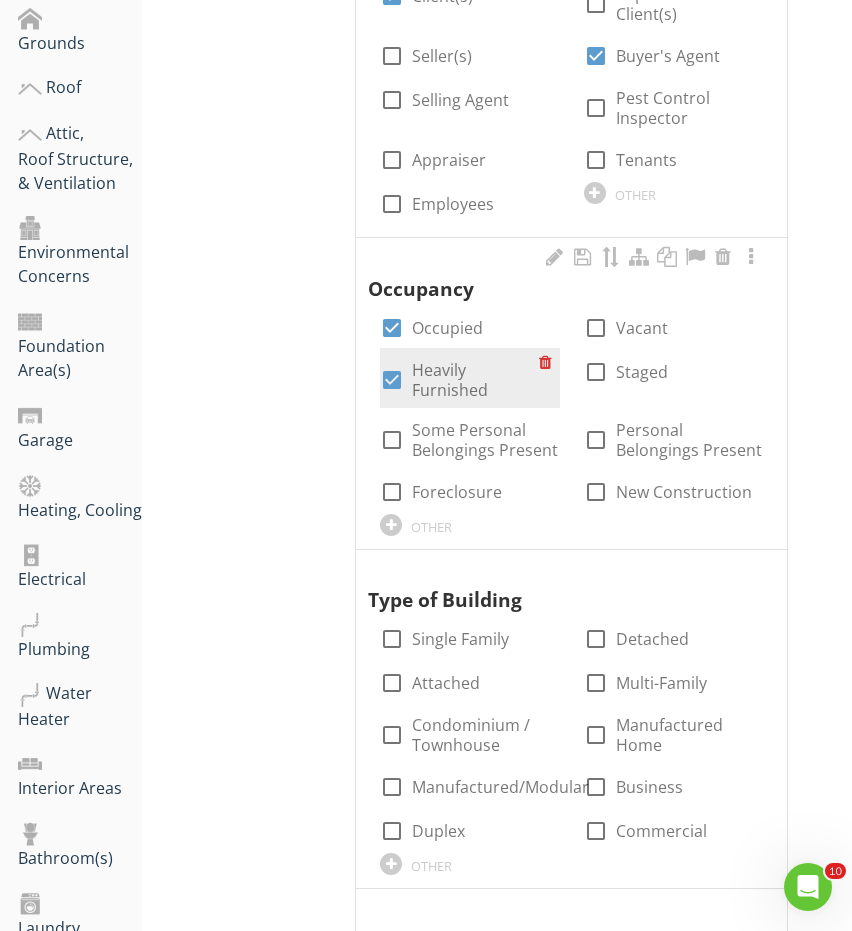 checkbox on "true" 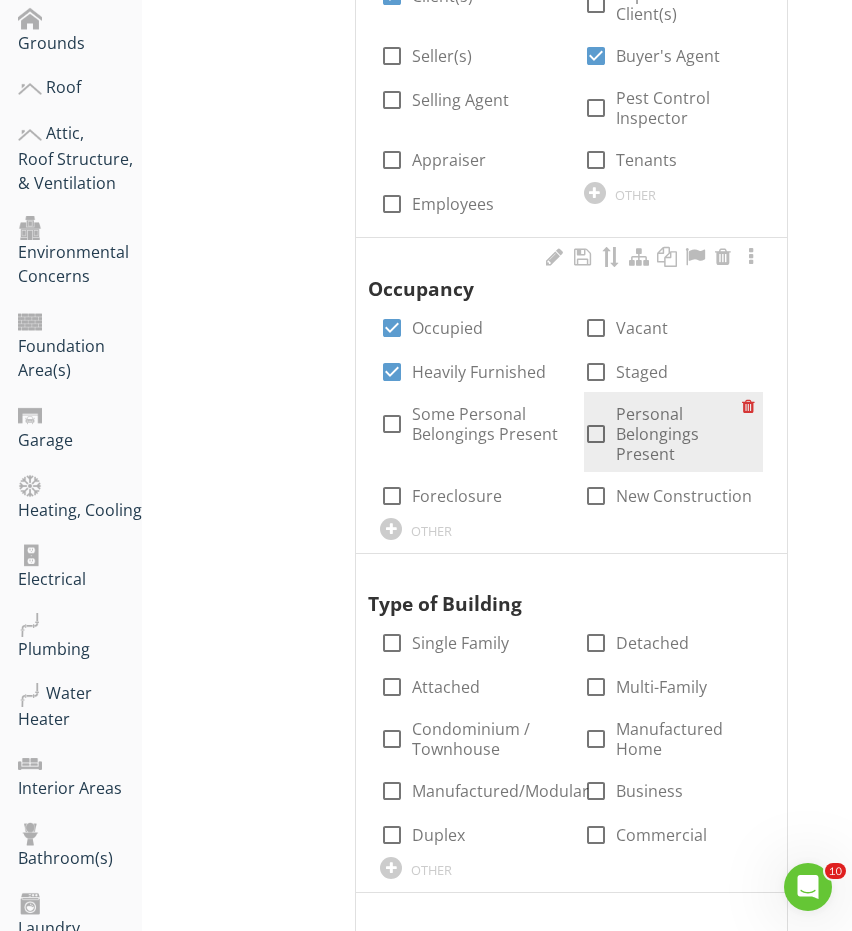 click on "Personal Belongings Present" at bounding box center [679, 434] 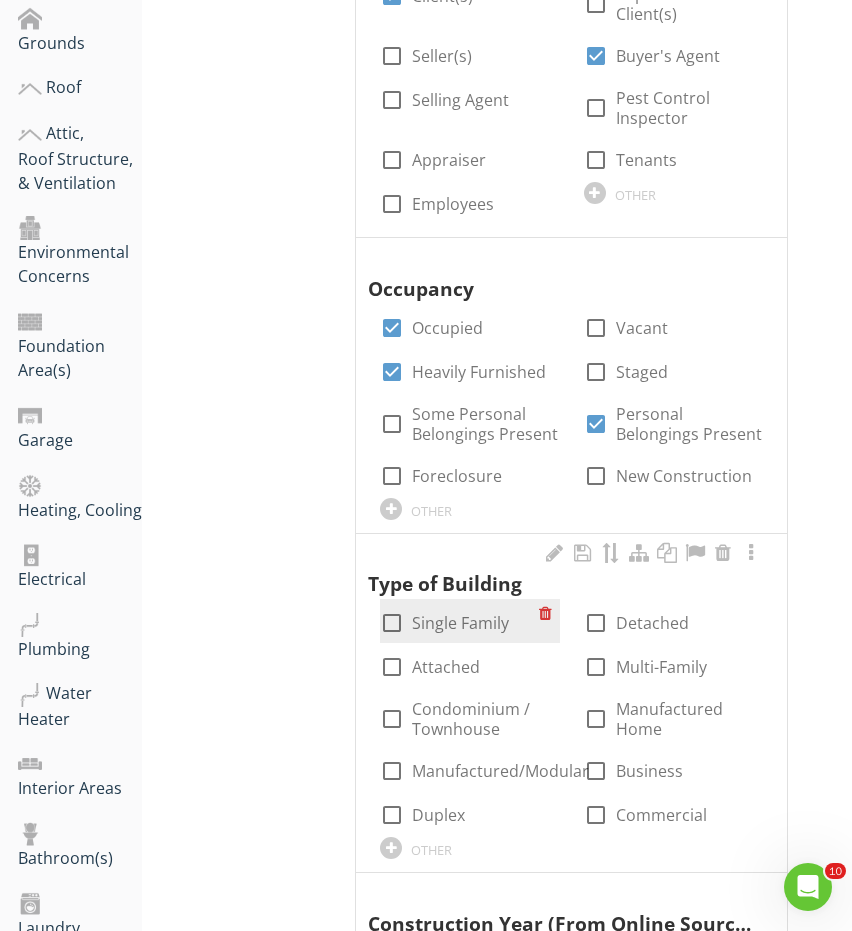click on "Single Family" at bounding box center [460, 623] 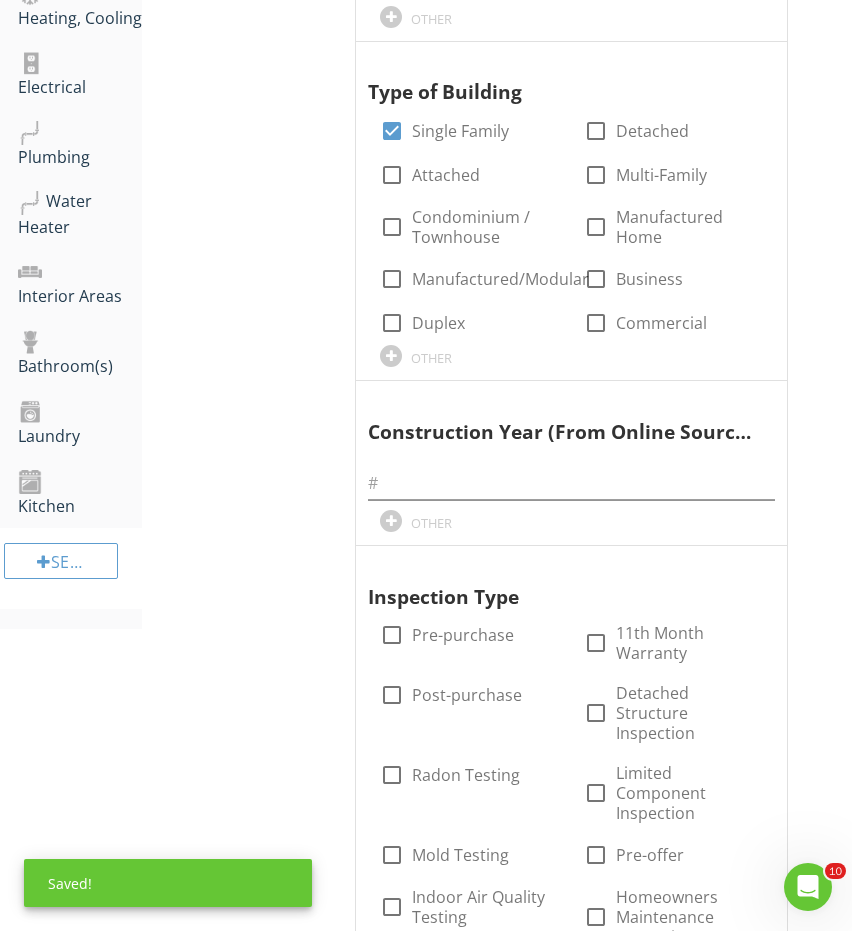scroll, scrollTop: 1208, scrollLeft: 0, axis: vertical 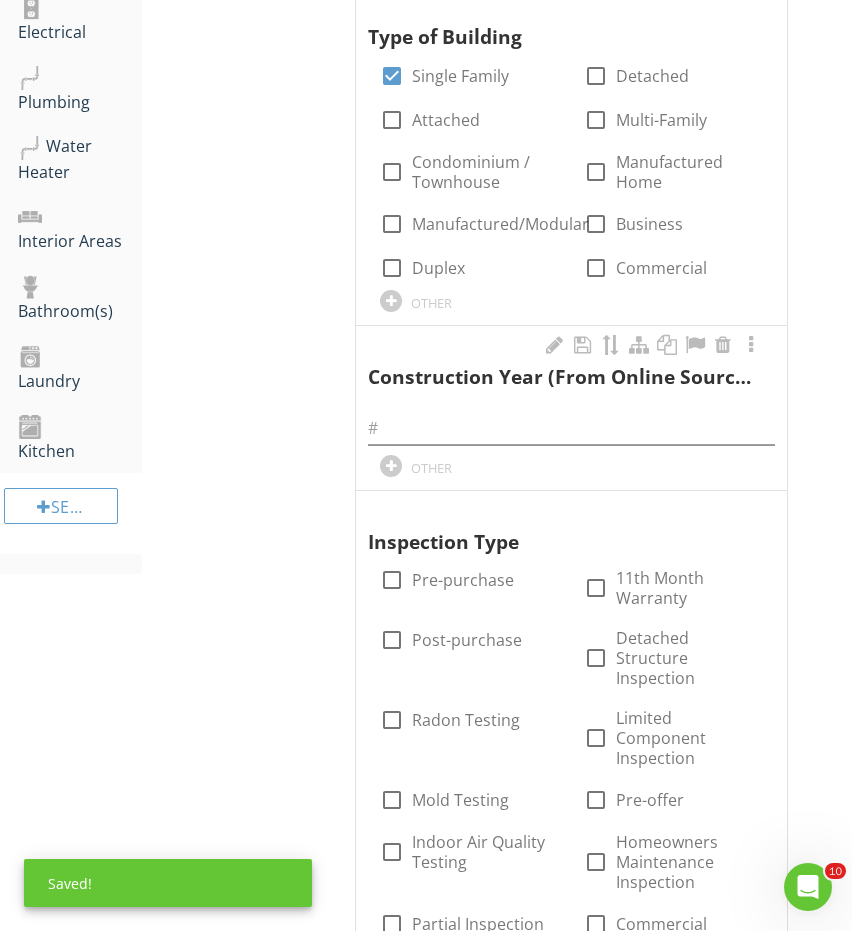 click on "Construction Year (From Online Sources)
OTHER" at bounding box center (571, 404) 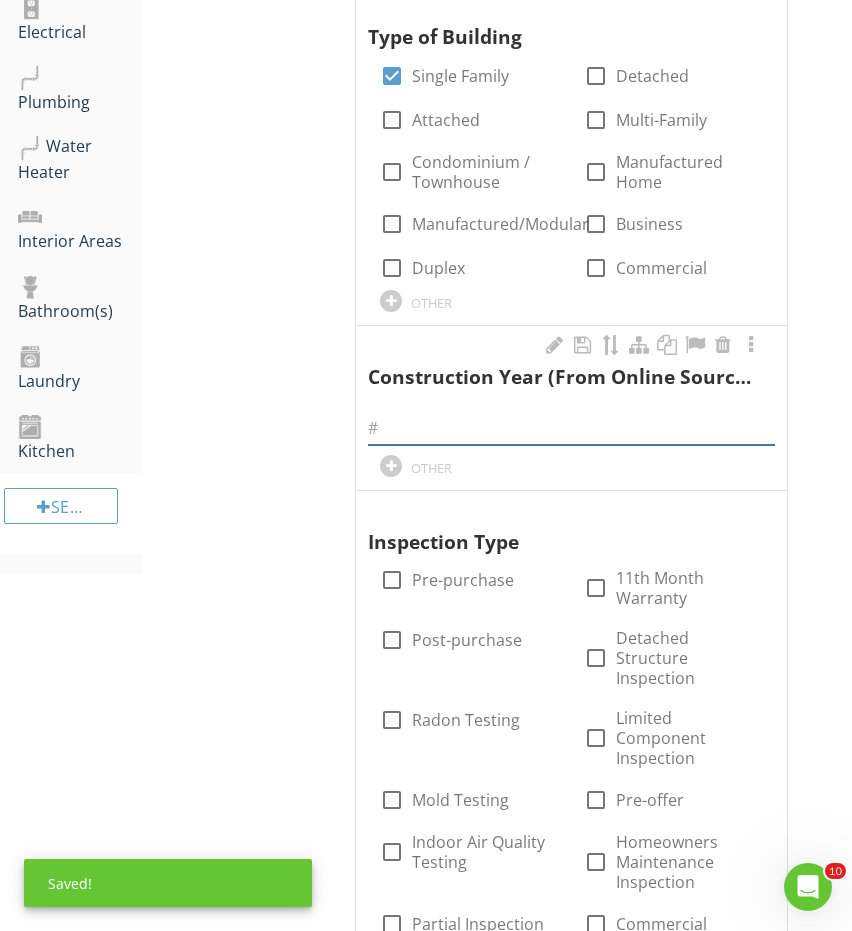click at bounding box center [571, 428] 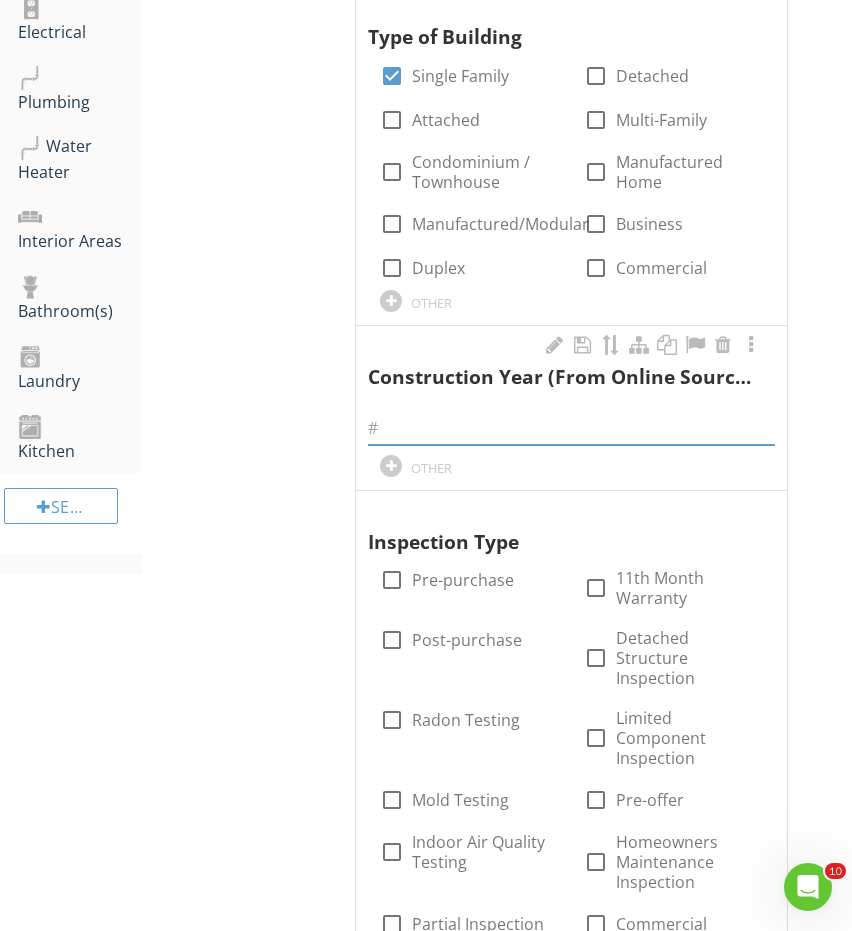 paste on "1997" 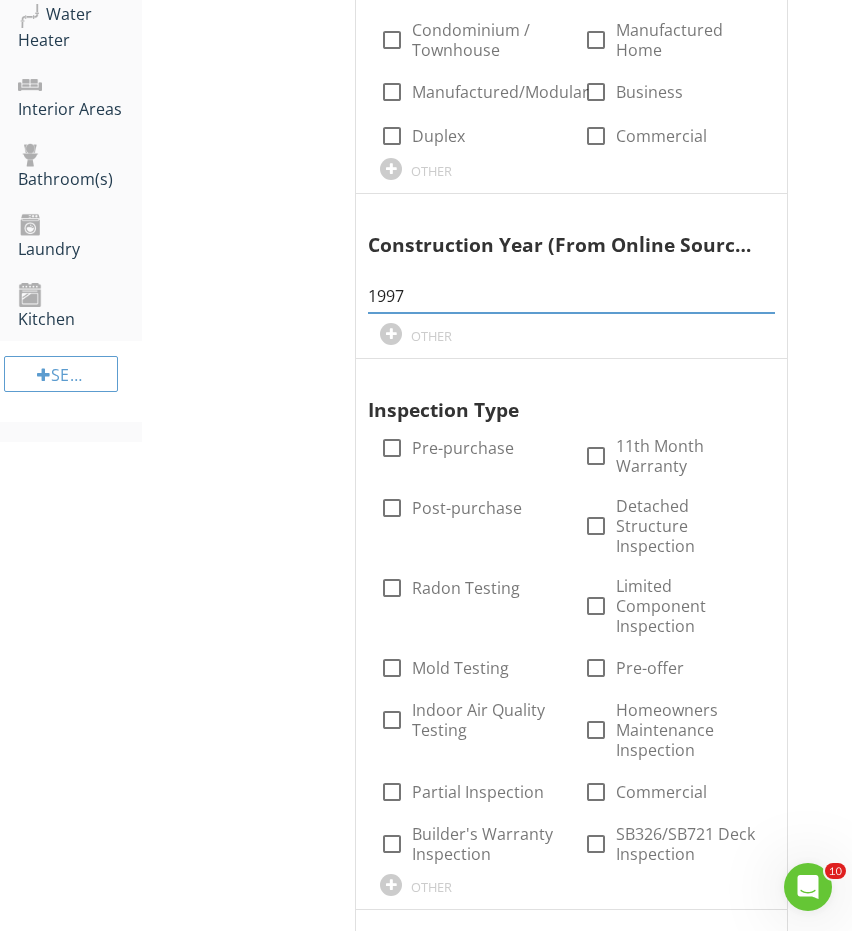 scroll, scrollTop: 1499, scrollLeft: 0, axis: vertical 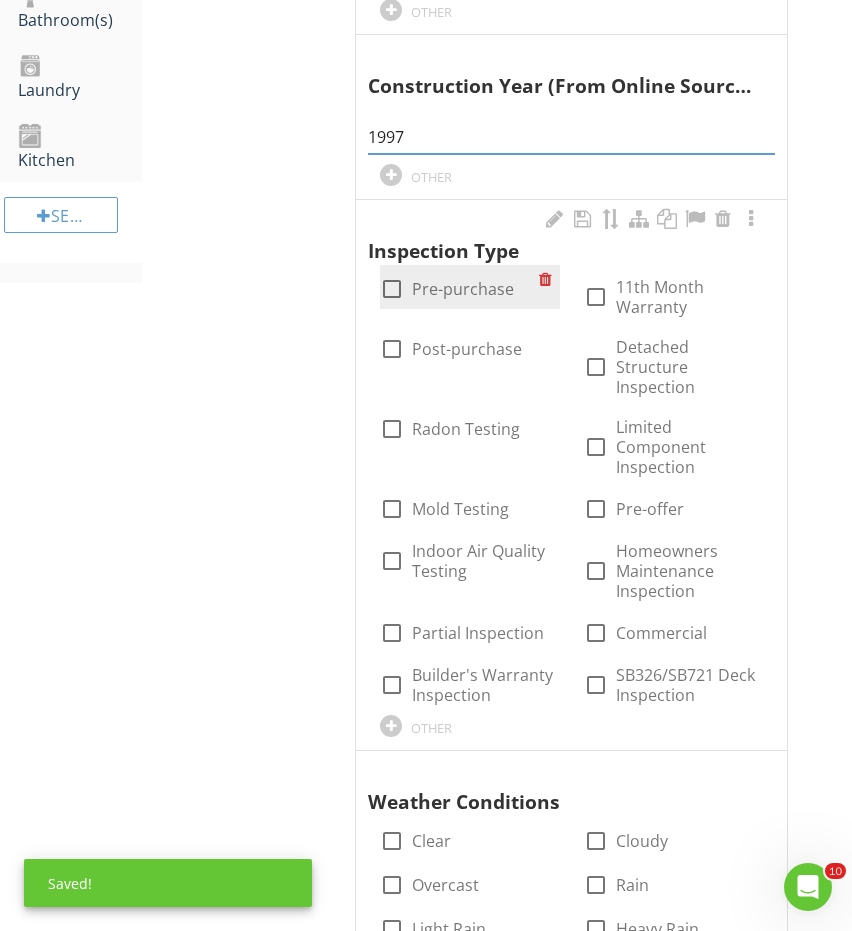 type on "1997" 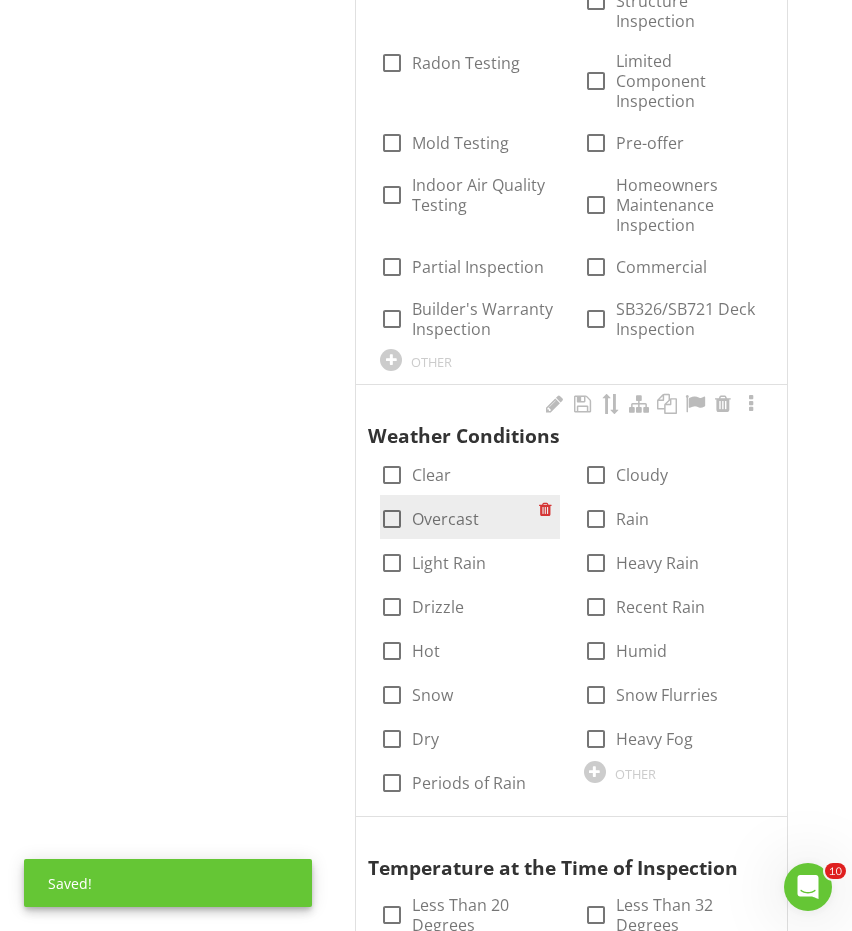 scroll, scrollTop: 1925, scrollLeft: 0, axis: vertical 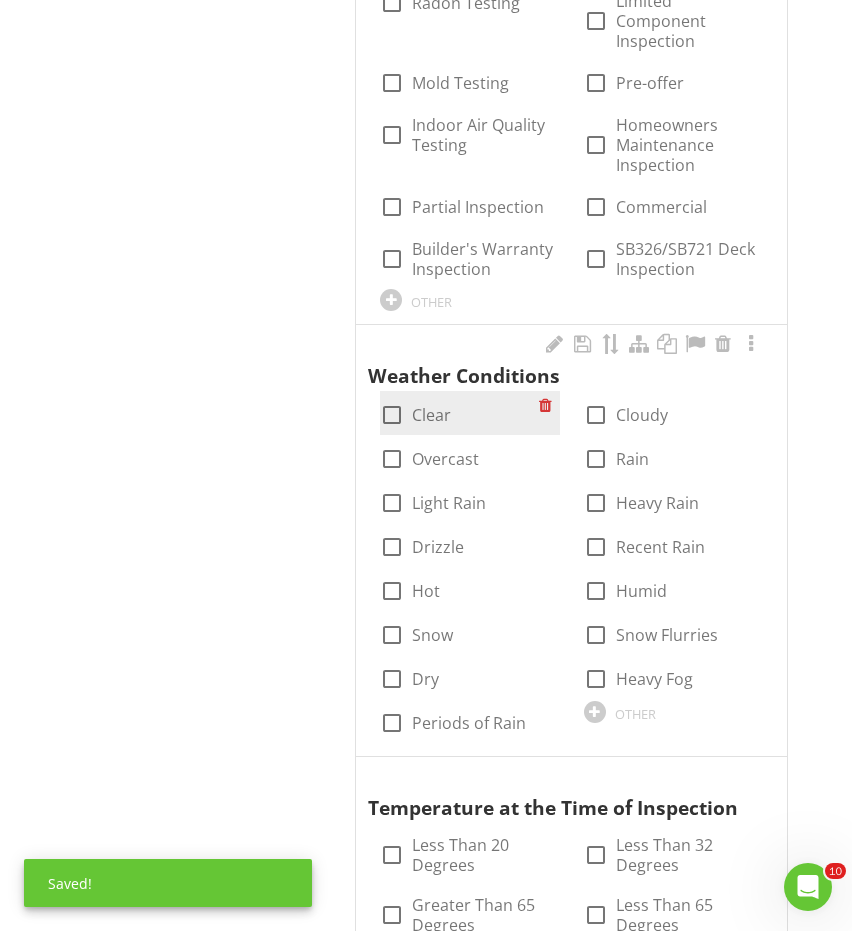 click on "Clear" at bounding box center (431, 415) 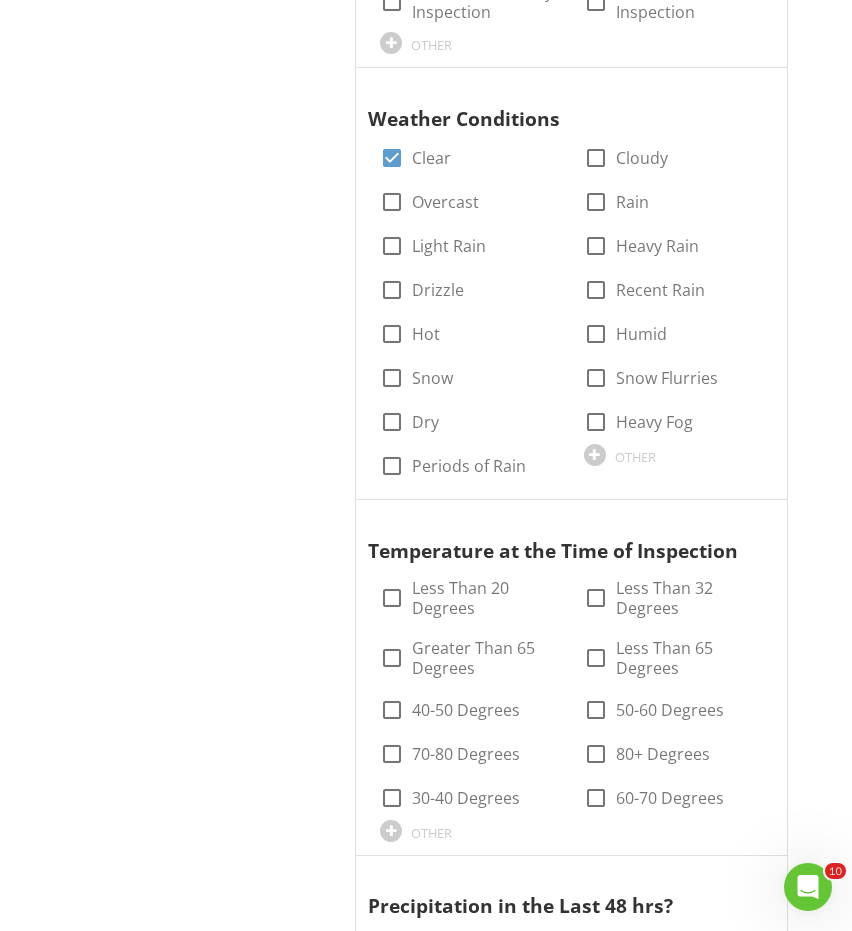 scroll, scrollTop: 2477, scrollLeft: 0, axis: vertical 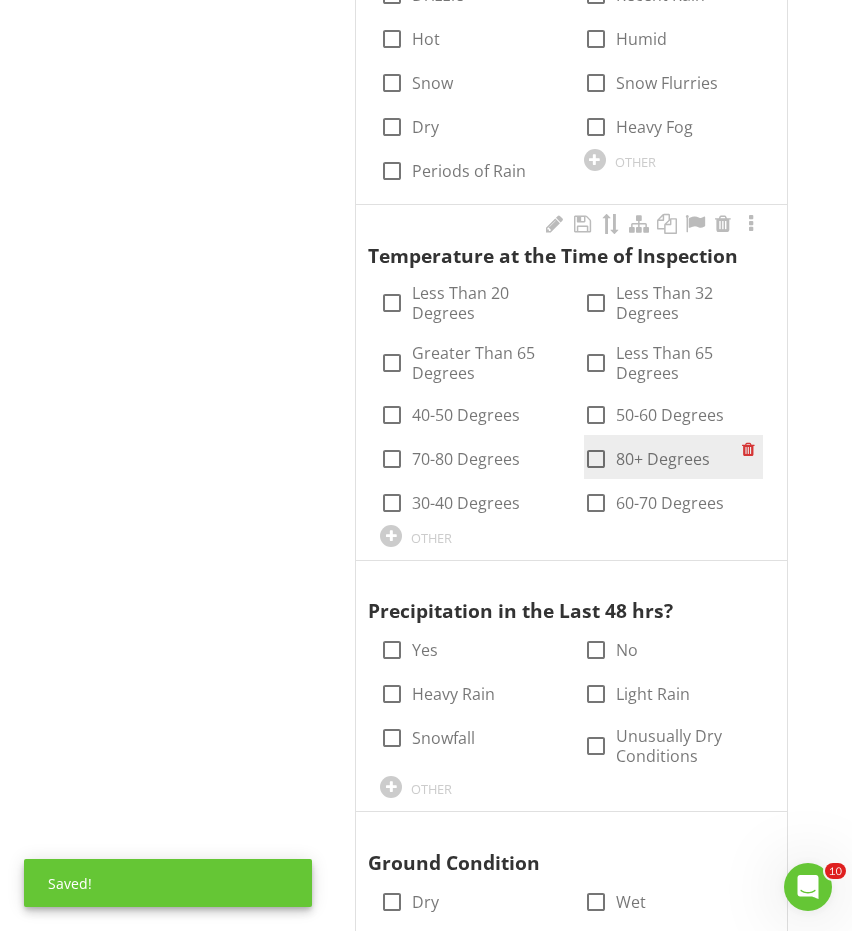 click at bounding box center [596, 459] 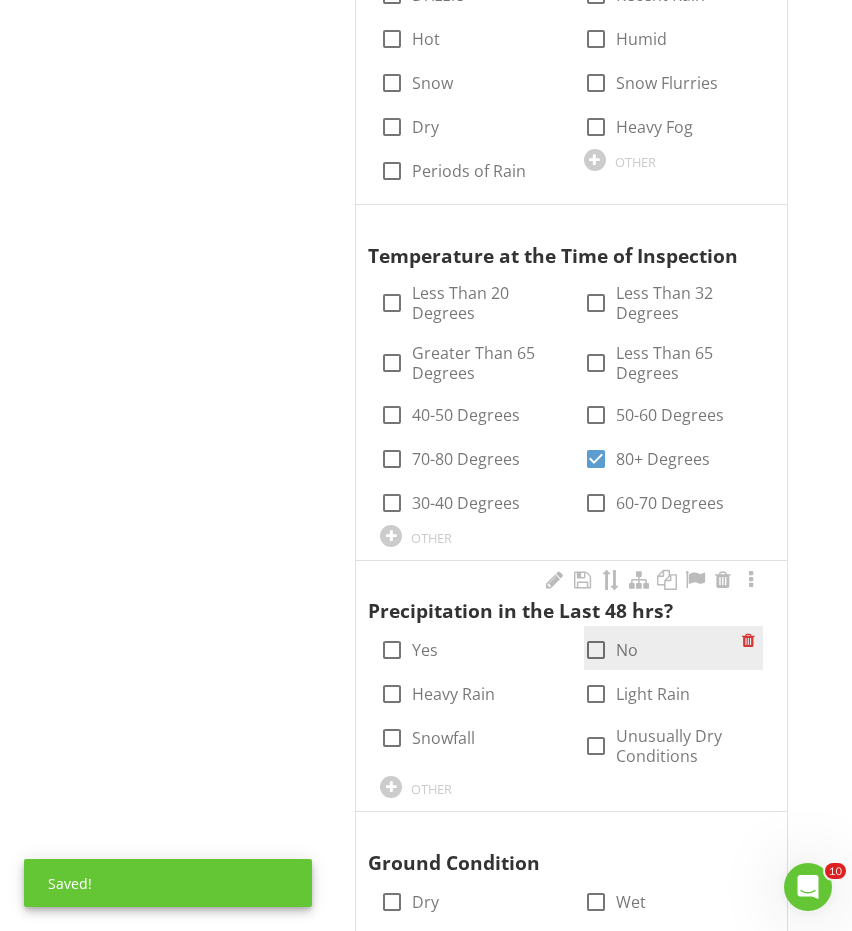 click at bounding box center (596, 650) 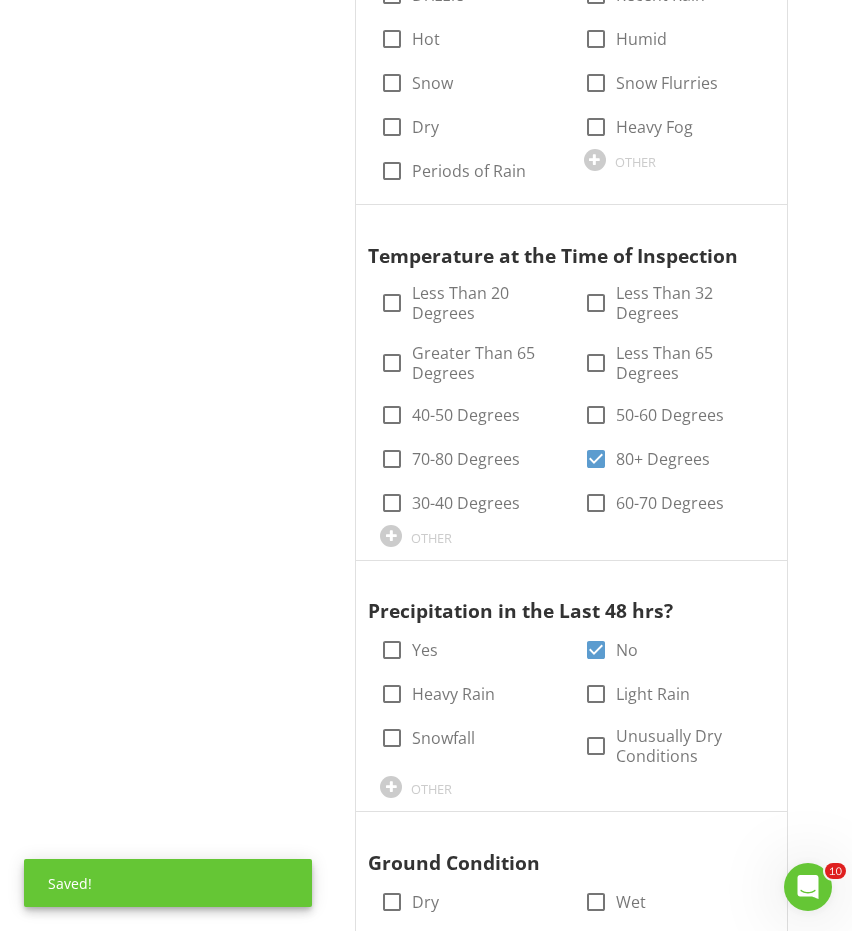 scroll, scrollTop: 2824, scrollLeft: 0, axis: vertical 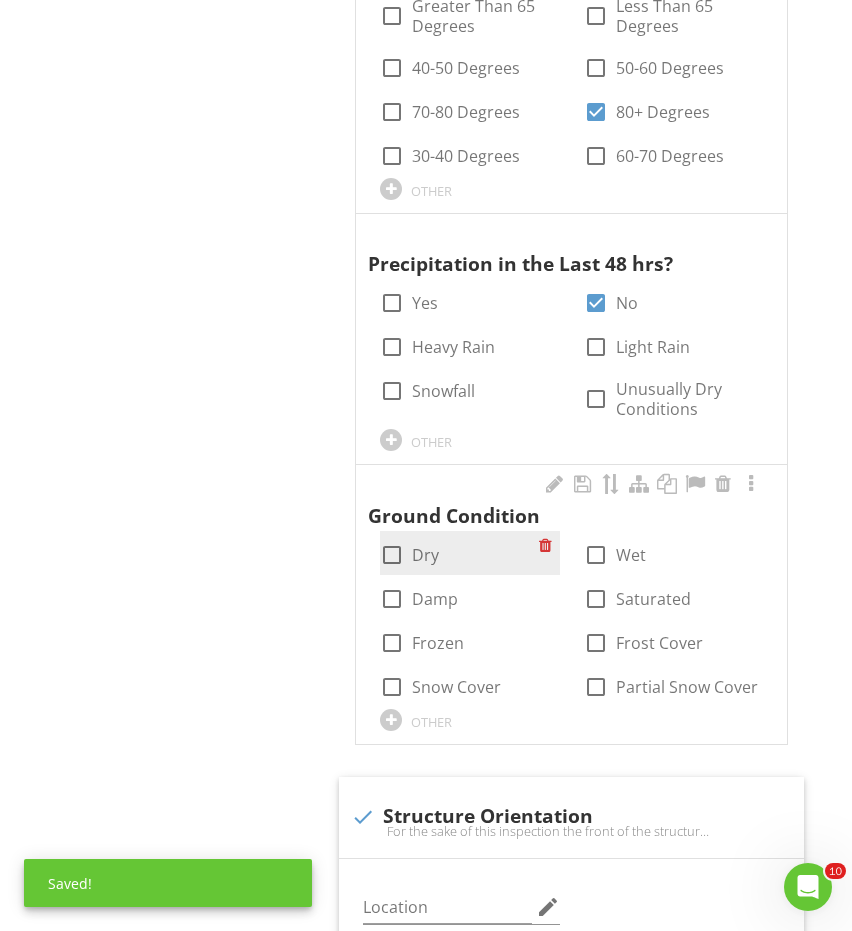 click at bounding box center (392, 555) 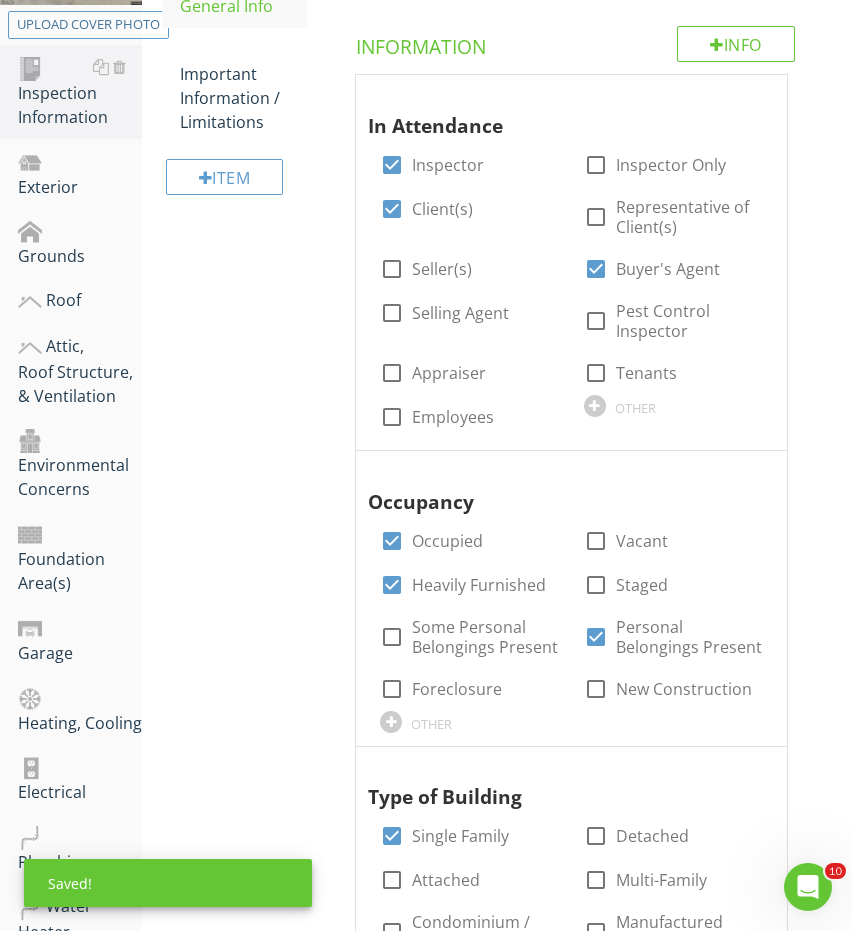 scroll, scrollTop: 209, scrollLeft: 0, axis: vertical 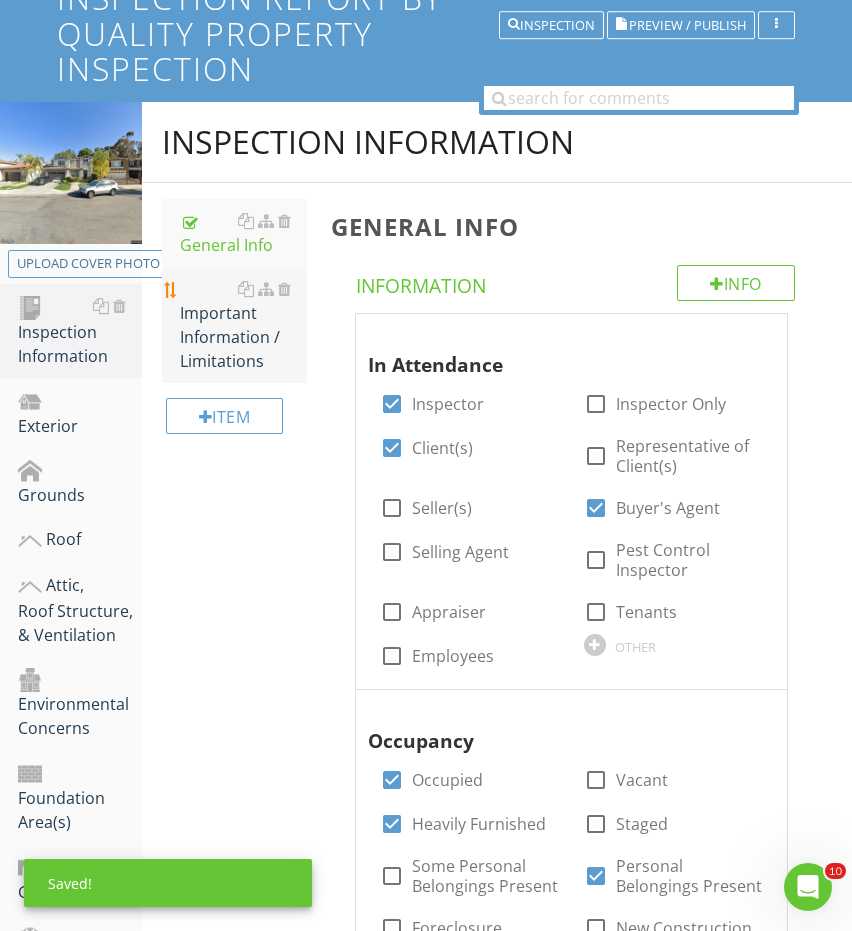 click on "Important Information / Limitations" at bounding box center [244, 325] 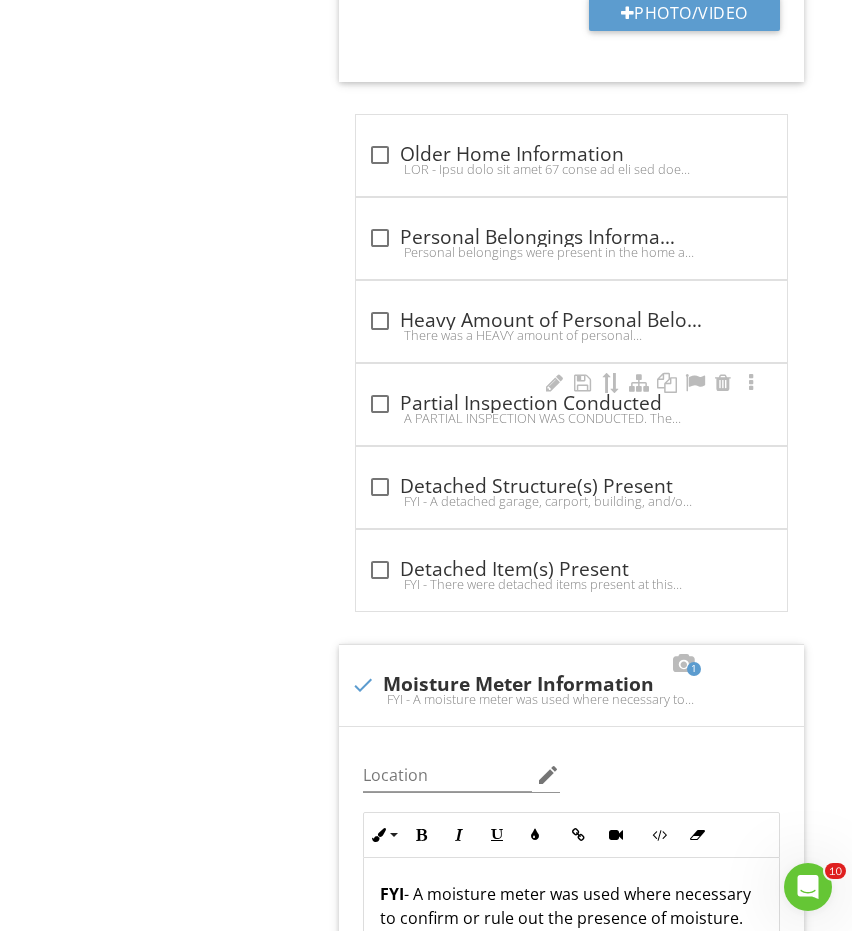 scroll, scrollTop: 3978, scrollLeft: 0, axis: vertical 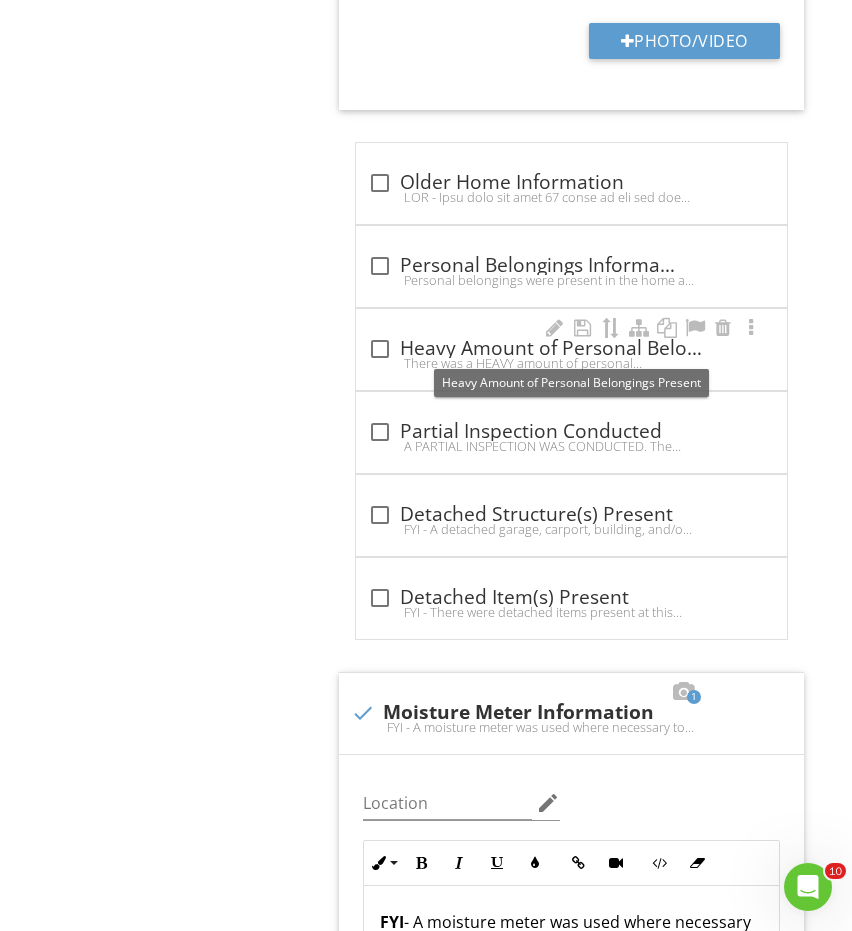 click on "check_box_outline_blank
Heavy Amount of Personal Belongings Present" at bounding box center (571, 349) 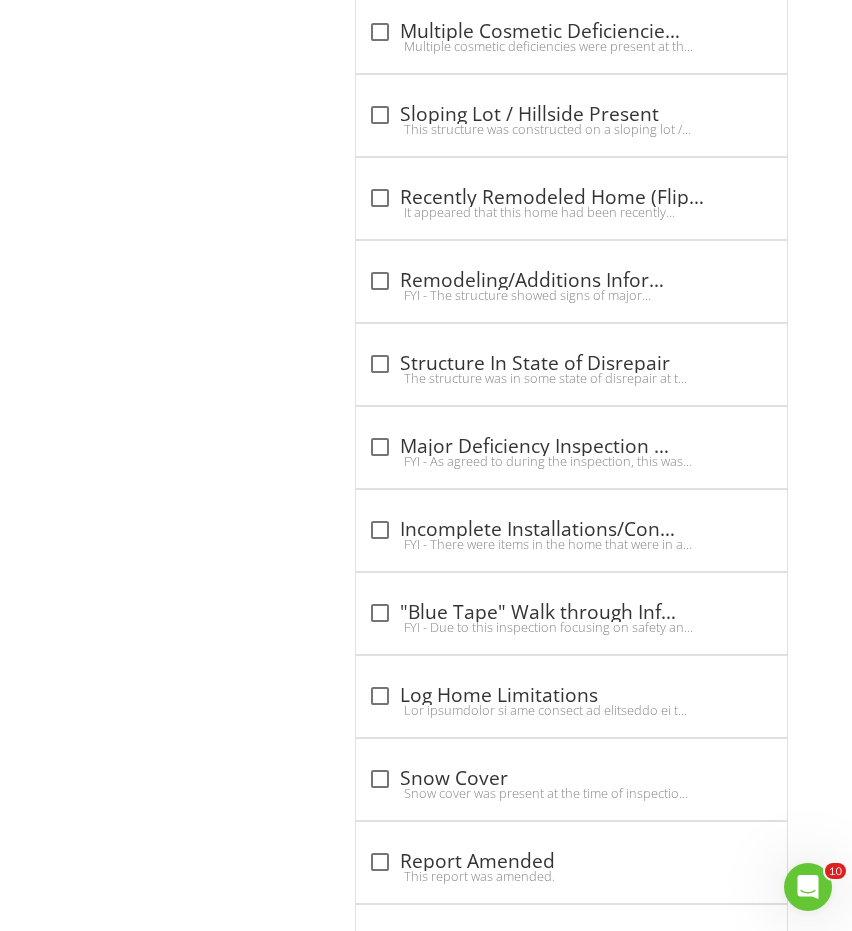 scroll, scrollTop: 6273, scrollLeft: 0, axis: vertical 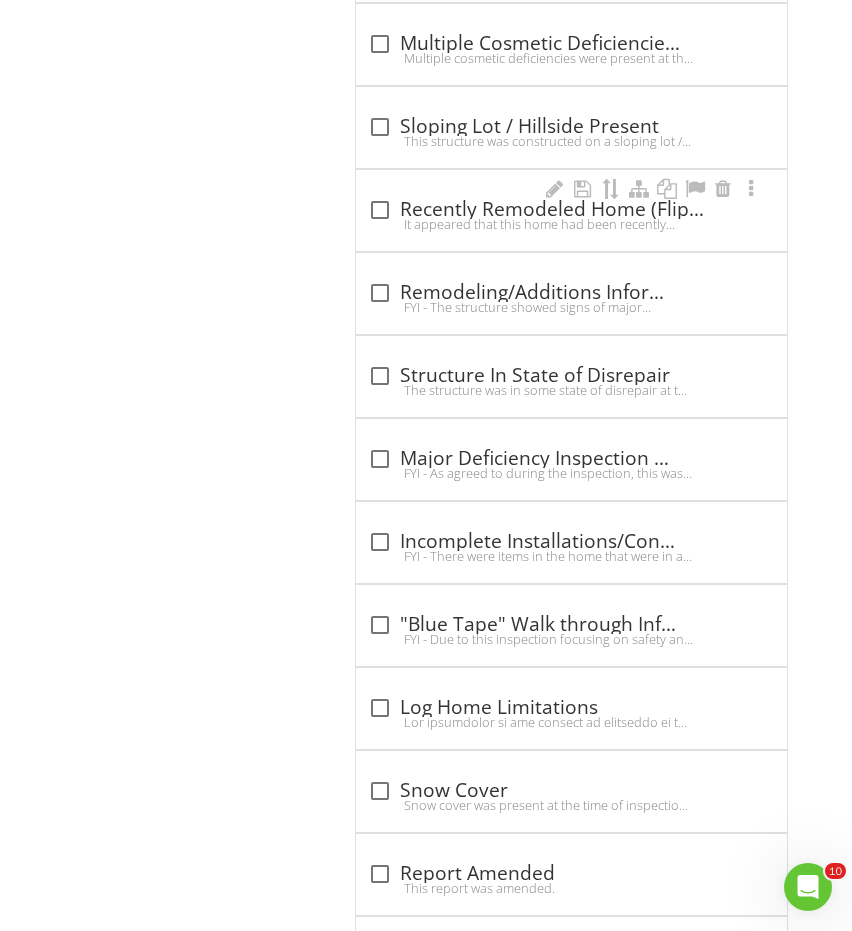 click on "check_box_outline_blank
Recently Remodeled Home (Flip) Information
It appeared that this home had been recently remodeled and at least partly painted. This type of work may conceal certain conditions such as settling and movement, water damage, wood destroying insect damage and infestation, mold, electrical issues, plumbing issues, signs of water entry, or other risks. Further investigation is recommended." at bounding box center (571, 216) 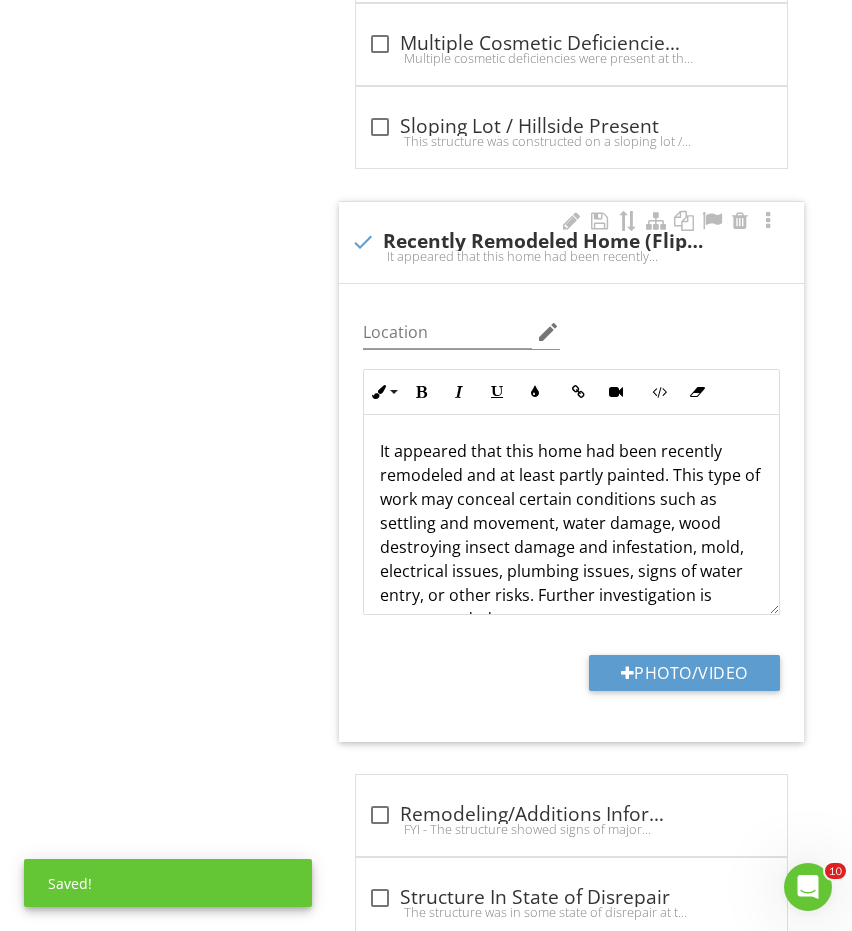 click on "It appeared that this home had been recently remodeled and at least partly painted. This type of work may conceal certain conditions such as settling and movement, water damage, wood destroying insect damage and infestation, mold, electrical issues, plumbing issues, signs of water entry, or other risks. Further investigation is recommended." at bounding box center [571, 256] 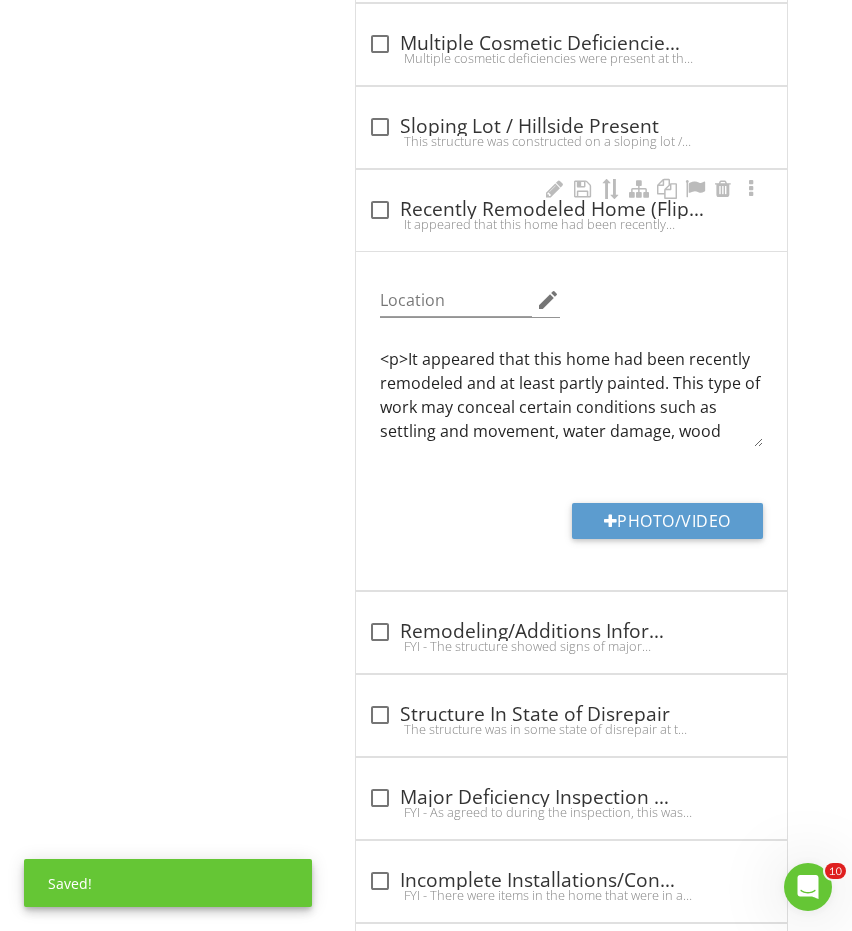 checkbox on "true" 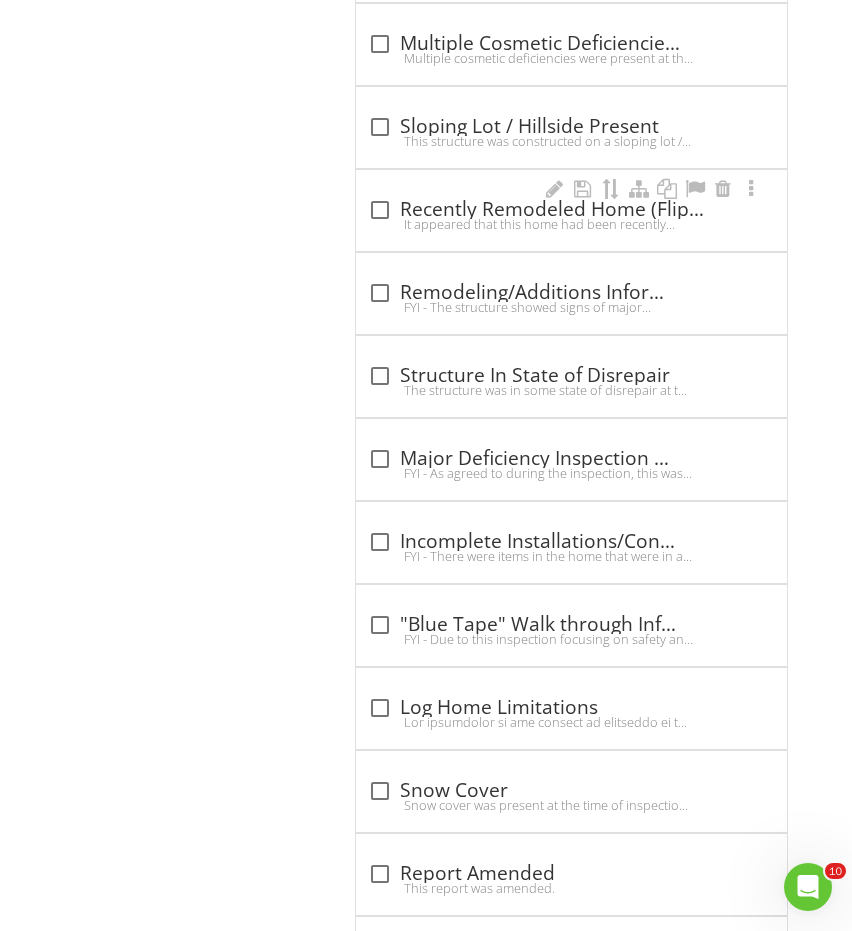 click on "check_box_outline_blank
Recently Remodeled Home (Flip) Information
It appeared that this home had been recently remodeled and at least partly painted. This type of work may conceal certain conditions such as settling and movement, water damage, wood destroying insect damage and infestation, mold, electrical issues, plumbing issues, signs of water entry, or other risks. Further investigation is recommended." at bounding box center [571, 210] 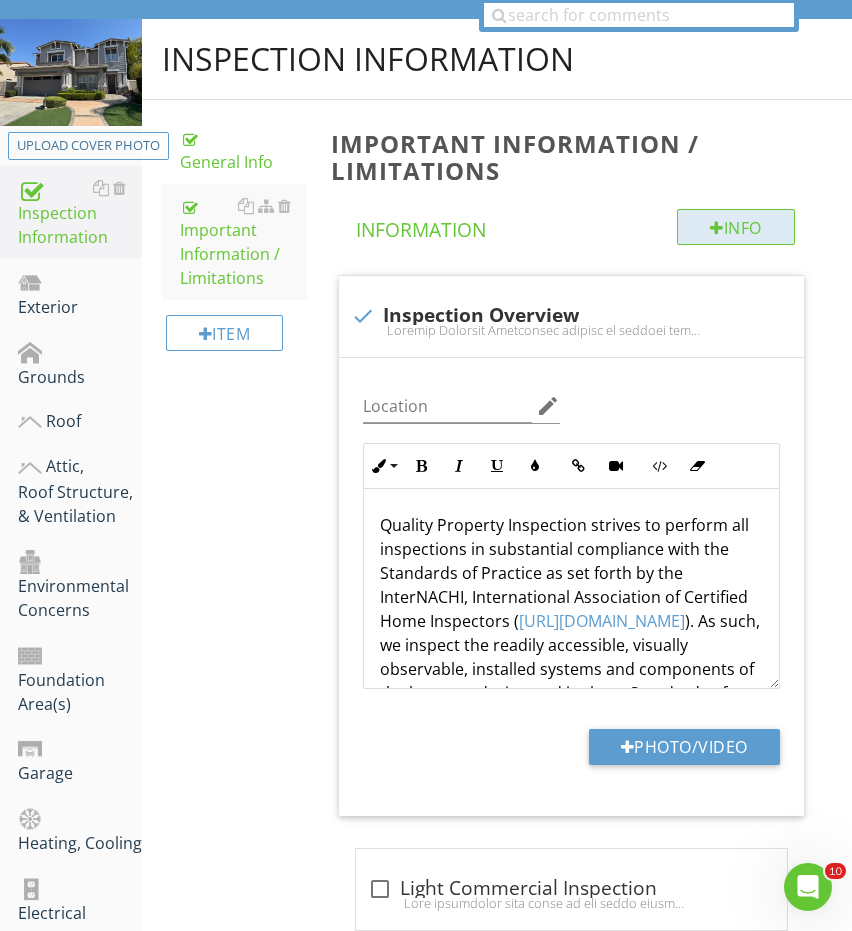 scroll, scrollTop: 406, scrollLeft: 0, axis: vertical 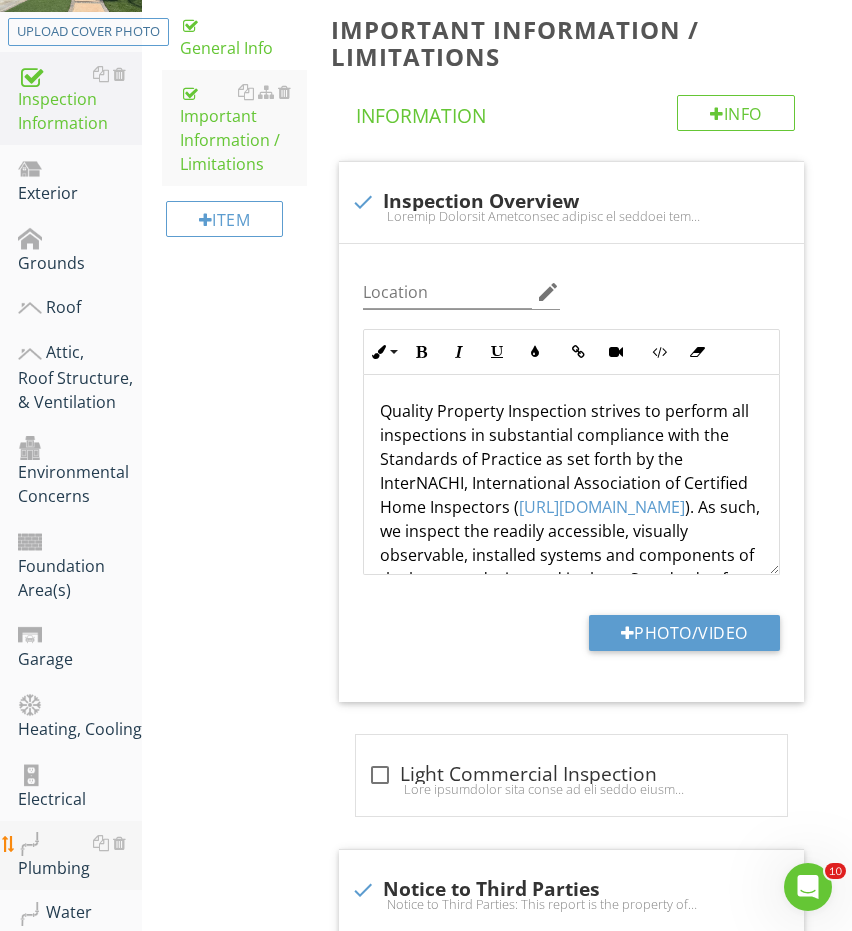 click on "Plumbing" at bounding box center (80, 856) 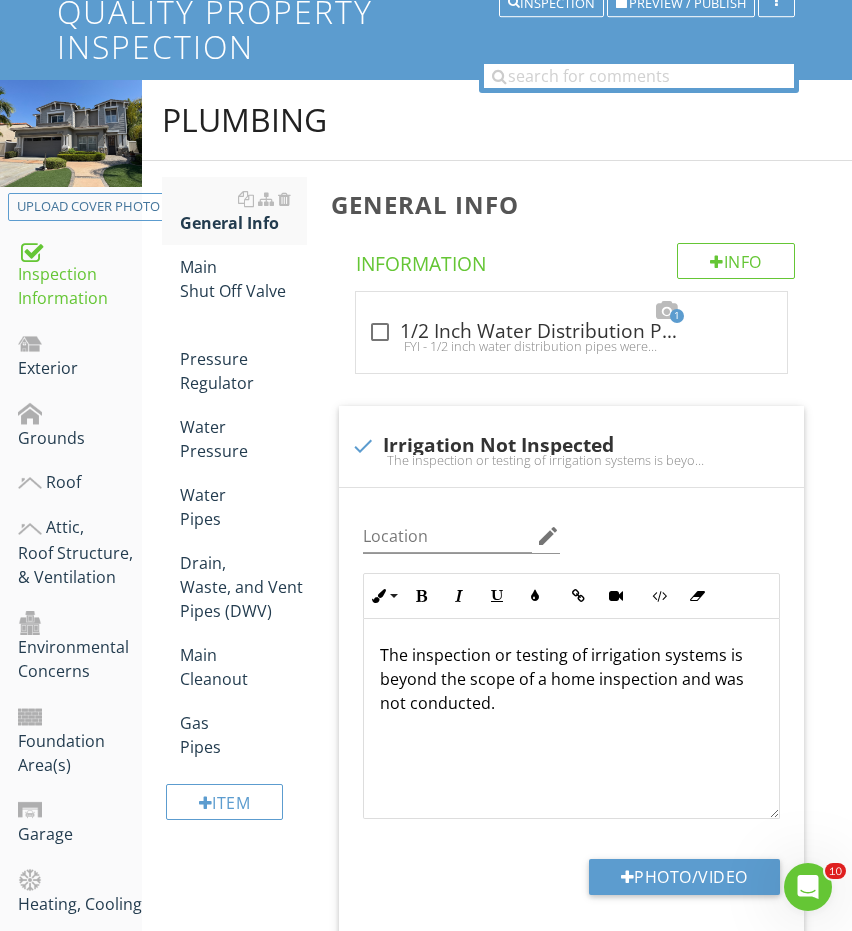 scroll, scrollTop: 182, scrollLeft: 0, axis: vertical 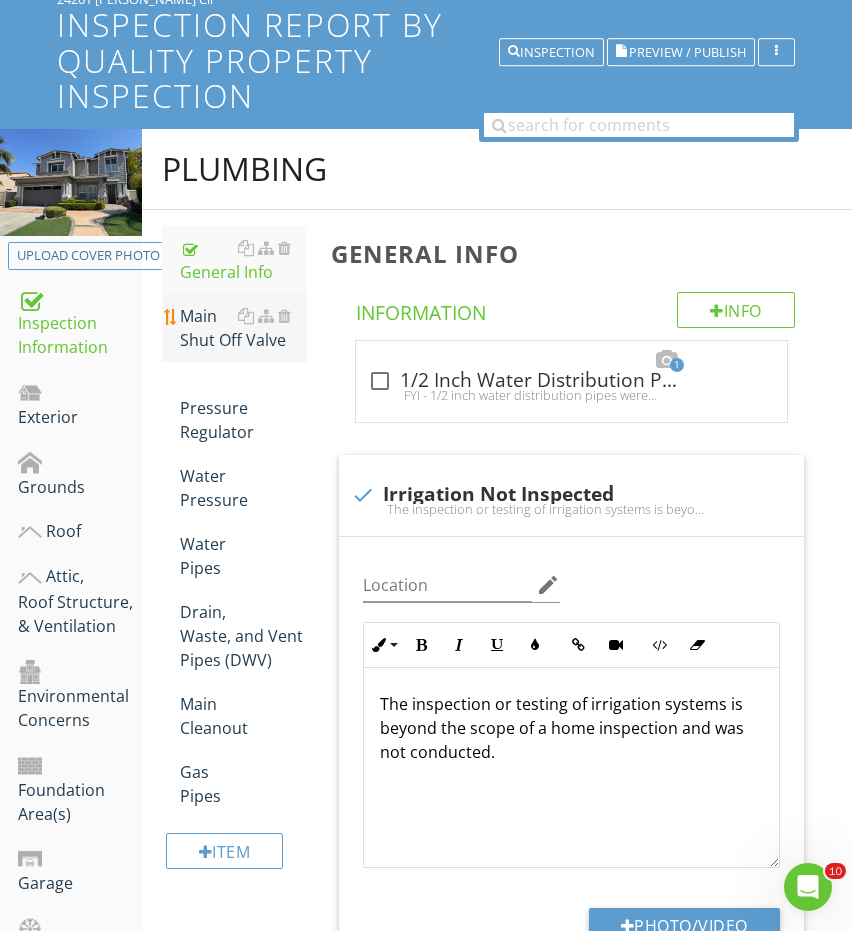 click on "Main Shut Off Valve" at bounding box center [244, 328] 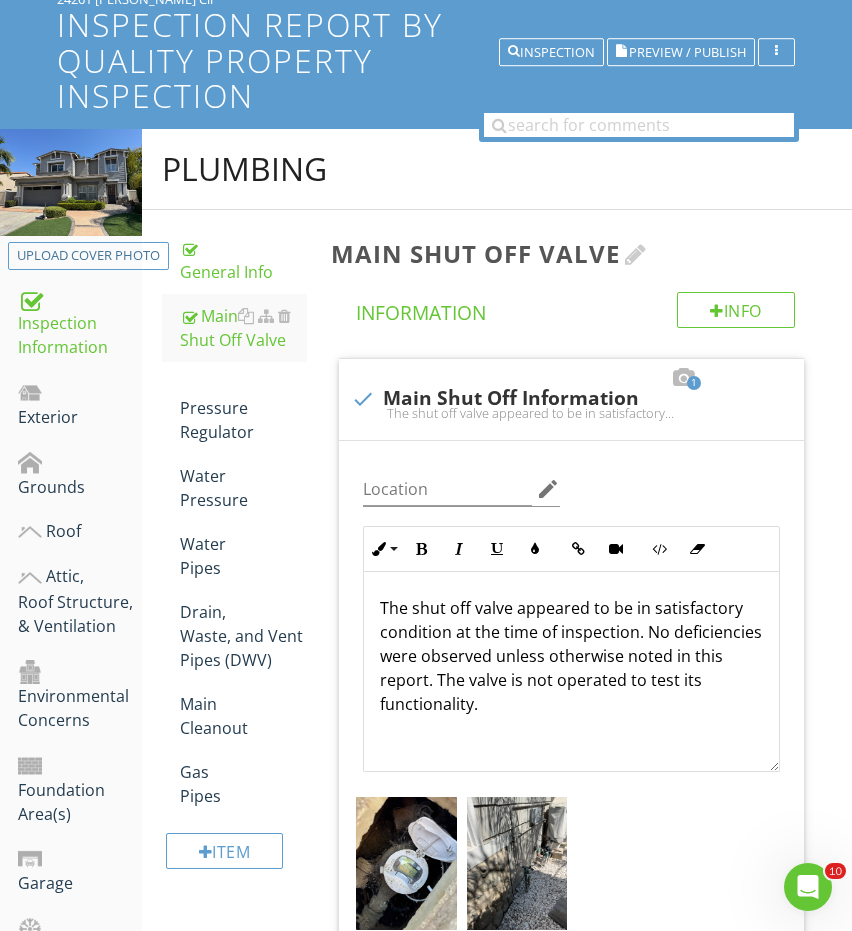 scroll, scrollTop: 388, scrollLeft: 0, axis: vertical 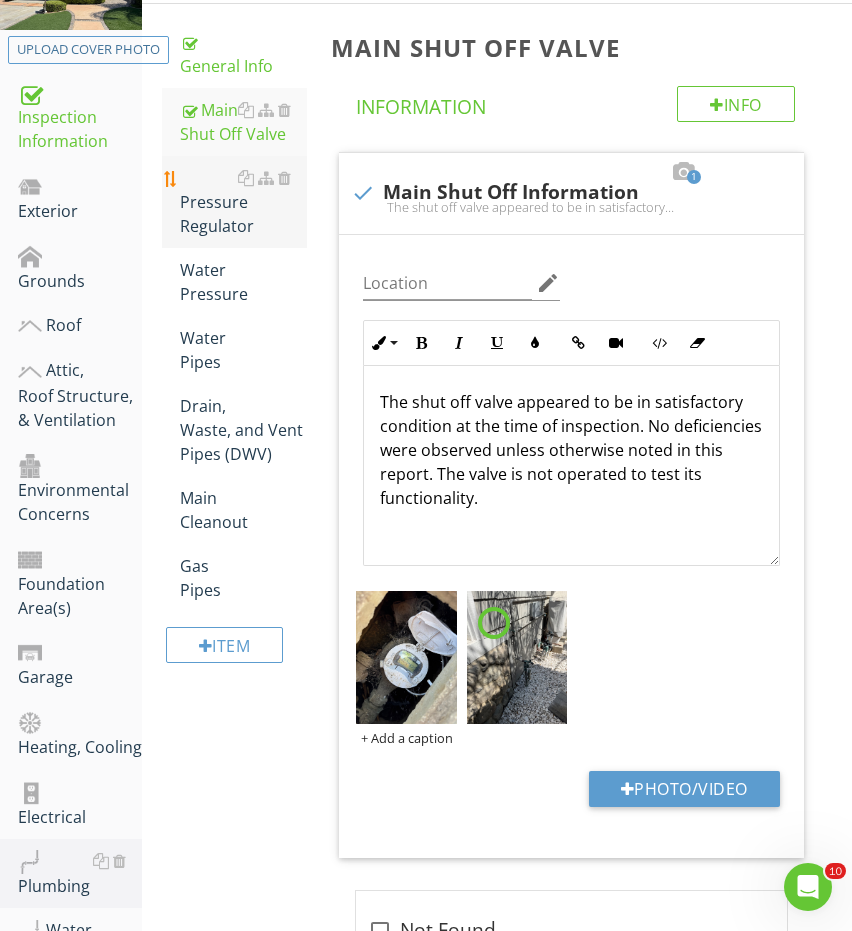 click on "Pressure Regulator" at bounding box center [244, 202] 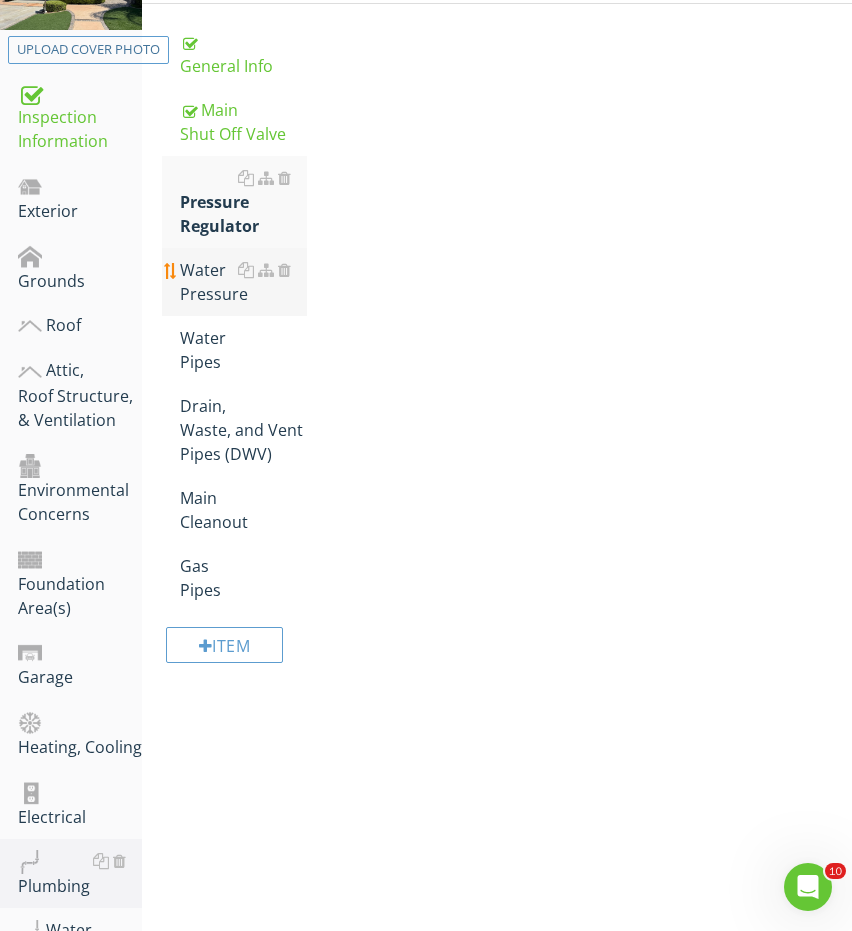 click on "Water Pressure" at bounding box center [244, 282] 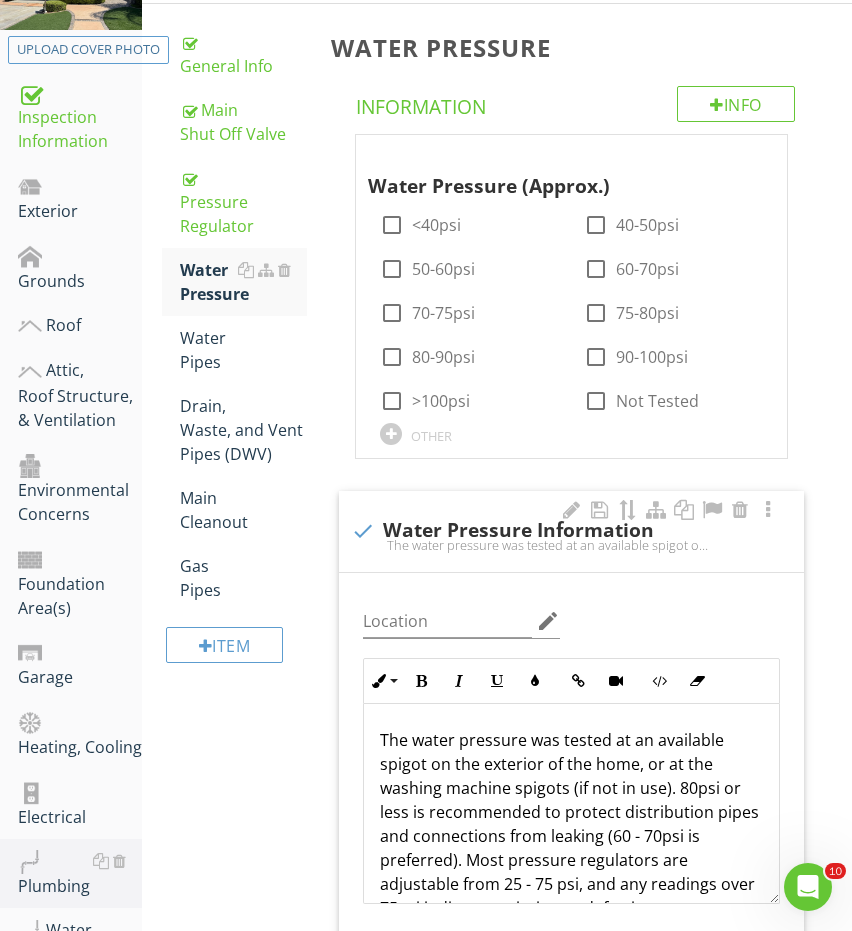 click on "check
Water Pressure Information" at bounding box center (571, 531) 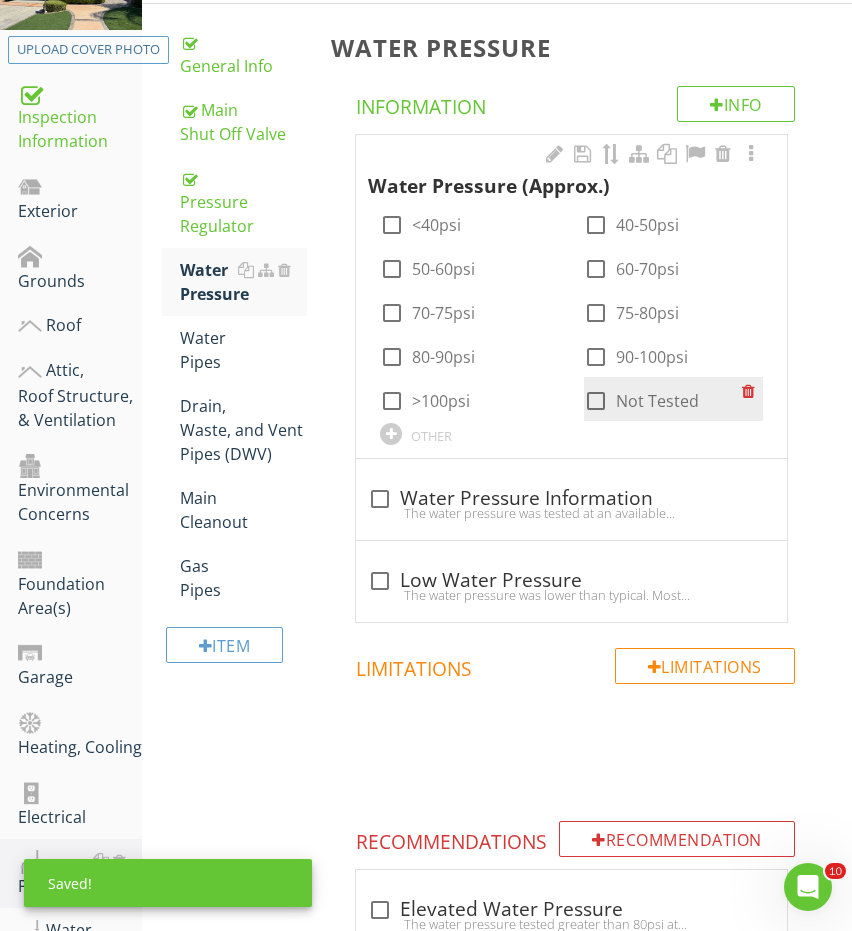 click at bounding box center (596, 401) 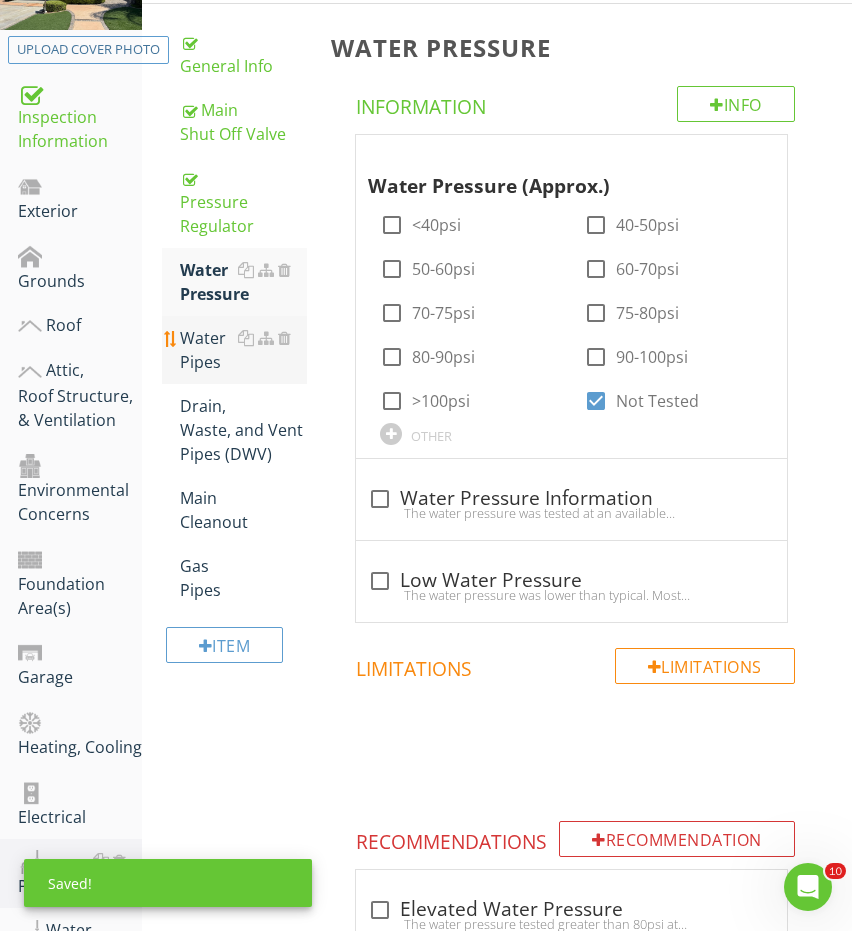 click at bounding box center (264, 338) 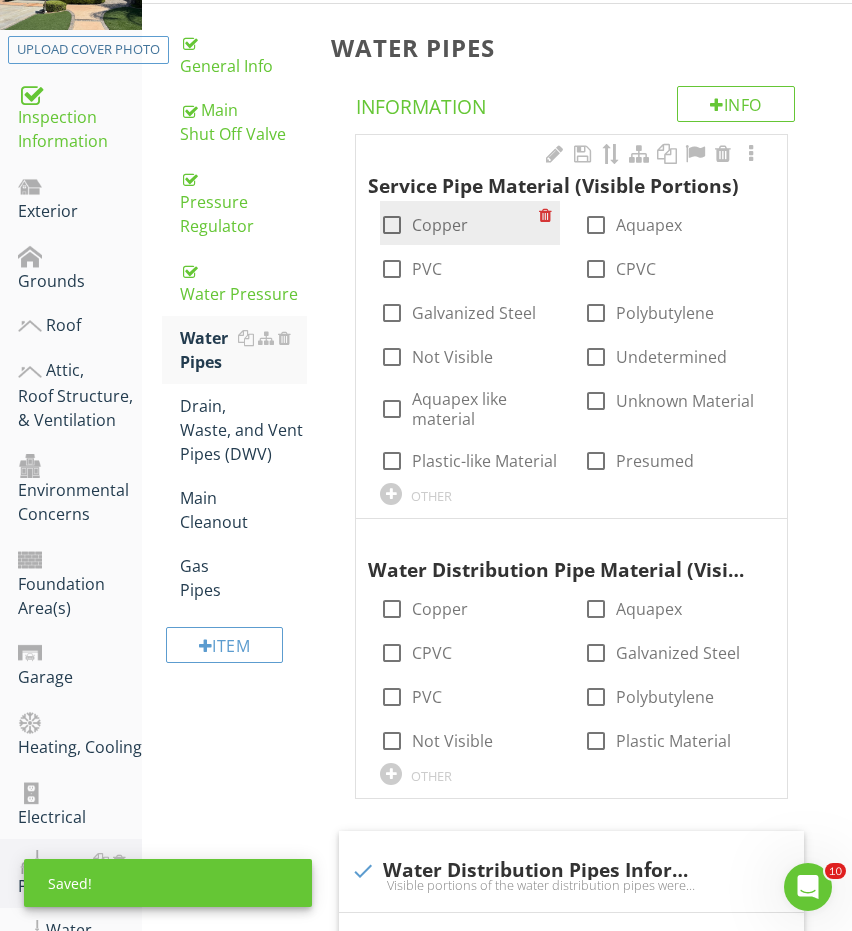 click on "Copper" at bounding box center (440, 225) 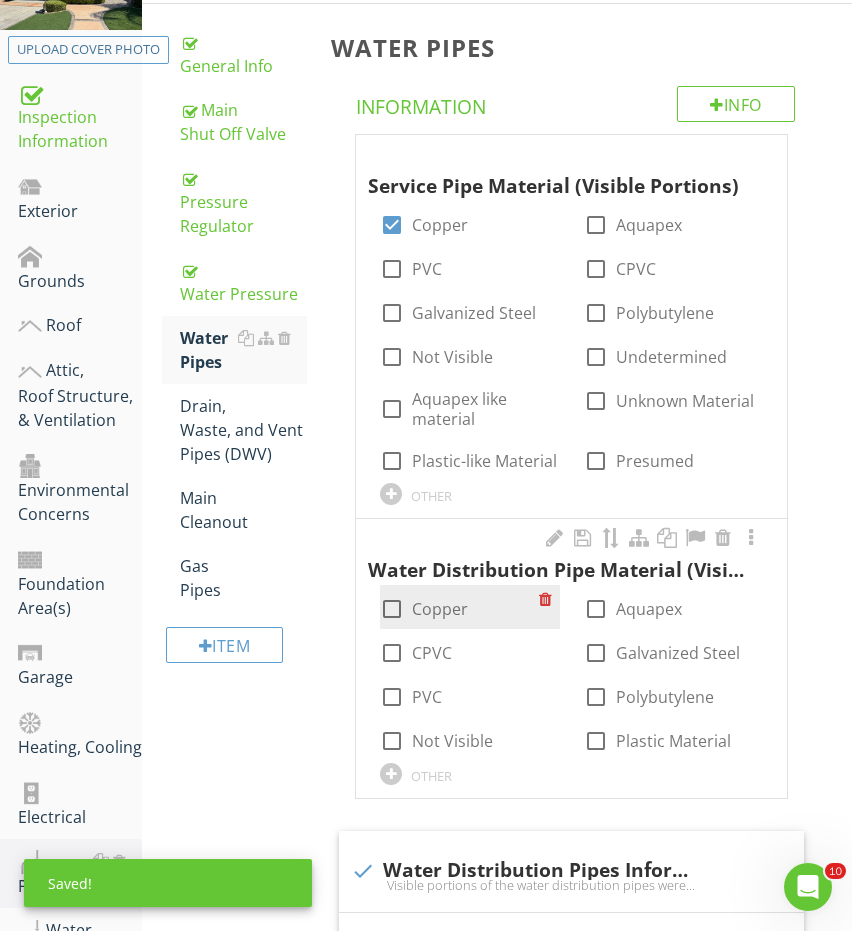 click on "Copper" at bounding box center (440, 609) 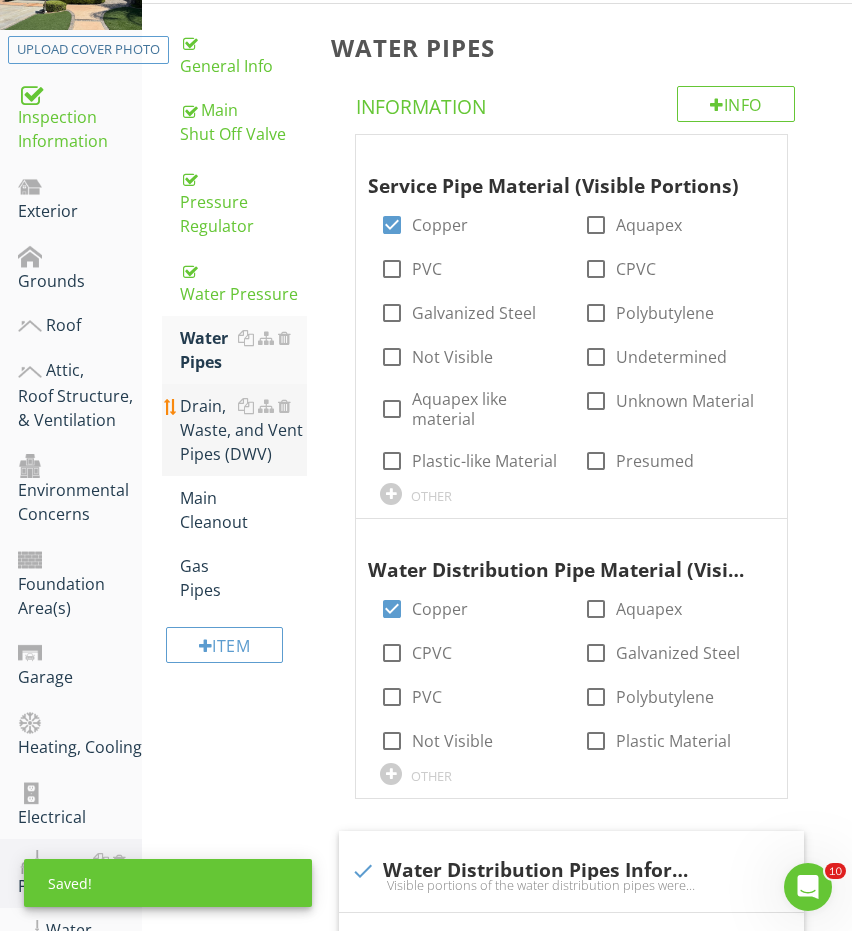 click on "Drain, Waste, and Vent Pipes (DWV)" at bounding box center (244, 430) 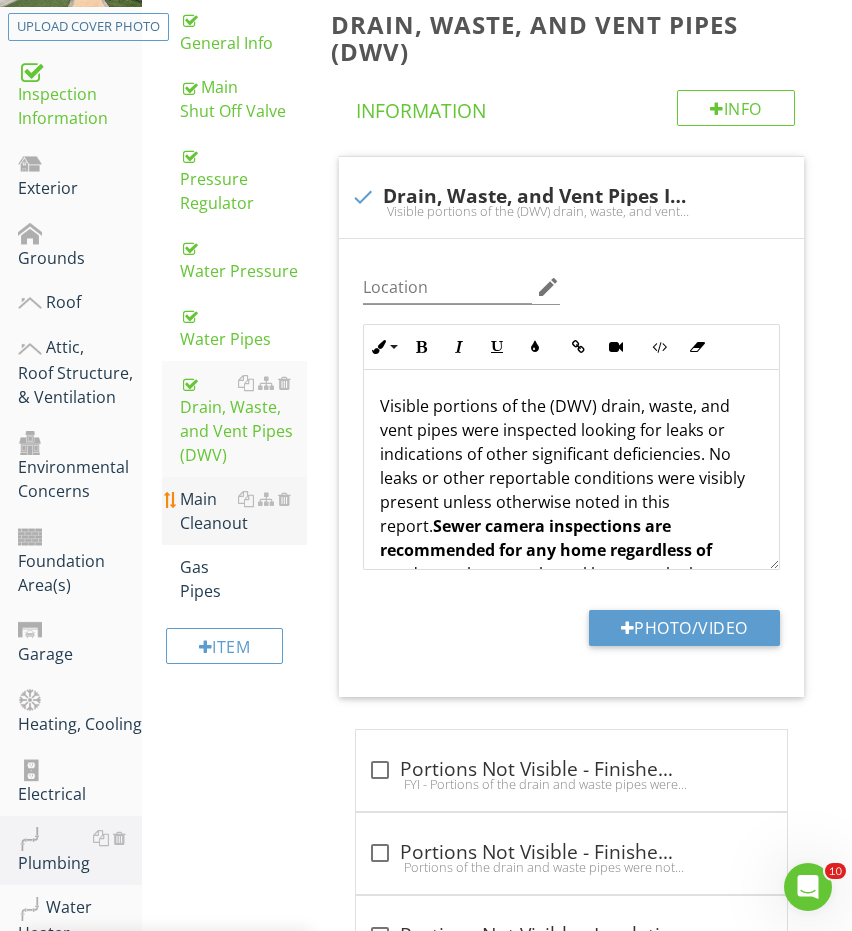 scroll, scrollTop: 457, scrollLeft: 0, axis: vertical 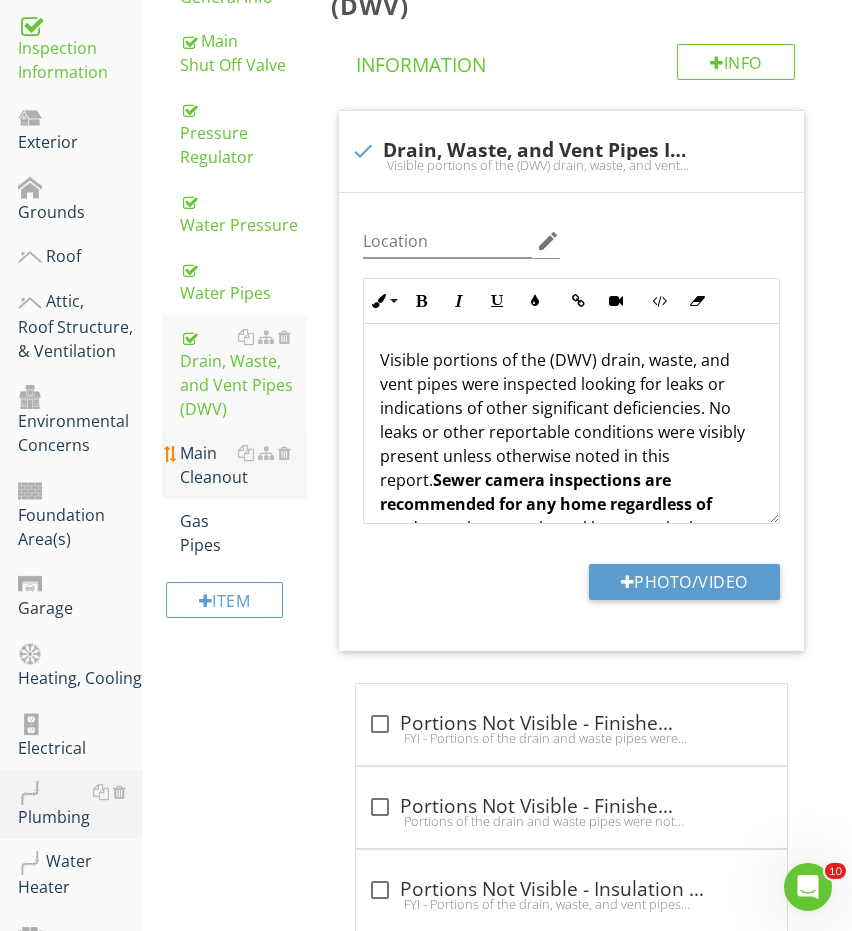 click on "Main Cleanout" at bounding box center (244, 465) 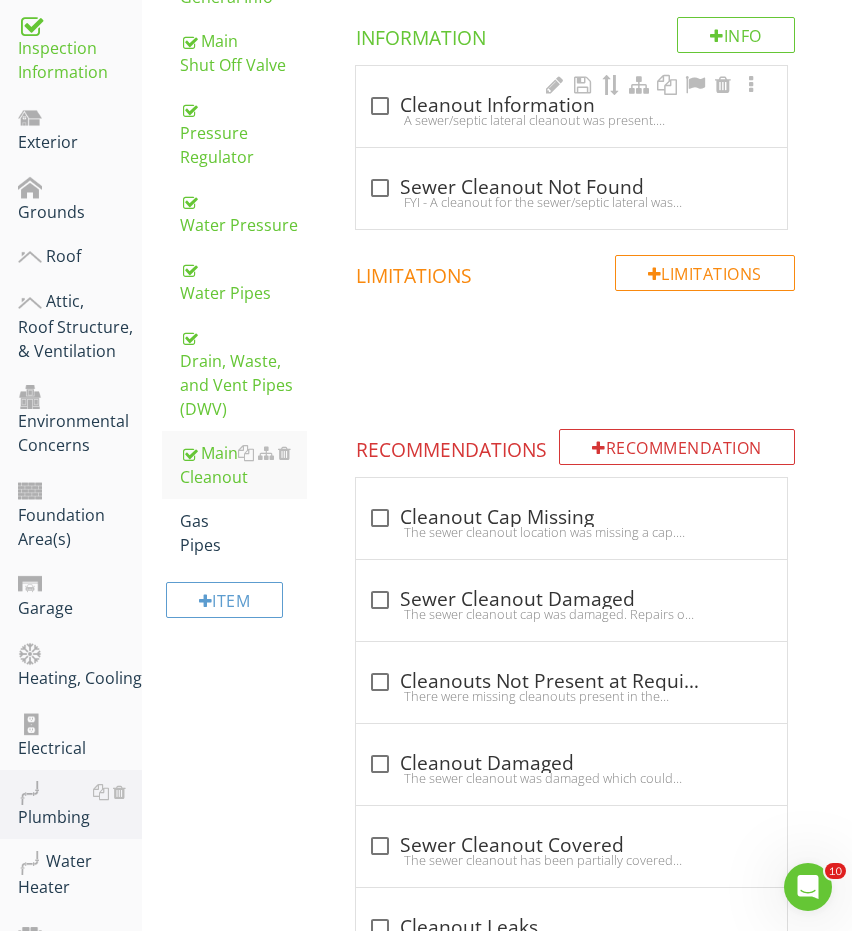click on "check_box_outline_blank
Cleanout Information" at bounding box center (571, 106) 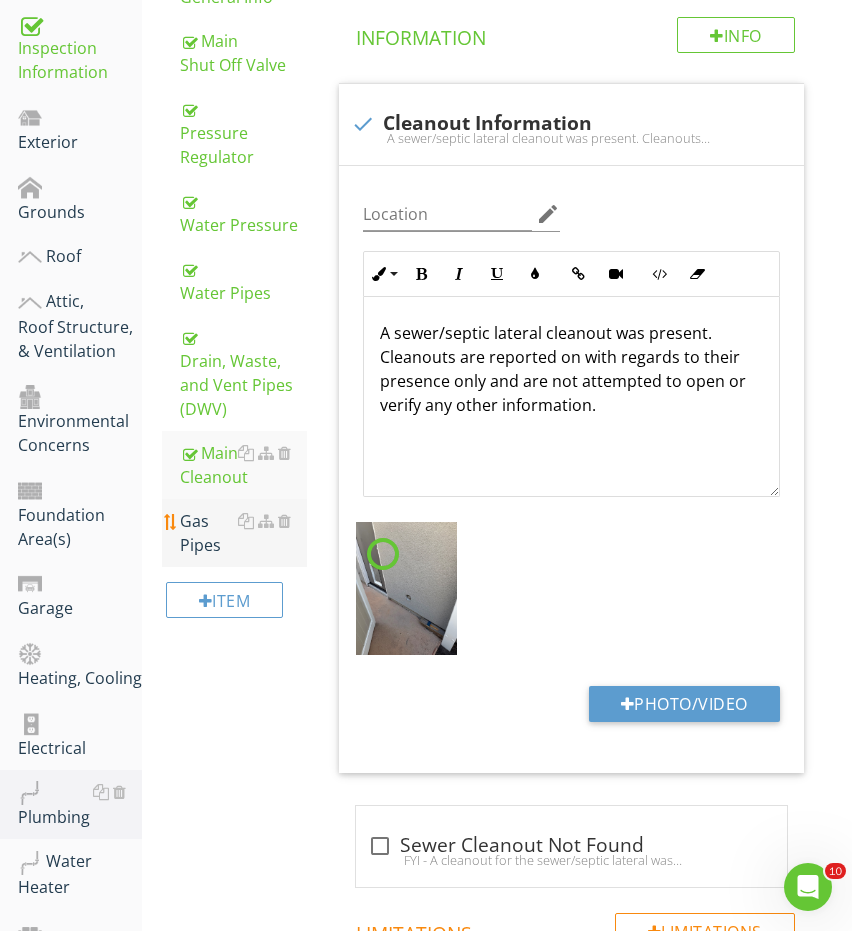 click on "Gas Pipes" at bounding box center (244, 533) 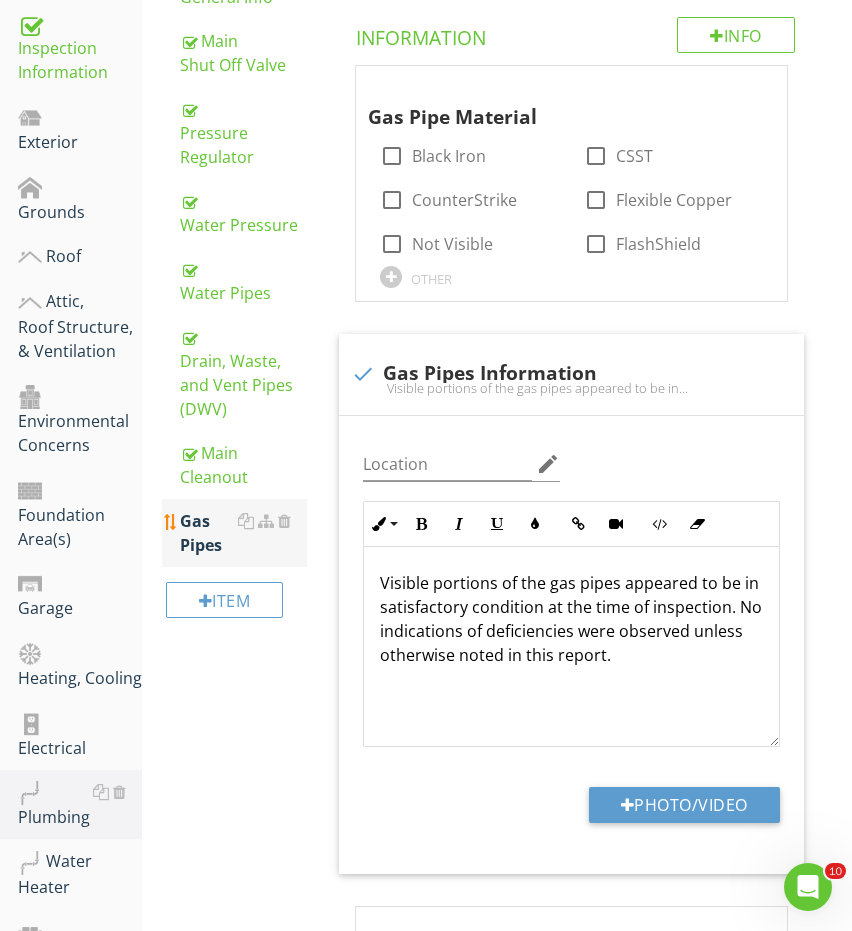 scroll, scrollTop: 295, scrollLeft: 0, axis: vertical 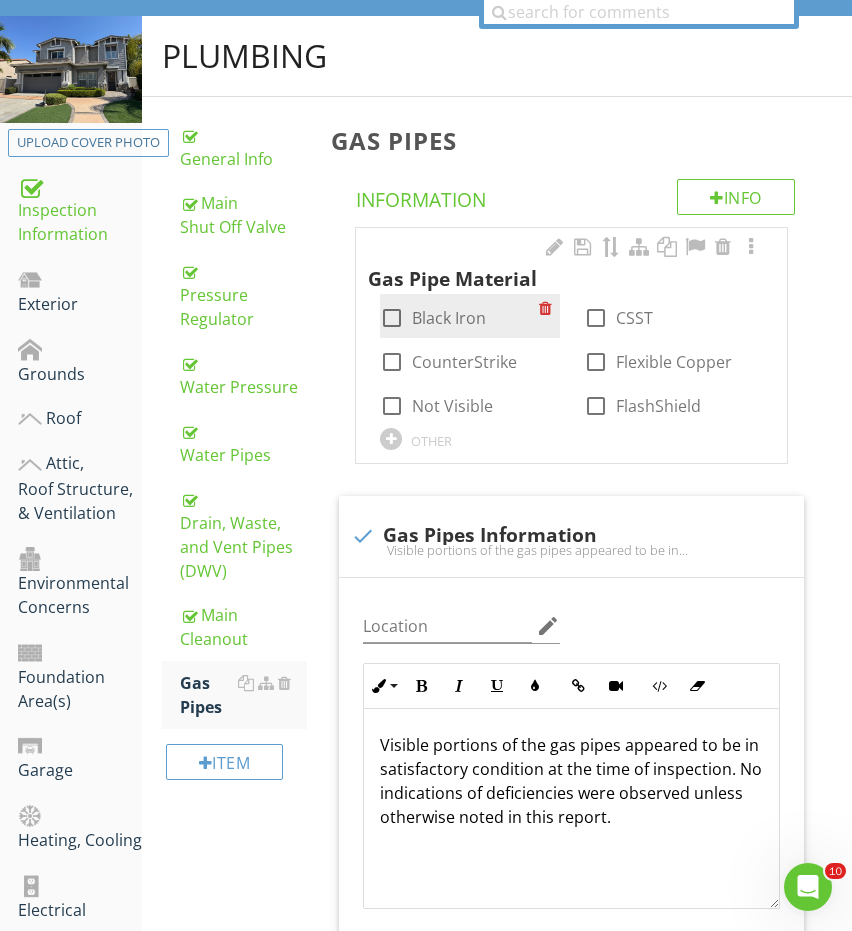 click on "check_box_outline_blank Black Iron" at bounding box center (459, 316) 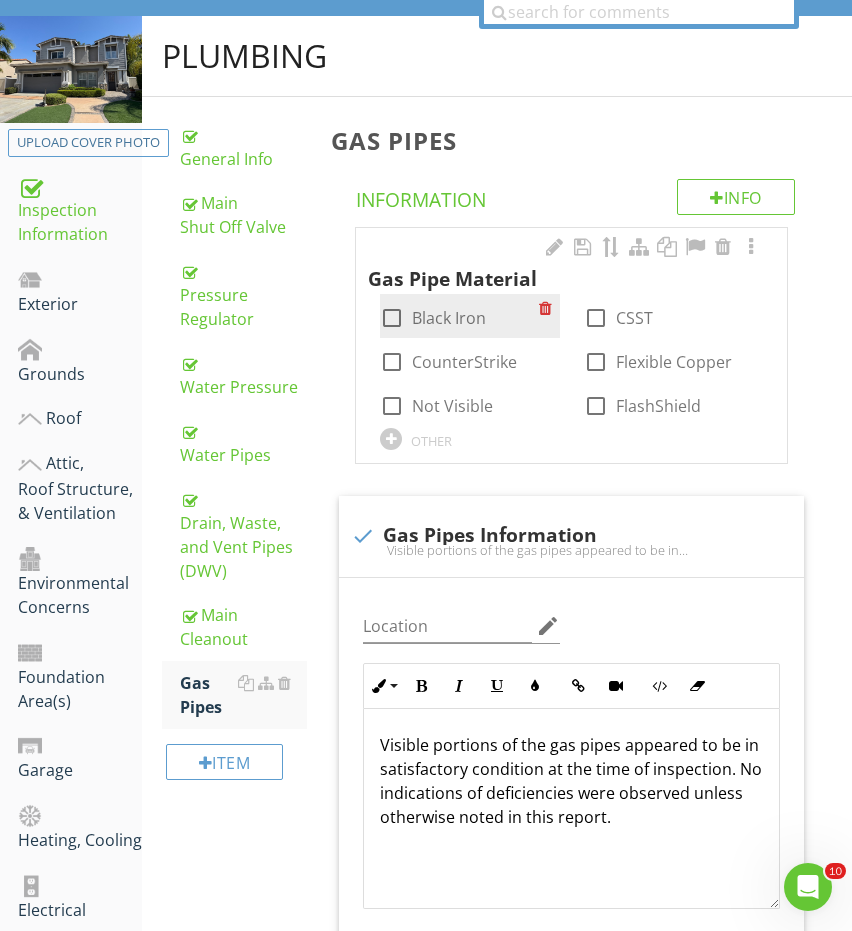 click on "check_box_outline_blank Black Iron" at bounding box center (433, 318) 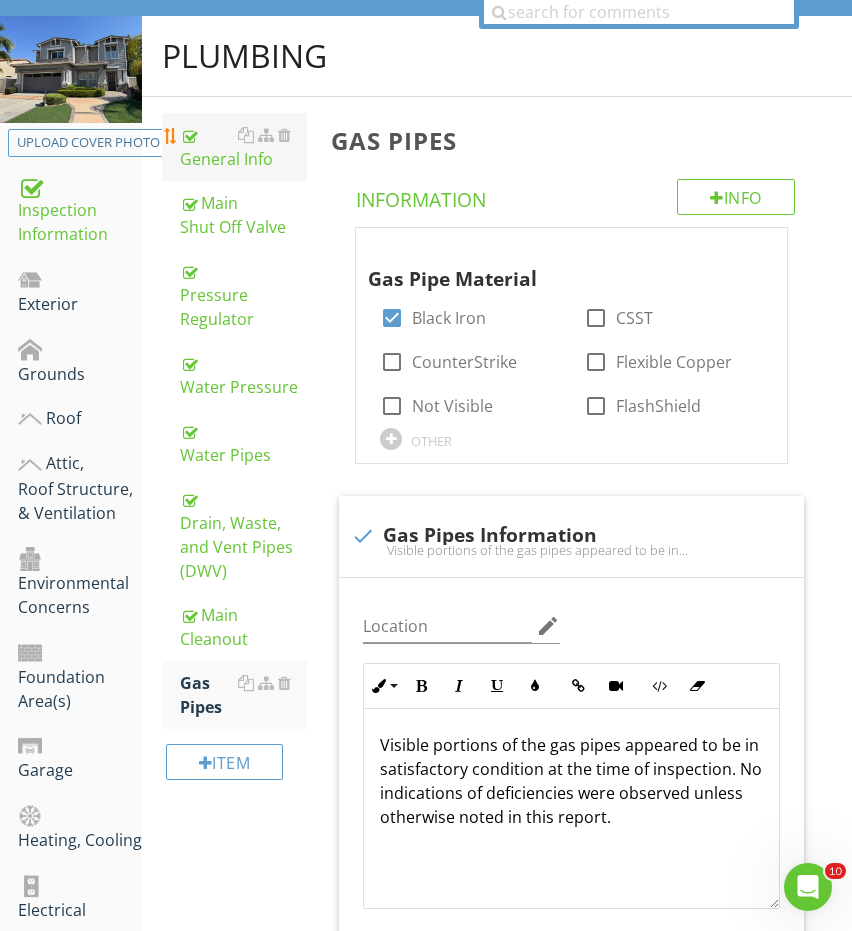 click on "General Info" at bounding box center [244, 147] 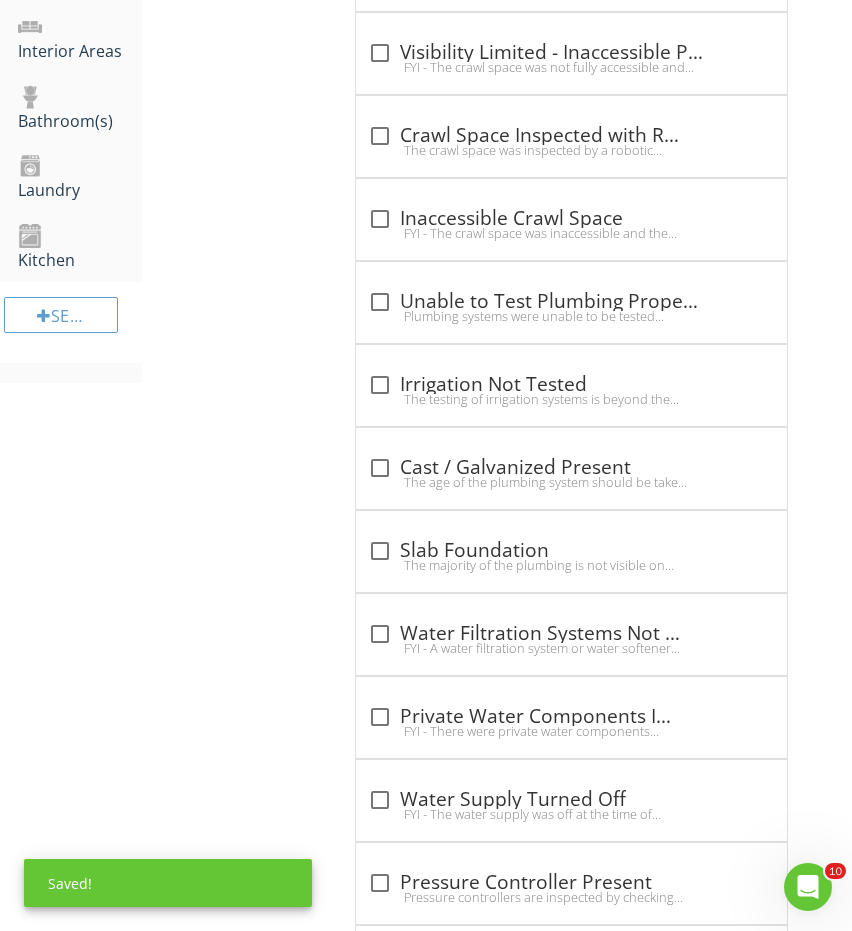 scroll, scrollTop: 1532, scrollLeft: 0, axis: vertical 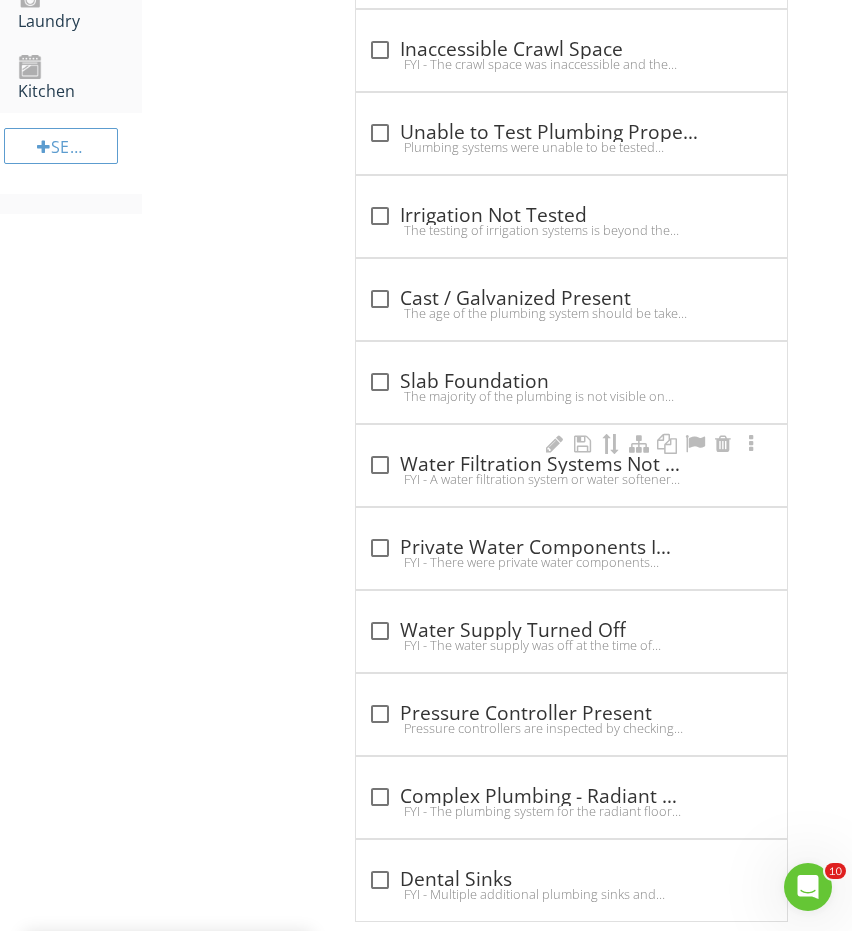 click on "check_box_outline_blank
Water Filtration Systems Not Inspected
FYI - A water filtration system or water softener was present. These systems are not inspected or tested, and are excluded from this inspection." at bounding box center [571, 471] 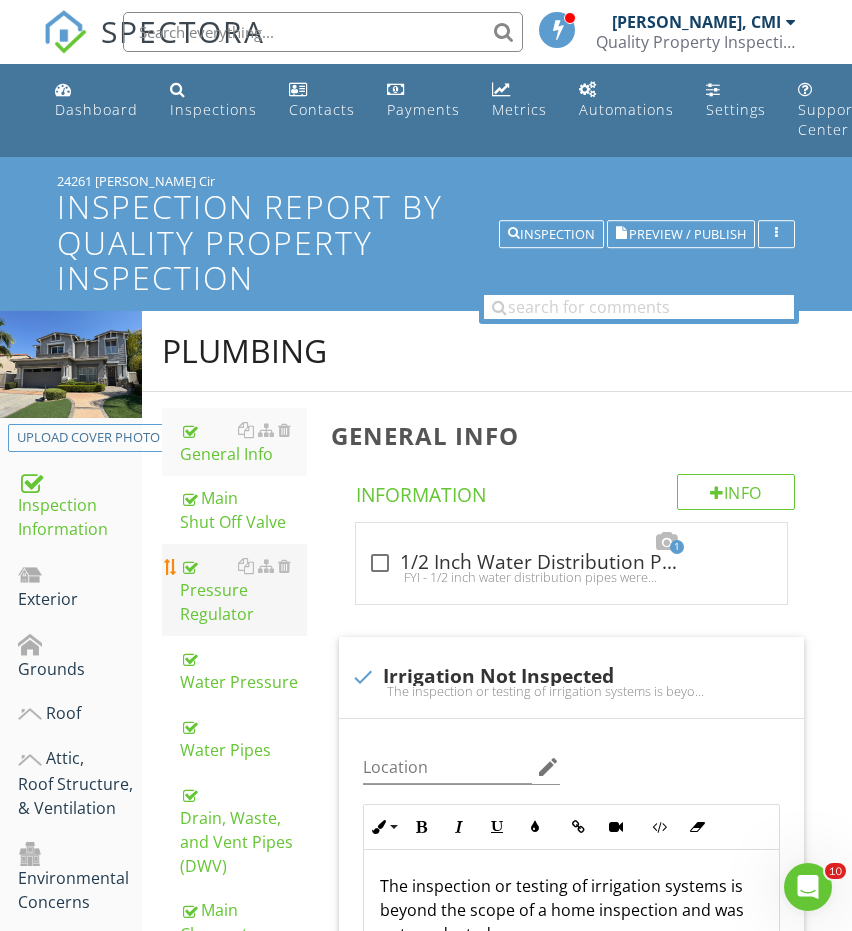 scroll, scrollTop: 0, scrollLeft: 0, axis: both 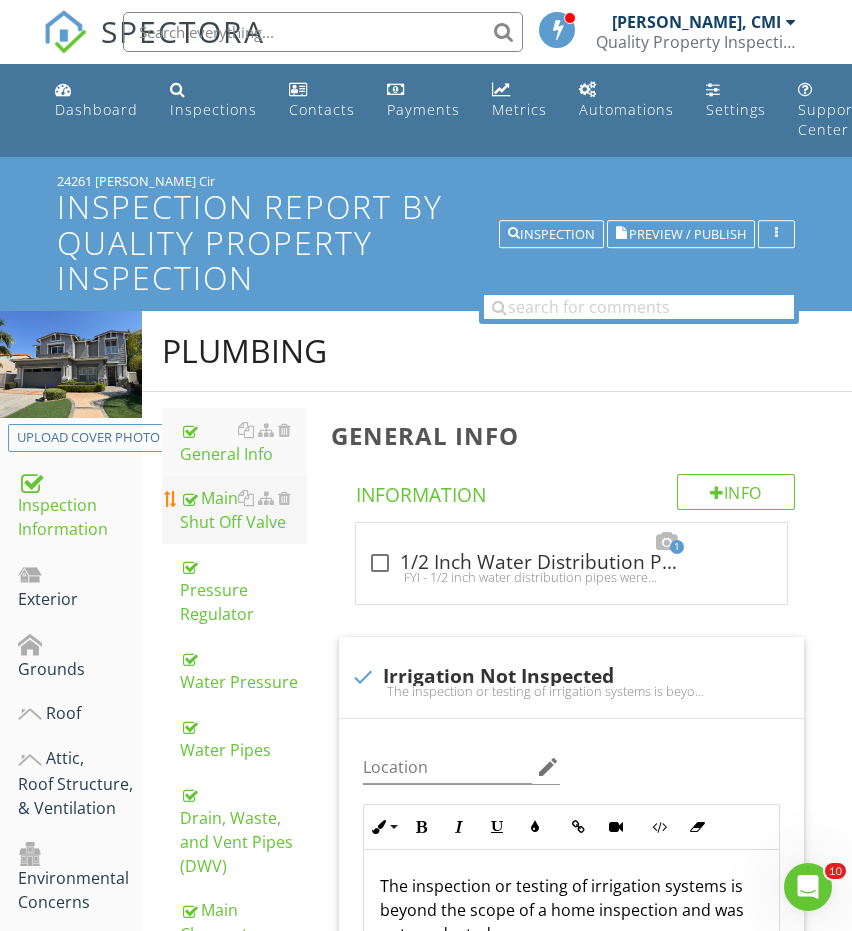 click on "Main Shut Off Valve" at bounding box center (244, 510) 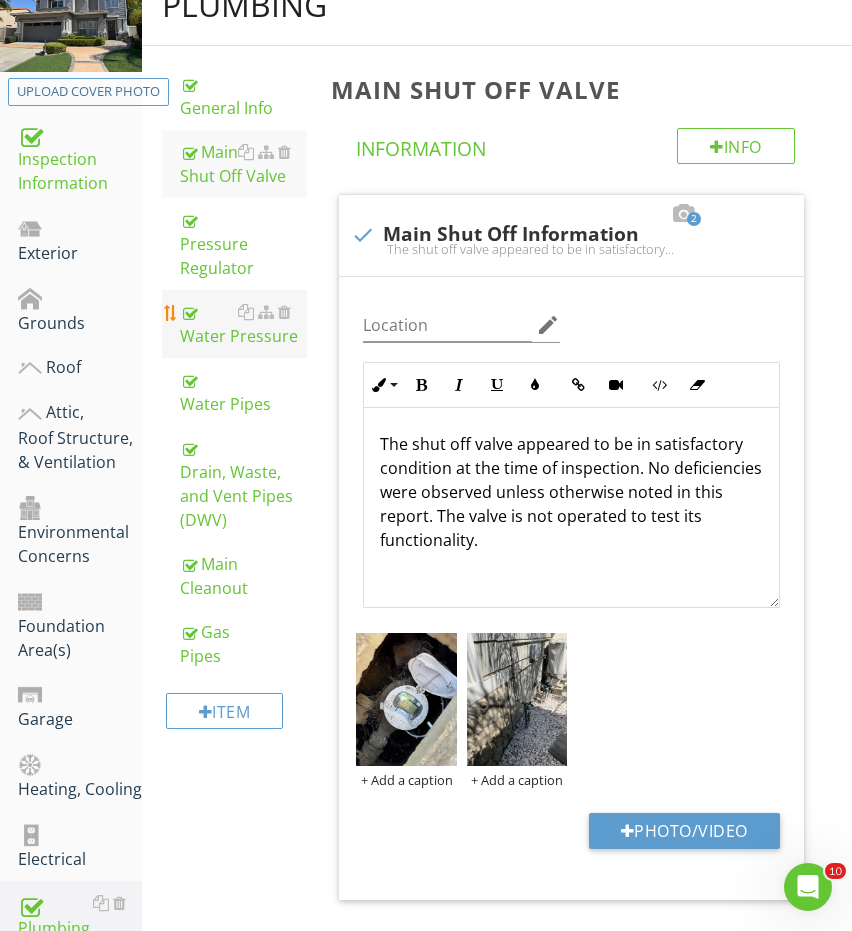 scroll, scrollTop: 348, scrollLeft: 0, axis: vertical 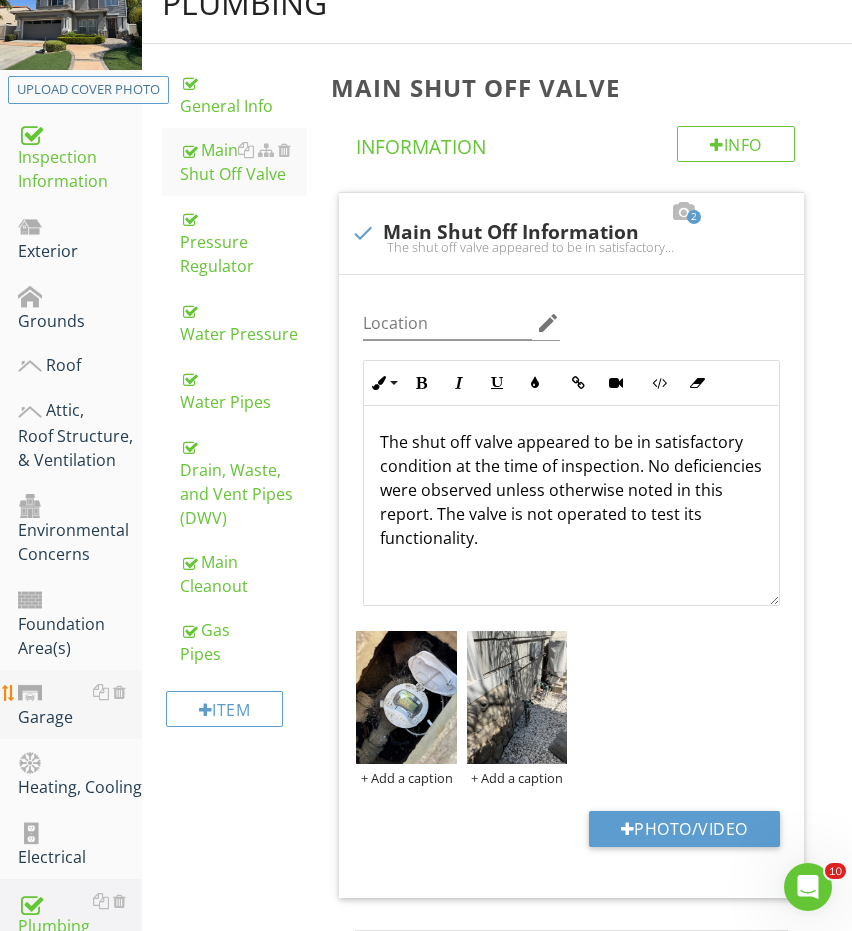 click on "Garage" at bounding box center (80, 705) 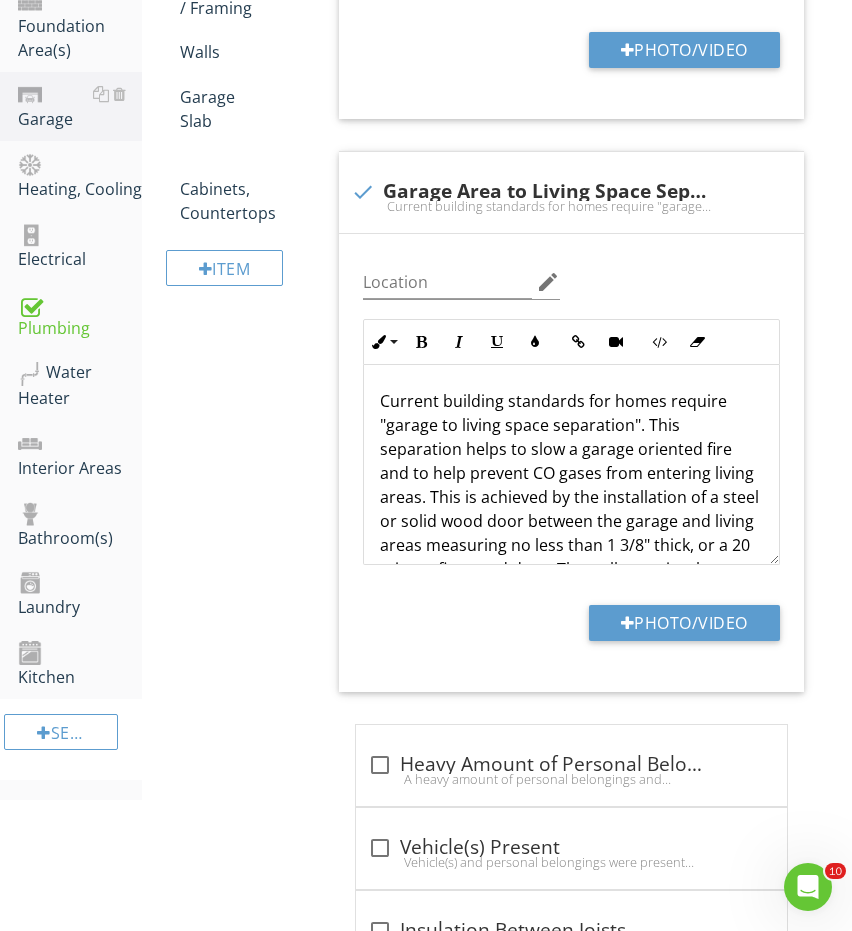 scroll, scrollTop: 1083, scrollLeft: 0, axis: vertical 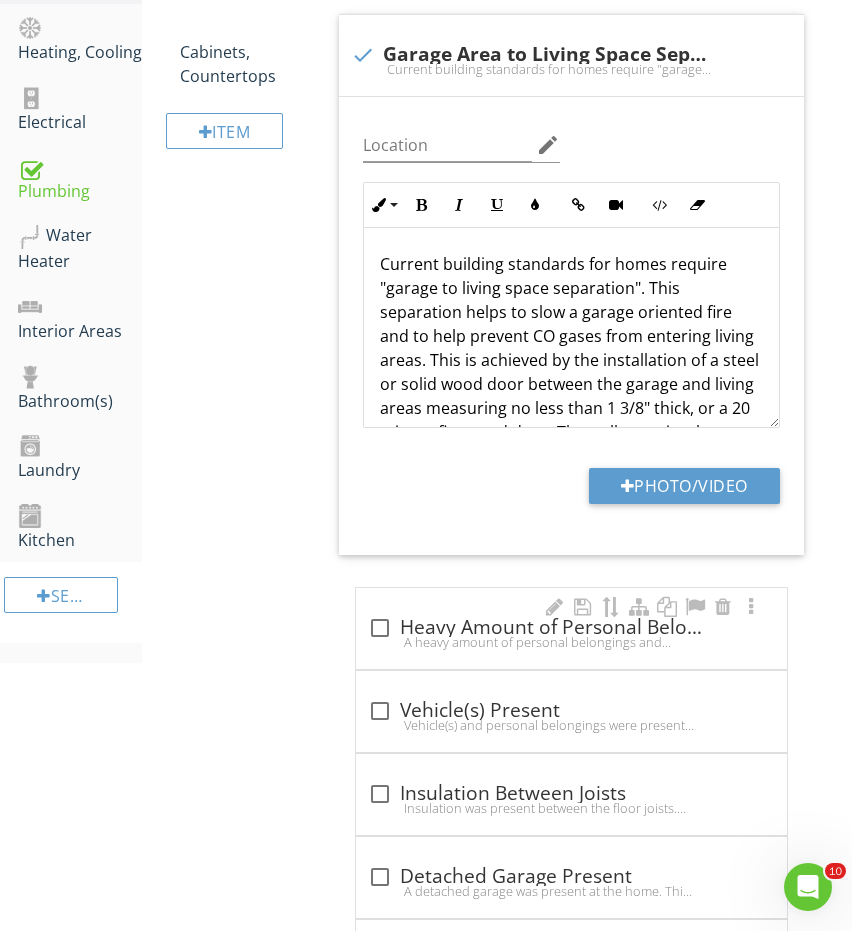 click on "check_box_outline_blank
Heavy Amount of Personal Belongings Present" at bounding box center (571, 628) 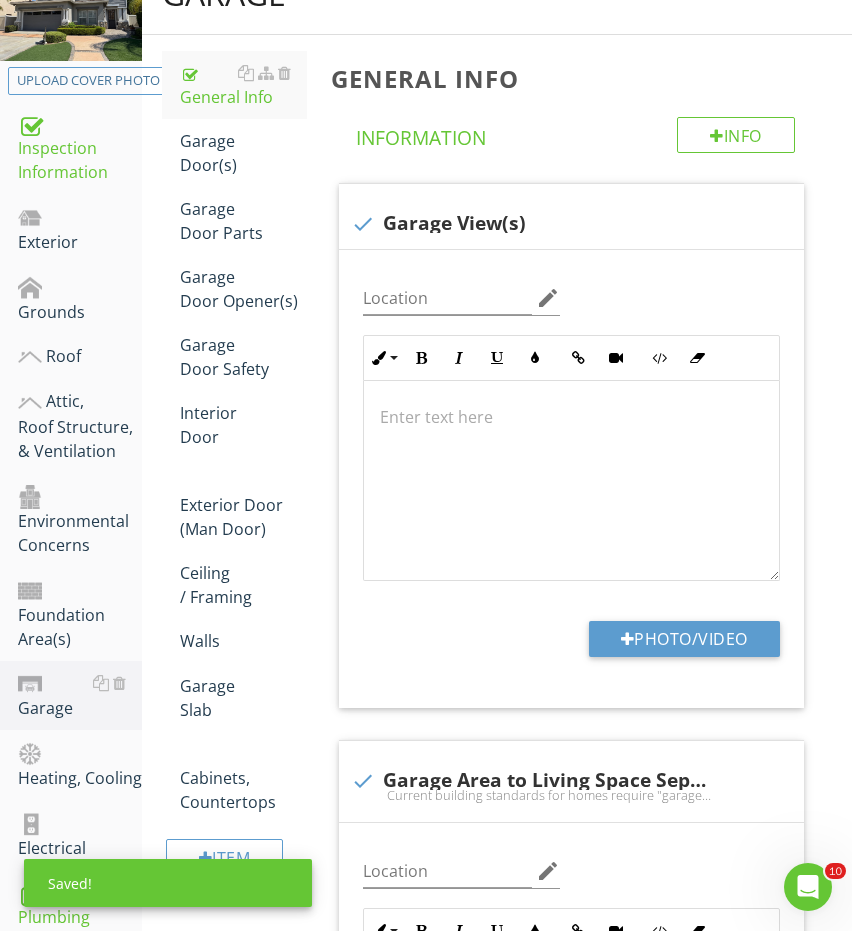 scroll, scrollTop: 339, scrollLeft: 0, axis: vertical 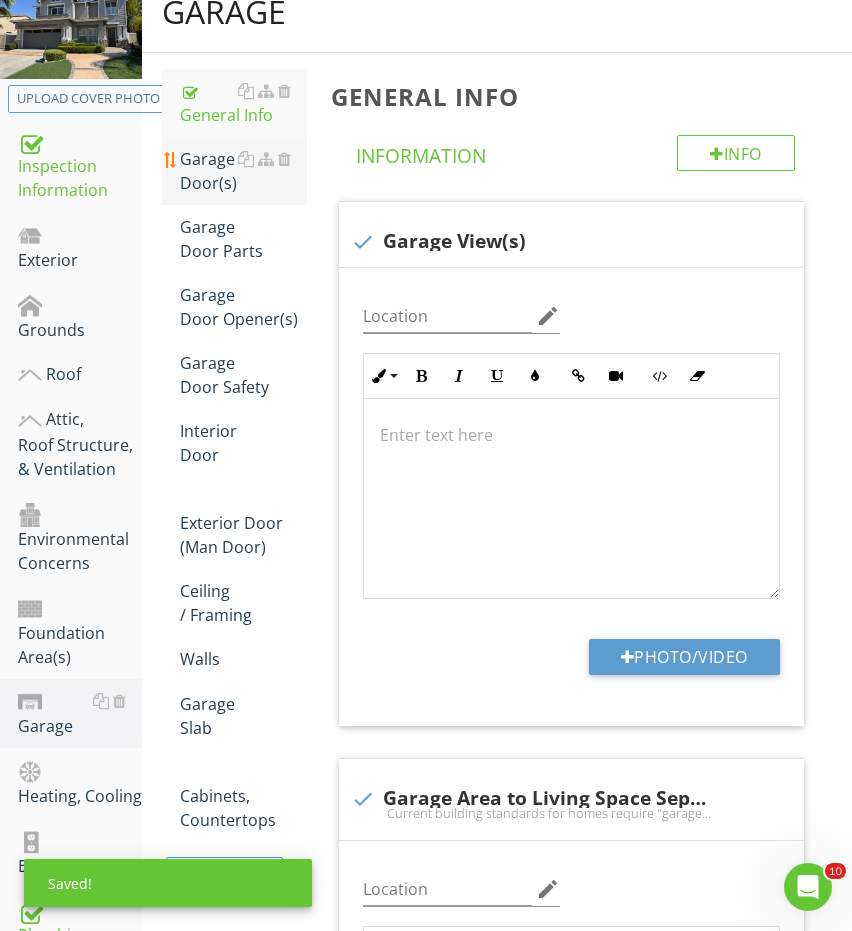 click on "Garage Door(s)" at bounding box center [244, 171] 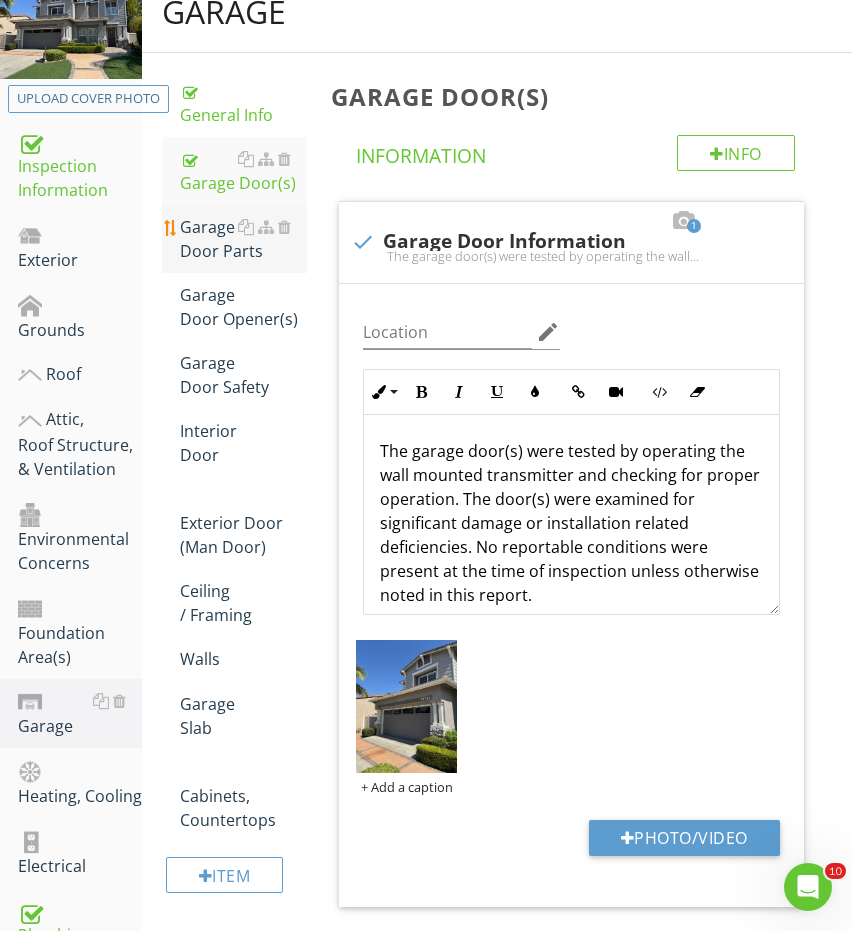 click on "Garage Door Parts" at bounding box center [244, 239] 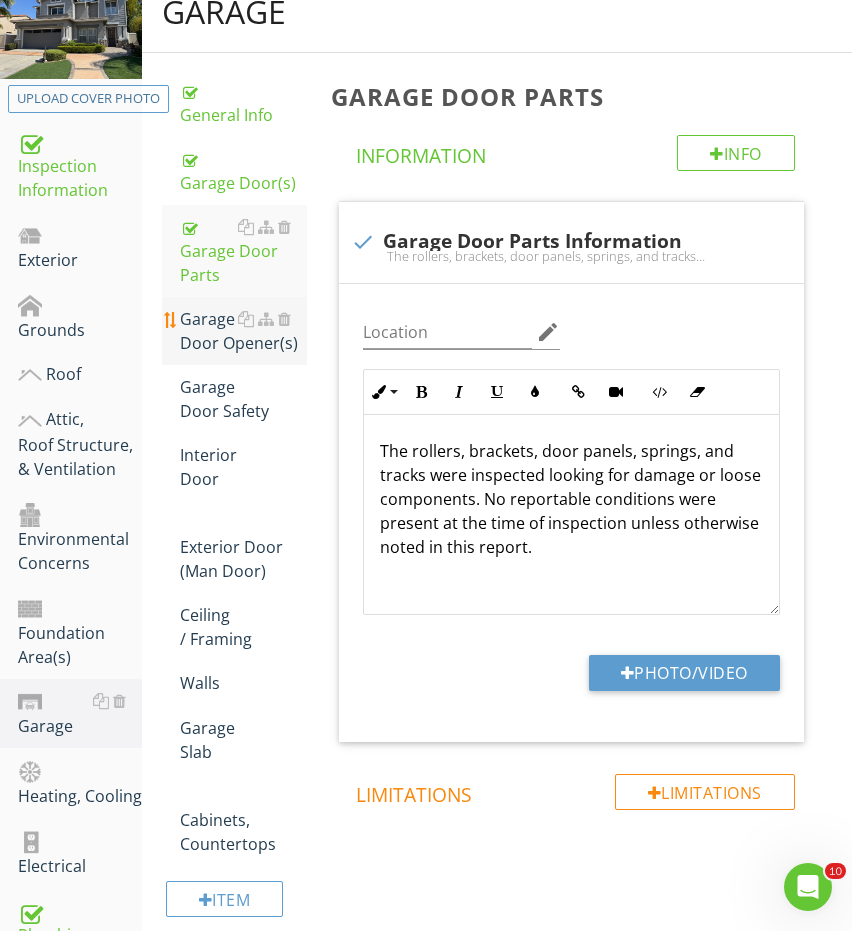 click on "Garage Door Opener(s)" at bounding box center [244, 331] 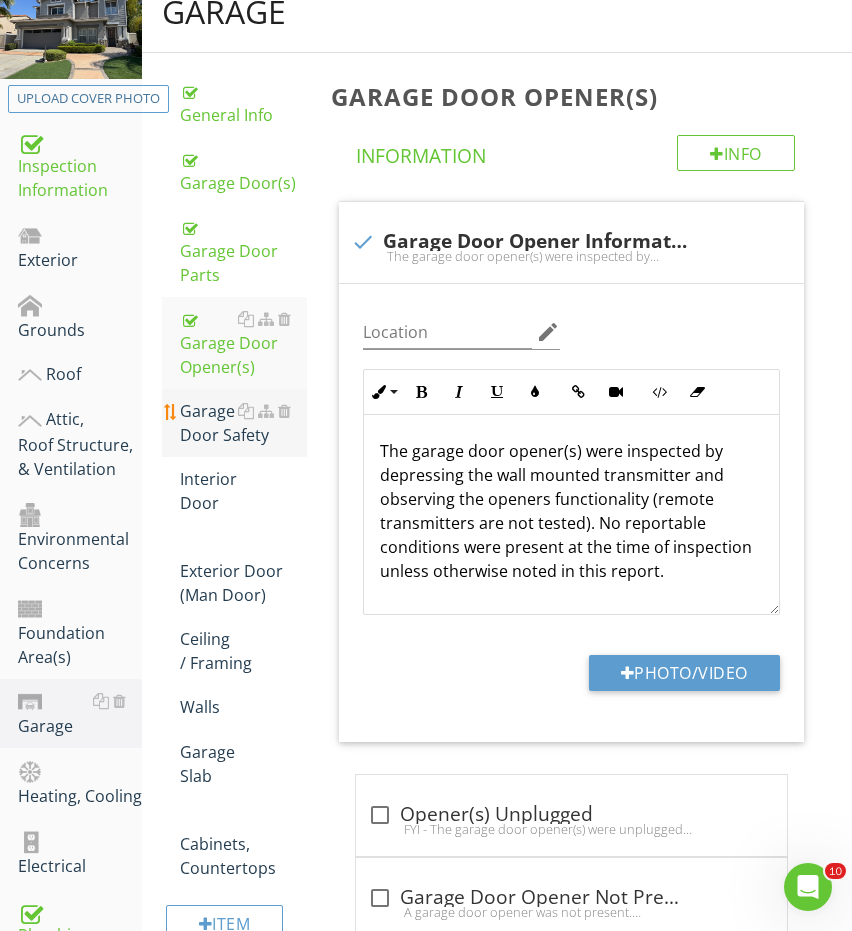 click on "General Info
Garage Door(s)
Garage Door Parts
Garage Door Opener(s)
Garage Door Safety
Interior Door
Exterior Door (Man Door)
Ceiling / Framing
Walls
Garage Slab
Cabinets, Countertops" at bounding box center [235, 479] 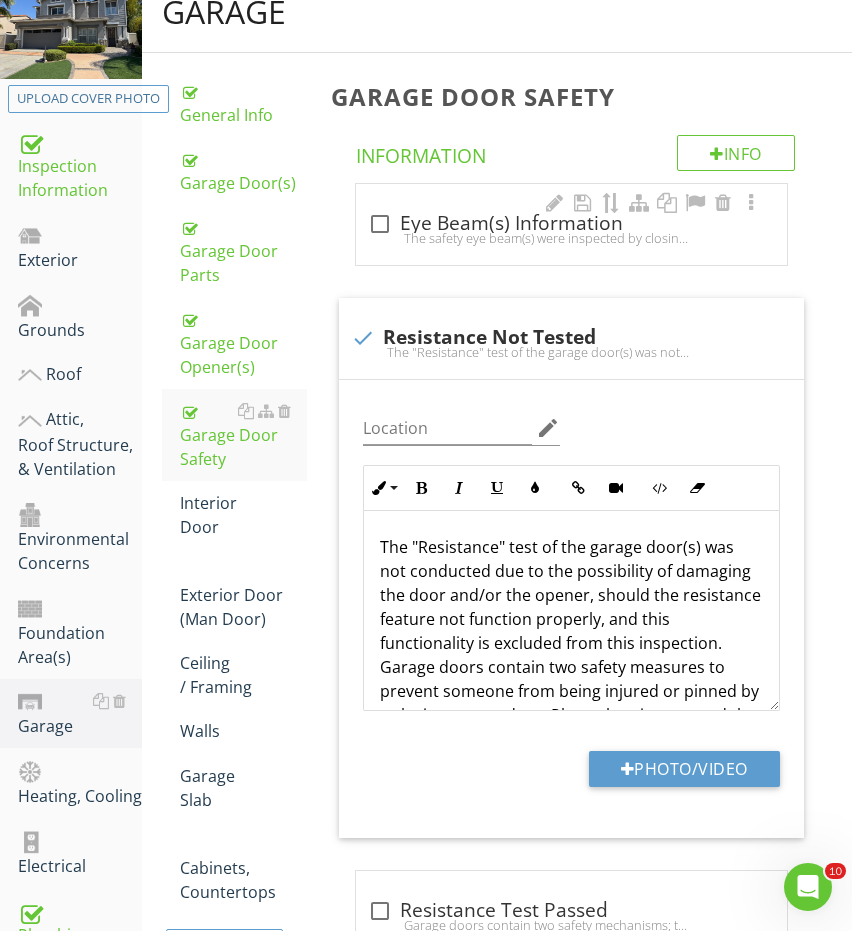 click on "check_box_outline_blank
Eye Beam(s) Information
The safety eye beam(s) were inspected by closing the garage door and "breaking" the path of the eye beam(s) to ensure the door auto-reversed properly. The system was functional unless otherwise noted in this report." at bounding box center (571, 230) 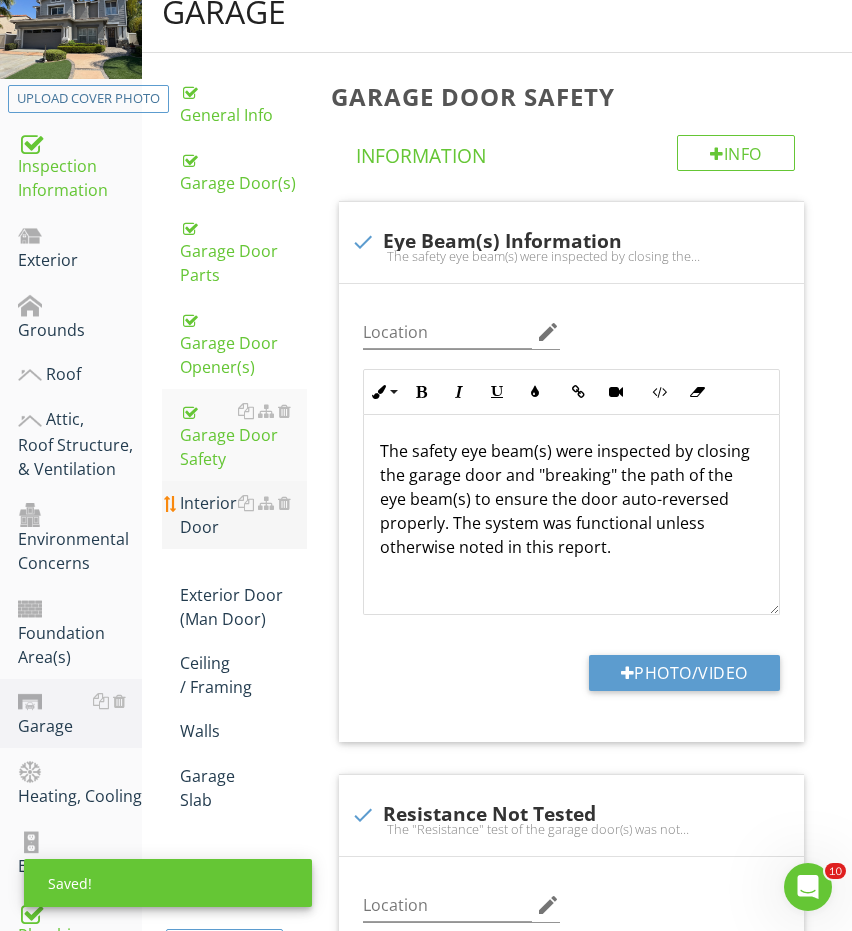click on "Interior Door" at bounding box center [244, 515] 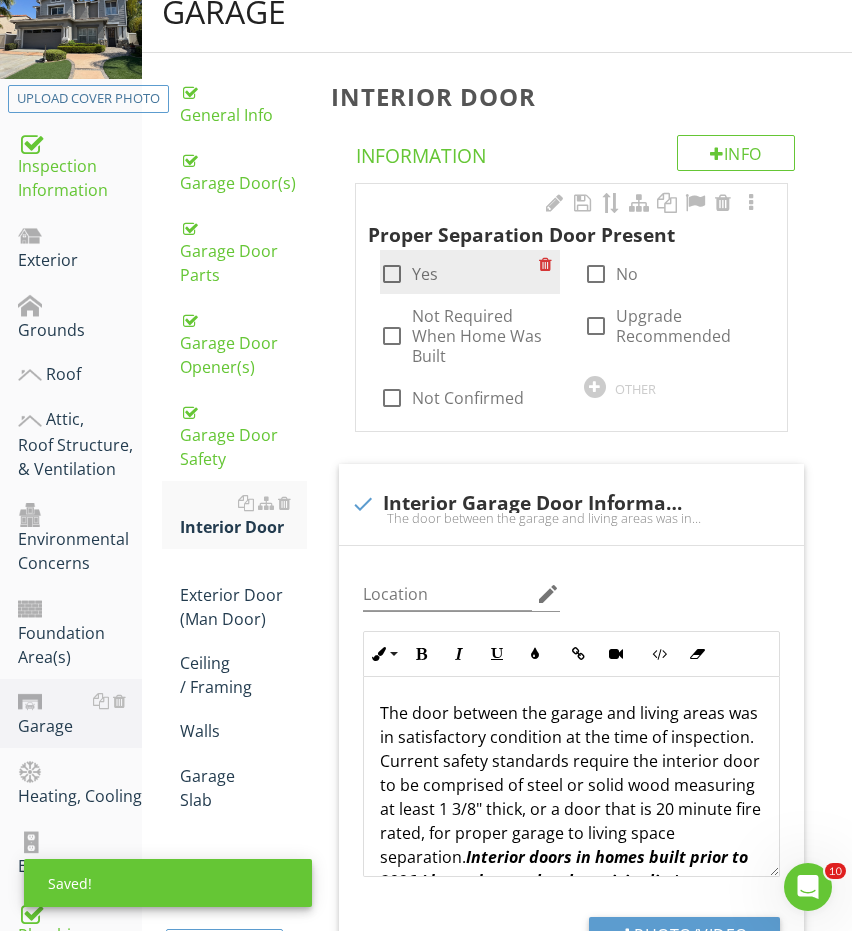 click on "Yes" at bounding box center [425, 274] 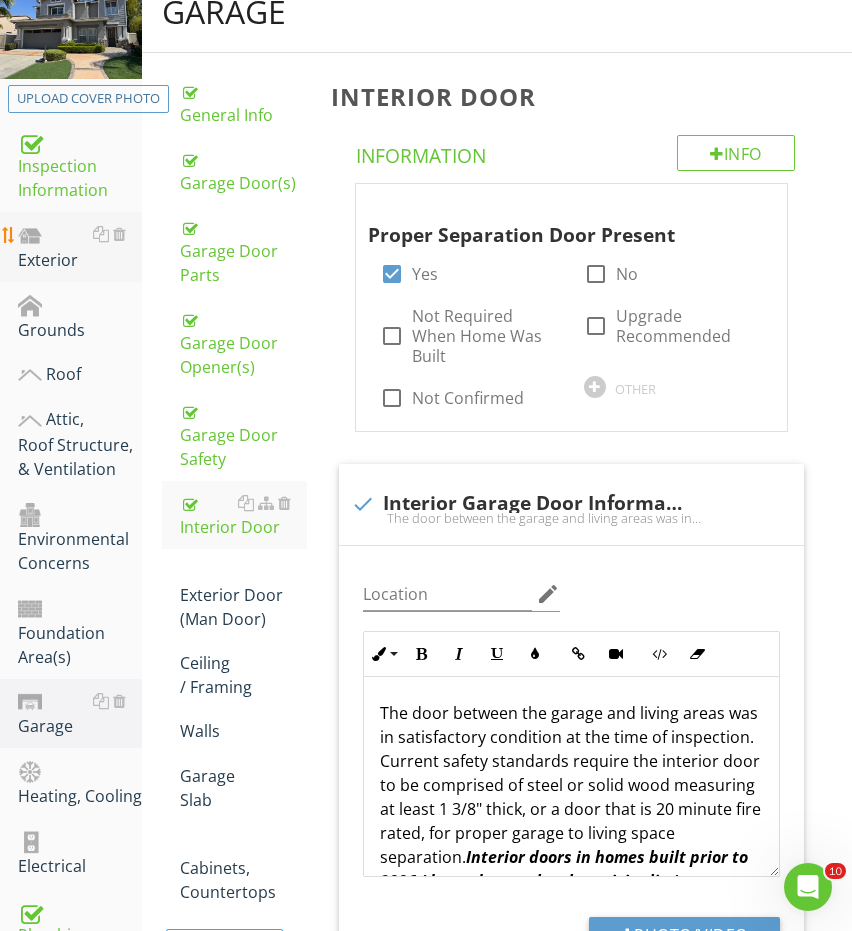 click on "Exterior" at bounding box center [80, 247] 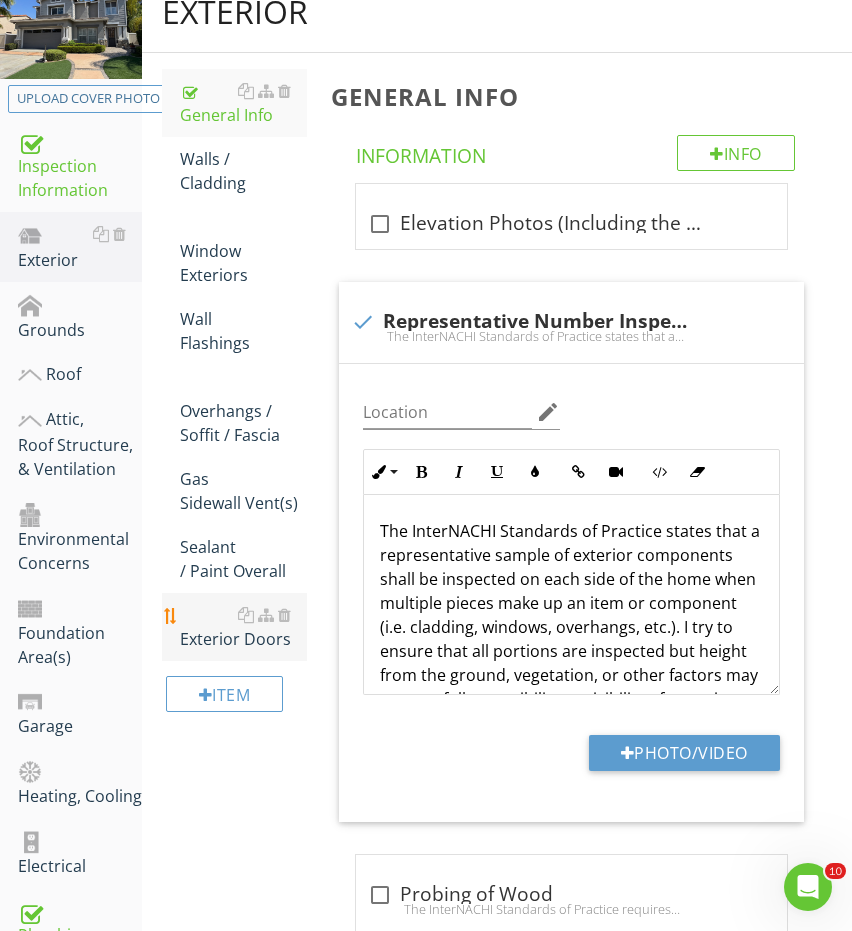 click on "Exterior Doors" at bounding box center (244, 627) 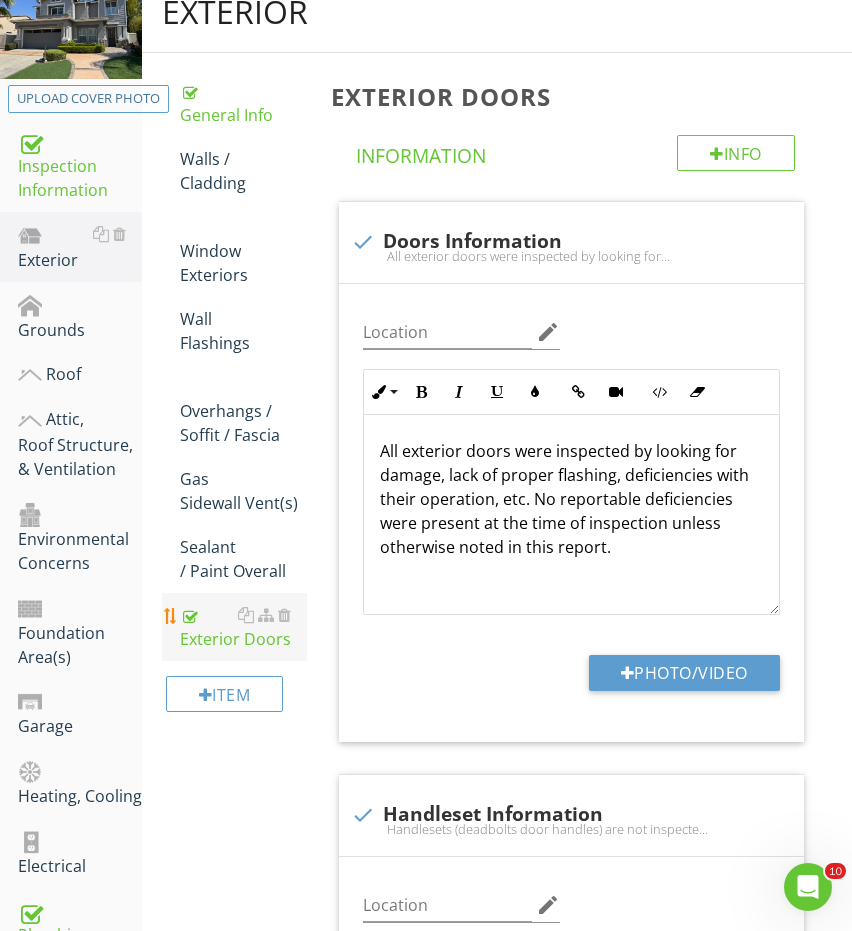 scroll, scrollTop: 357, scrollLeft: 0, axis: vertical 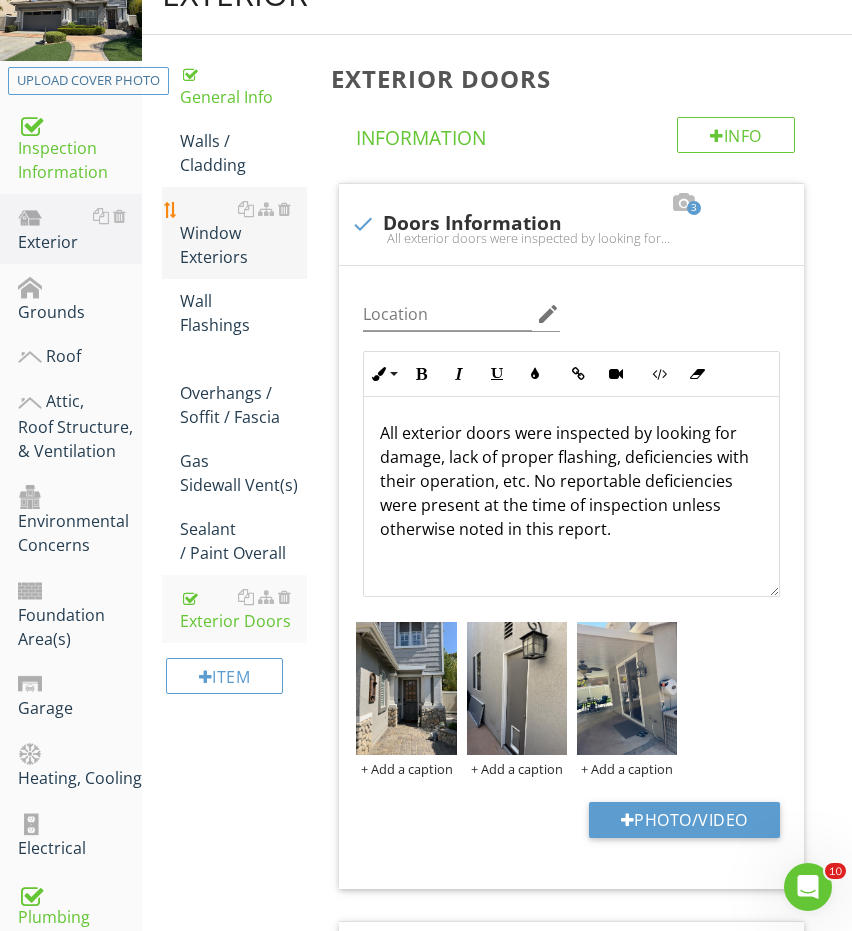 click on "Window Exteriors" at bounding box center (244, 233) 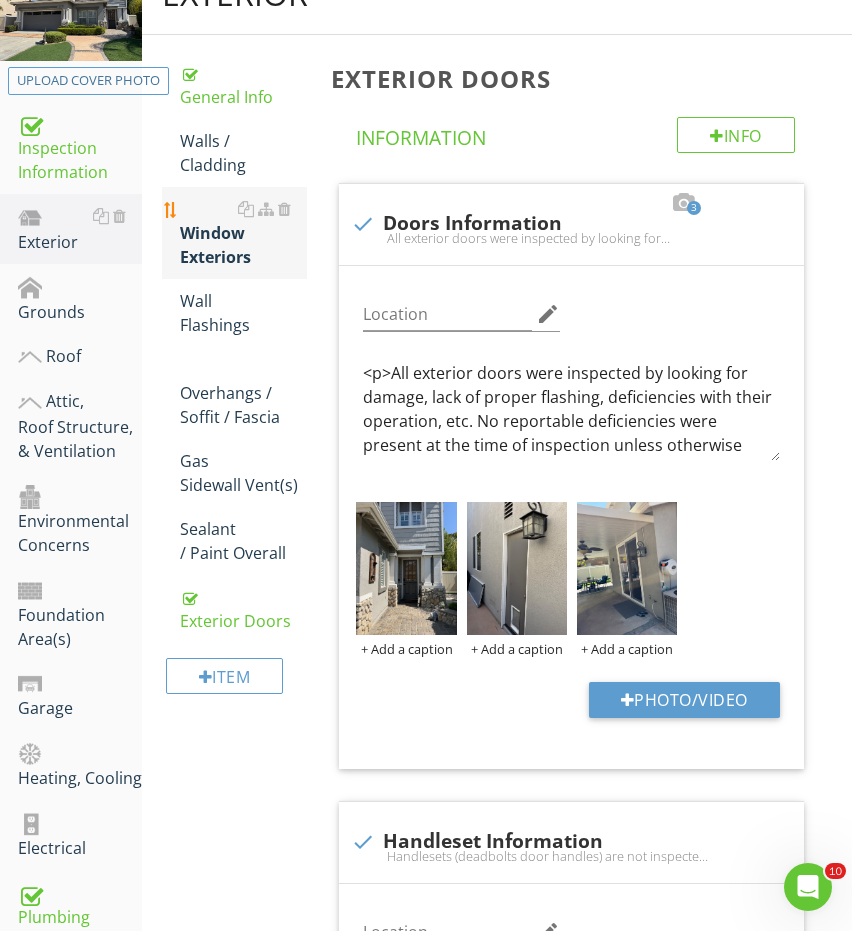 click on "Window Exteriors" at bounding box center (244, 233) 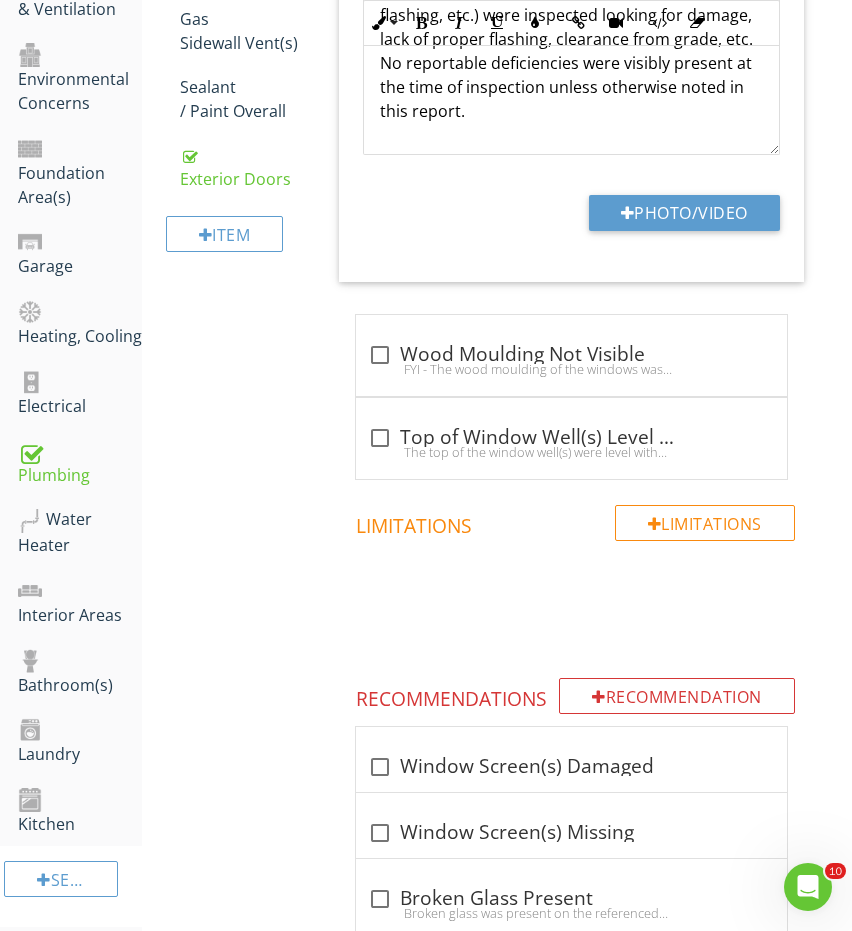 scroll, scrollTop: 895, scrollLeft: 0, axis: vertical 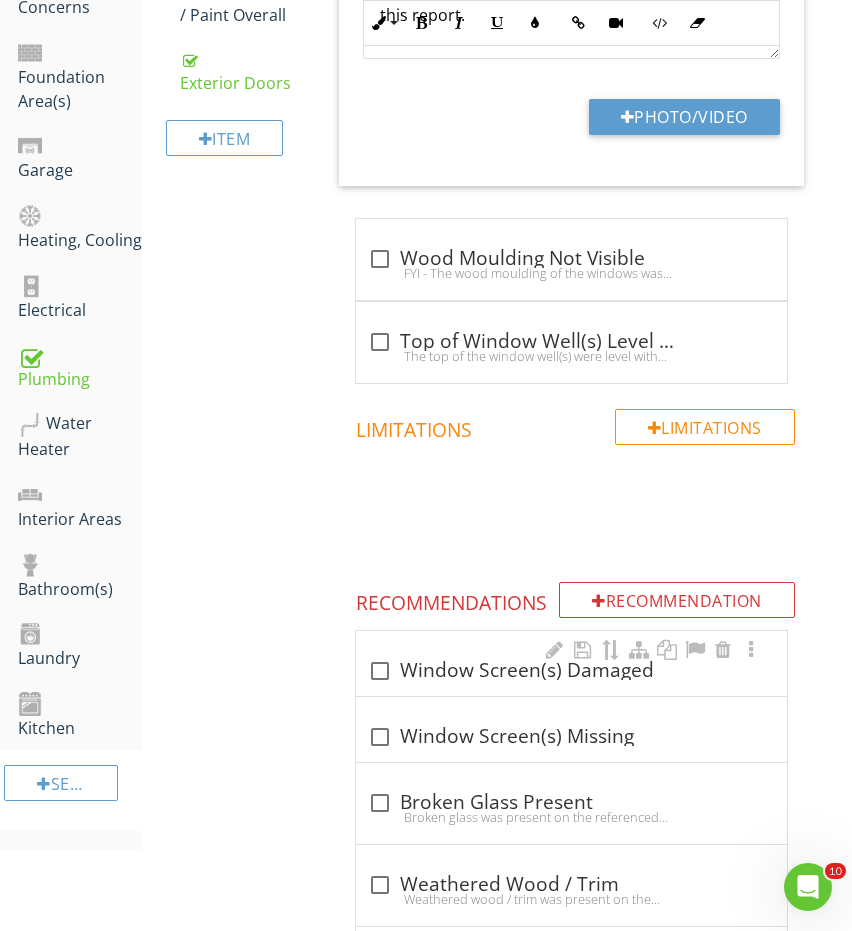 click on "check_box_outline_blank
Window Screen(s) Damaged" at bounding box center (571, 671) 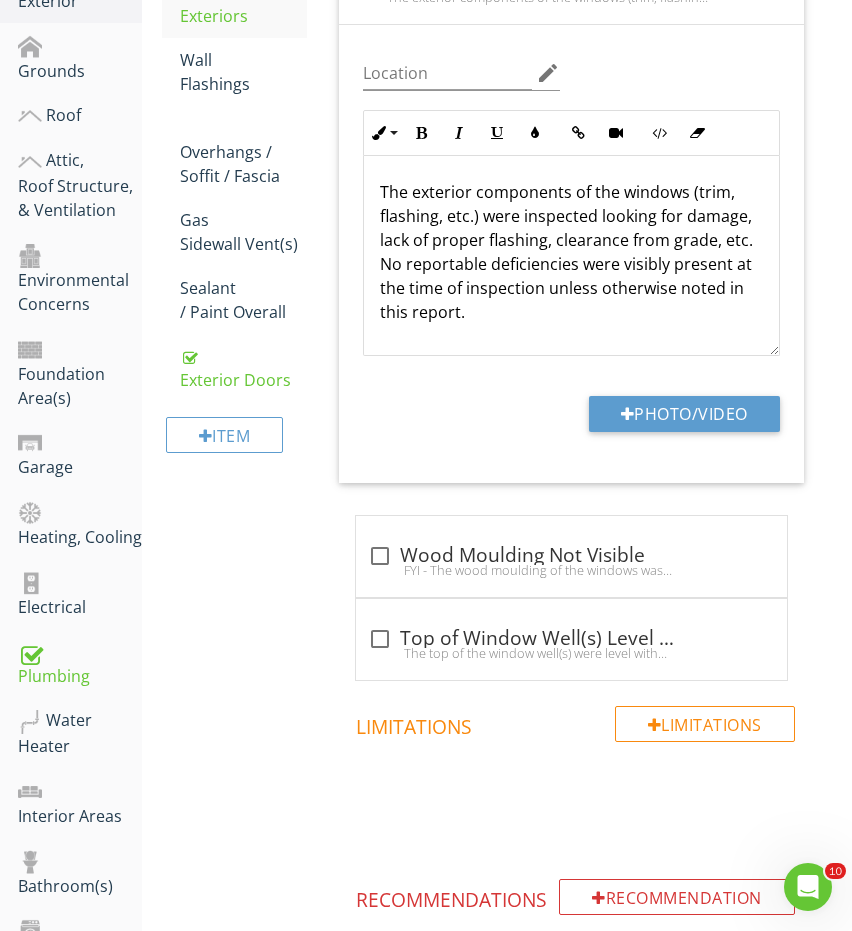 scroll, scrollTop: 498, scrollLeft: 0, axis: vertical 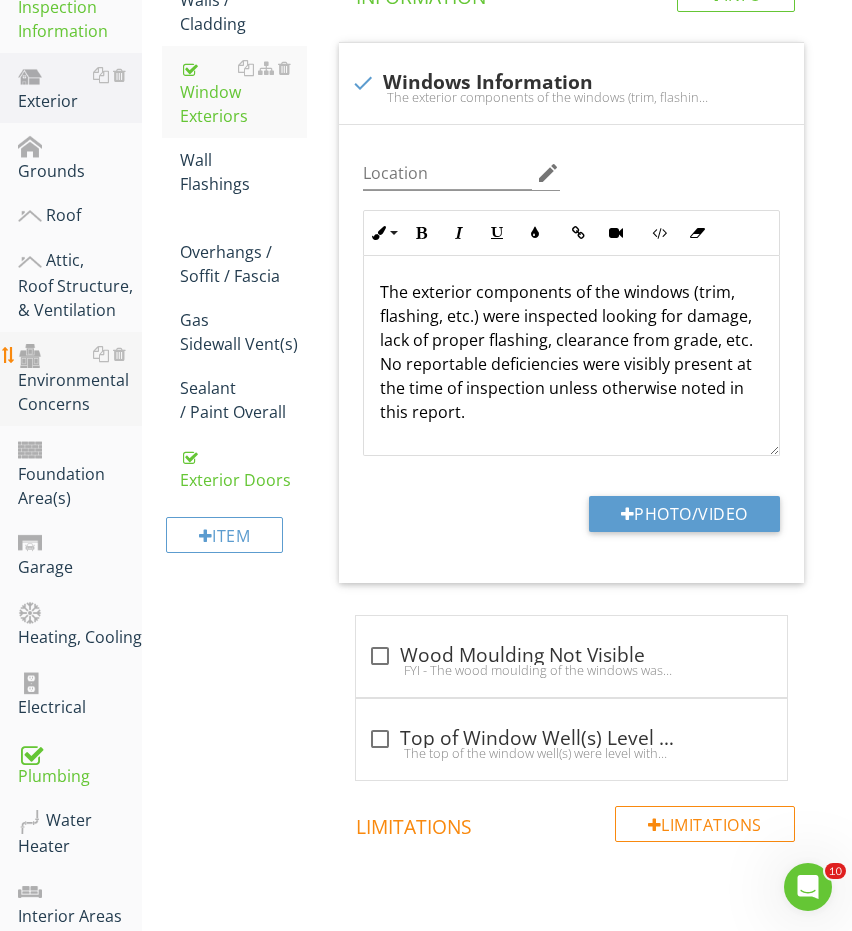 click on "Environmental Concerns" at bounding box center (80, 379) 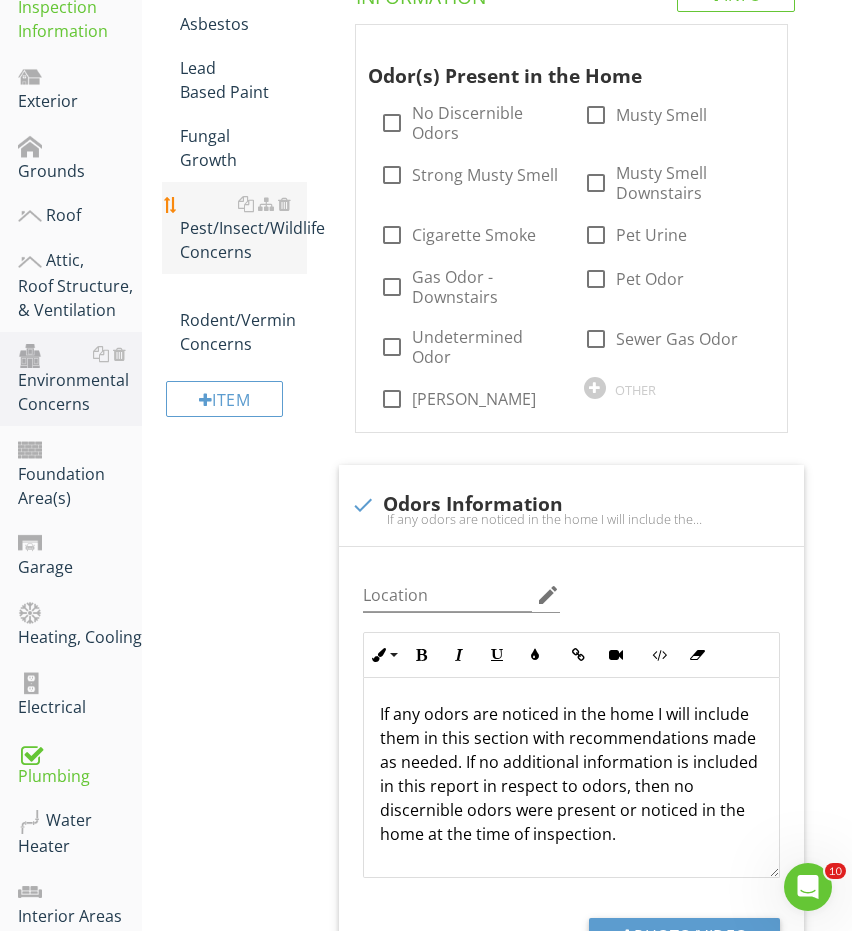click on "Pest/Insect/Wildlife Concerns" at bounding box center (244, 228) 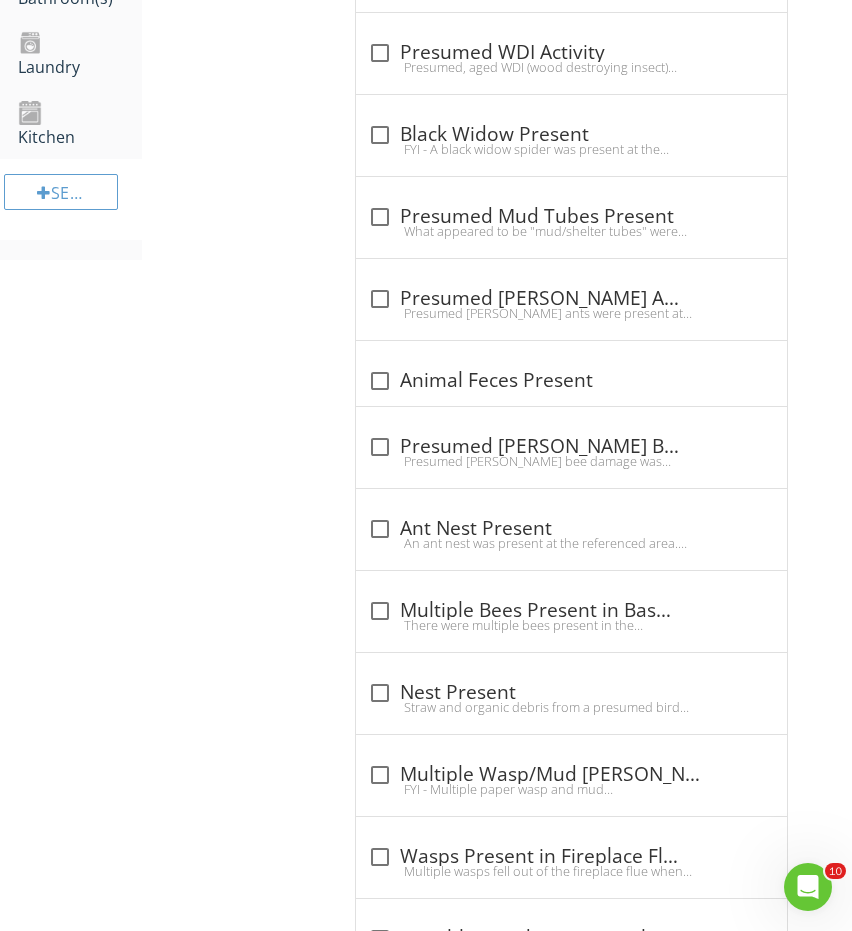 scroll, scrollTop: 1532, scrollLeft: 0, axis: vertical 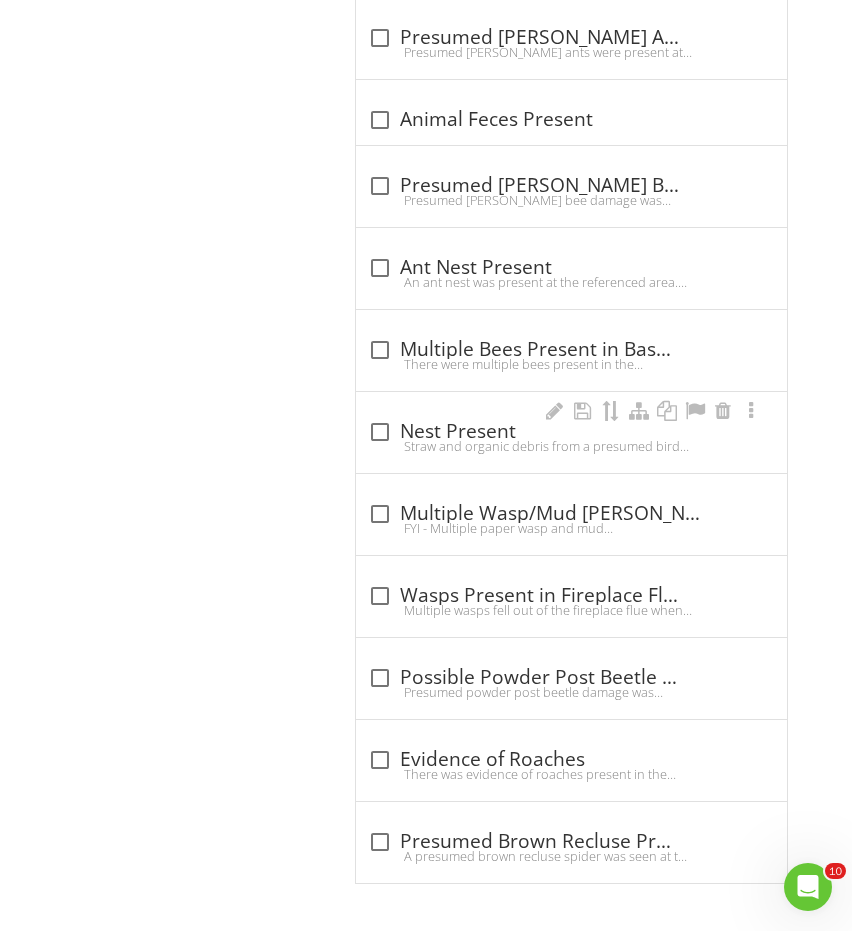 click on "check_box_outline_blank
Nest Present" at bounding box center (571, 432) 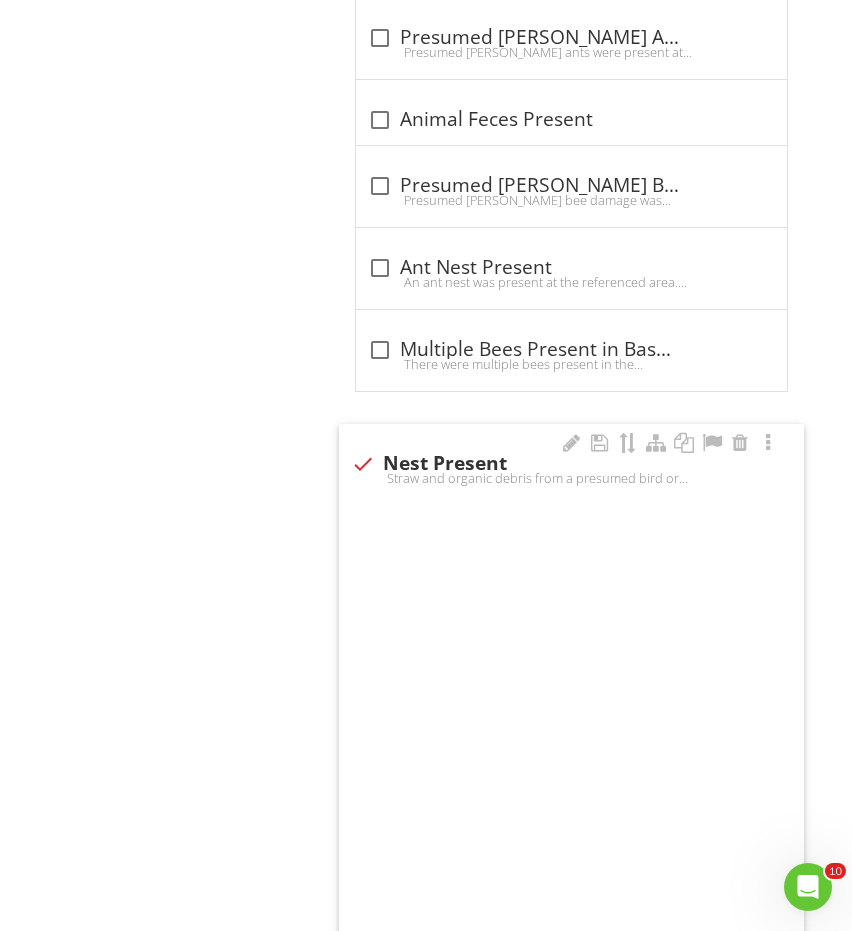 checkbox on "true" 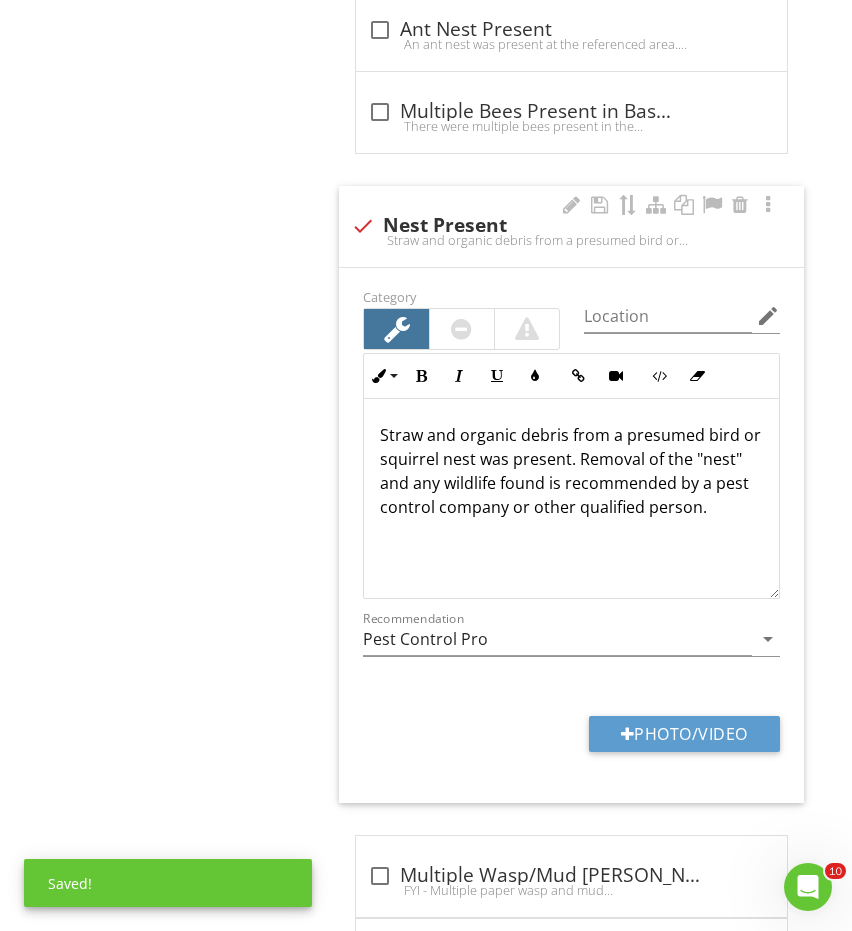 scroll, scrollTop: 2029, scrollLeft: 0, axis: vertical 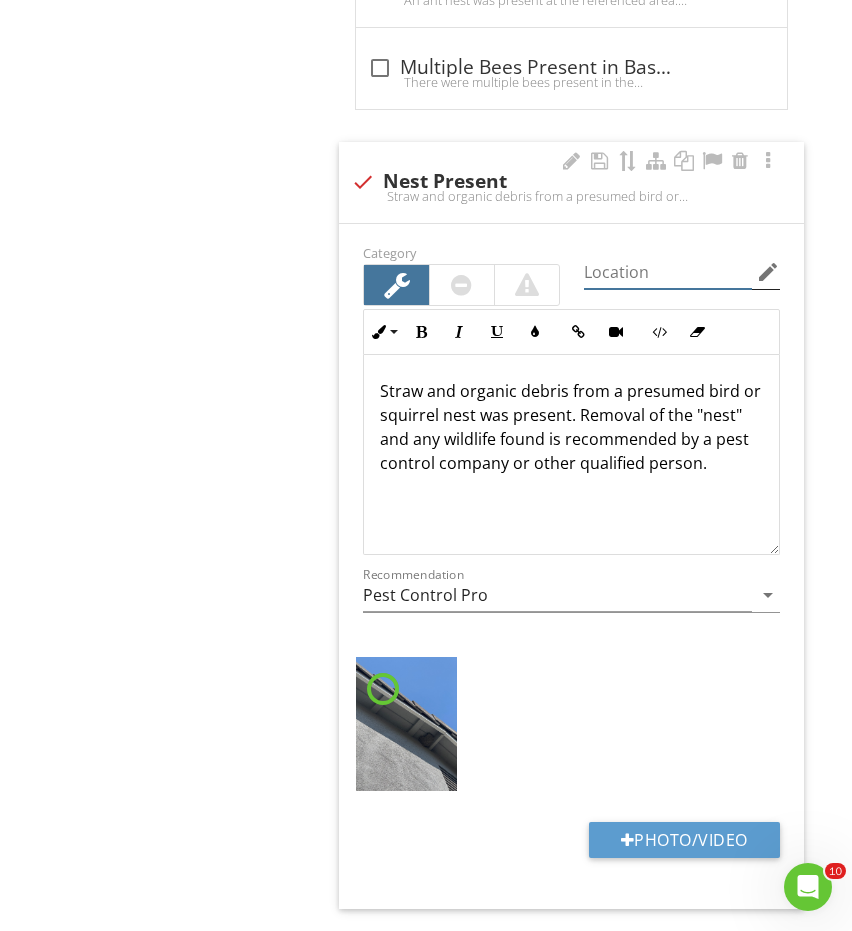 click at bounding box center (668, 272) 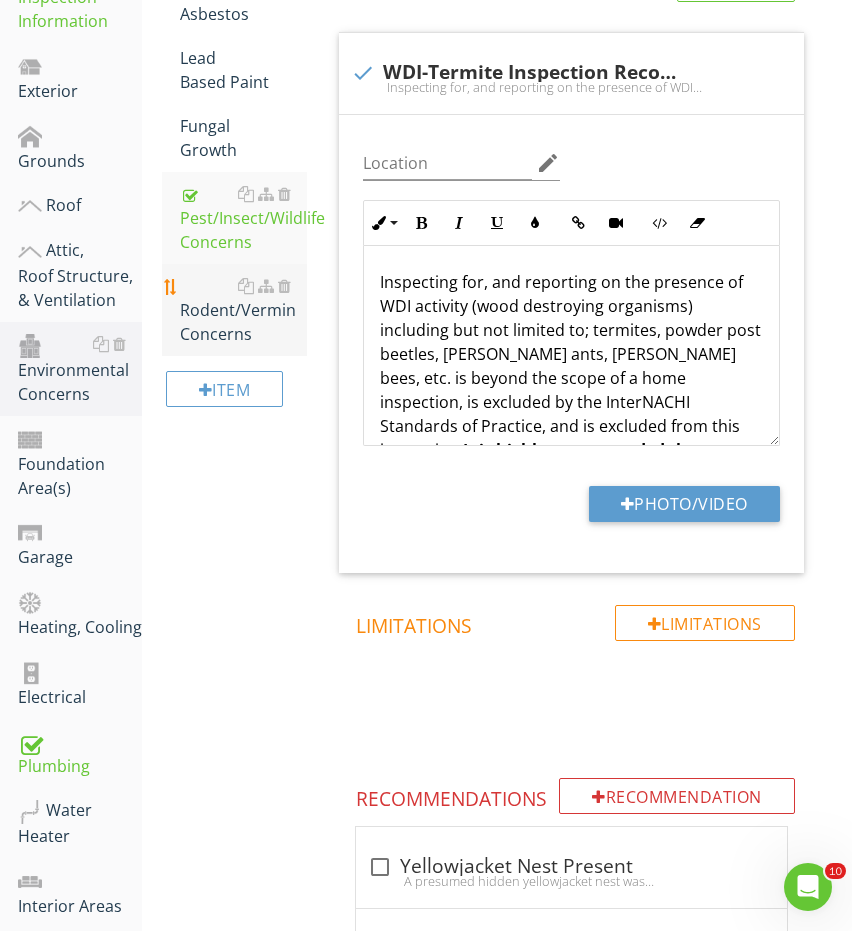 scroll, scrollTop: 432, scrollLeft: 0, axis: vertical 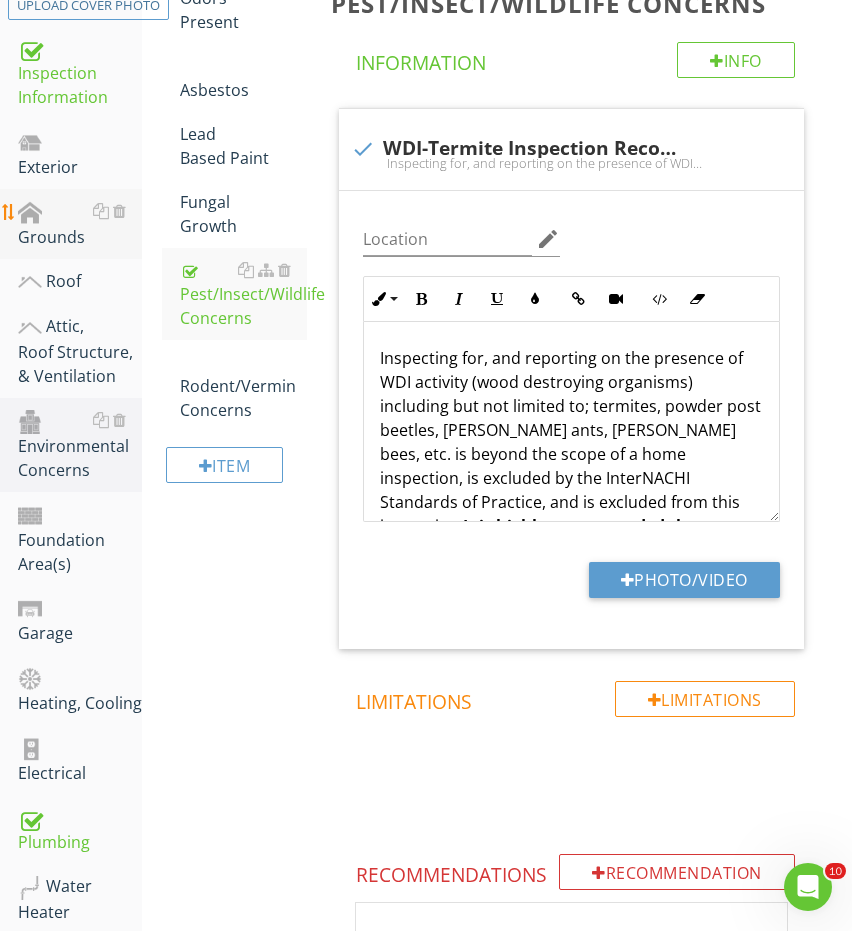 type on "right side" 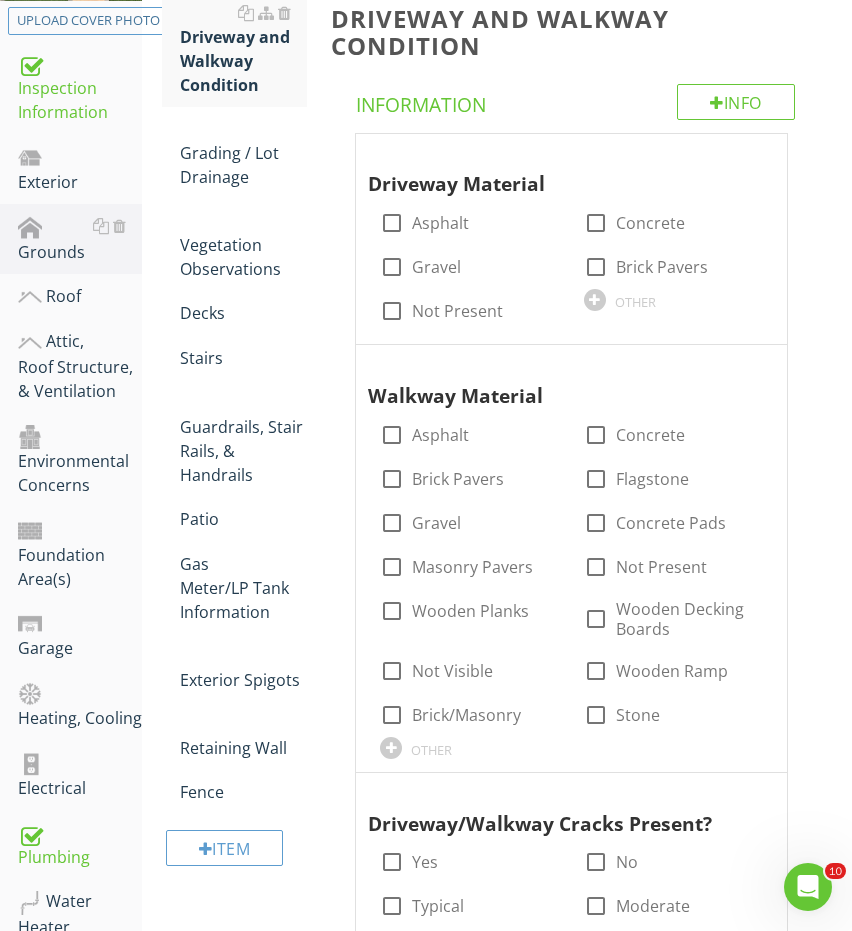 scroll, scrollTop: 540, scrollLeft: 0, axis: vertical 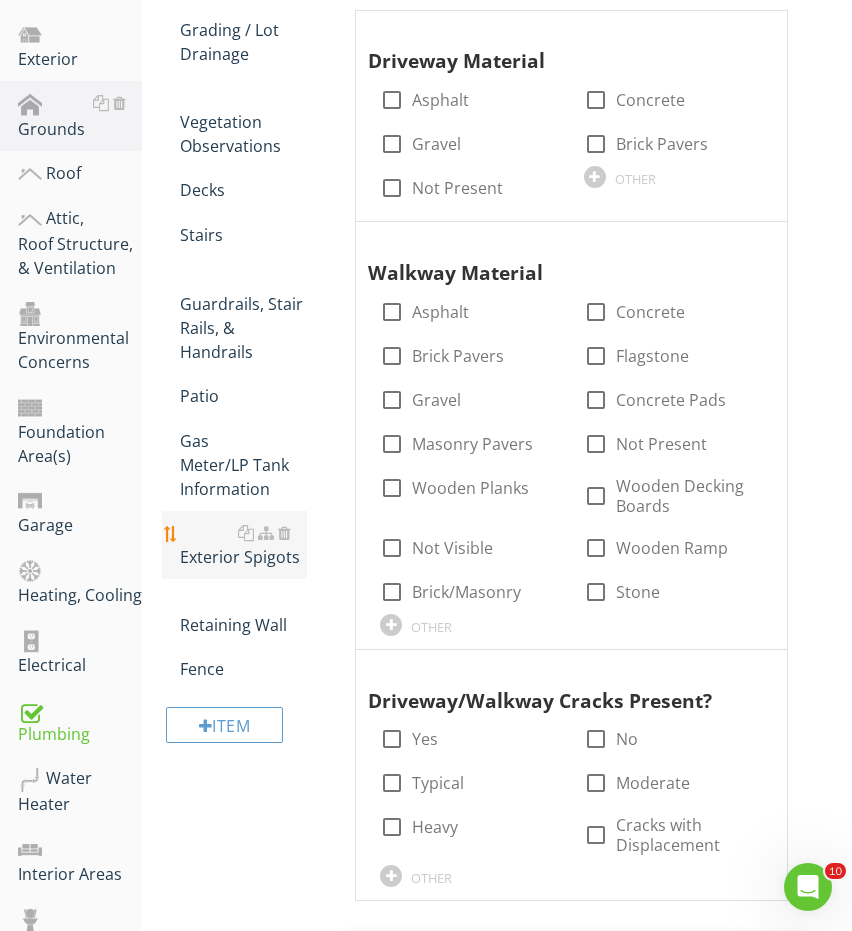 click on "Exterior Spigots" at bounding box center (244, 545) 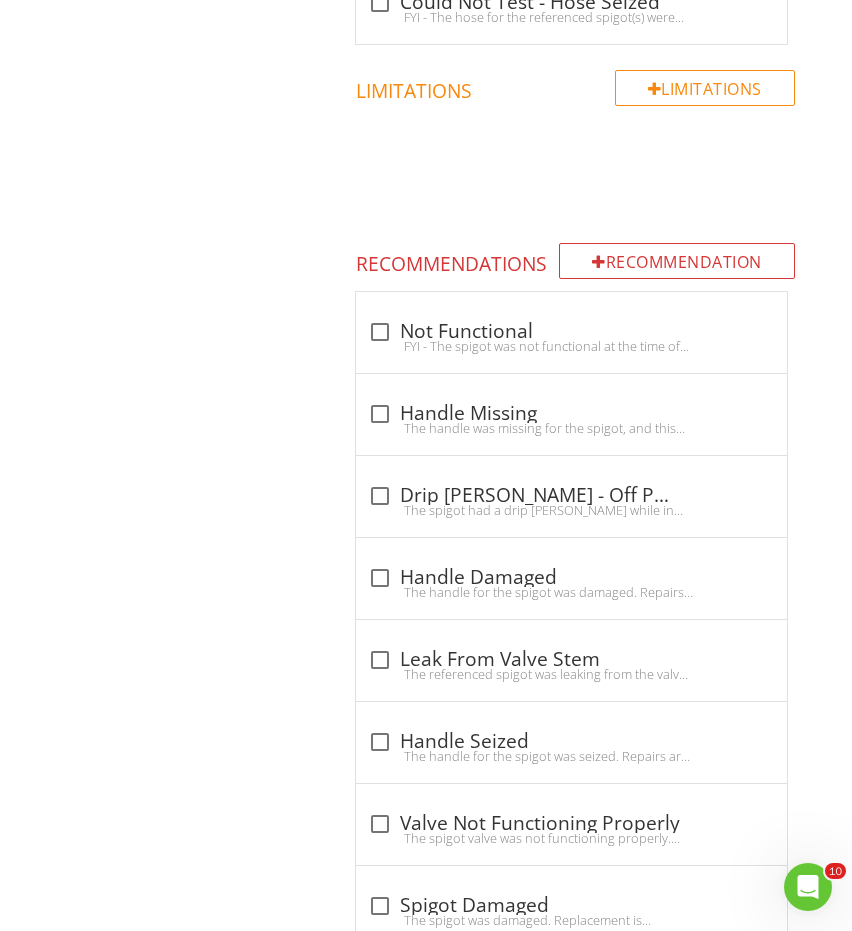 scroll, scrollTop: 2165, scrollLeft: 0, axis: vertical 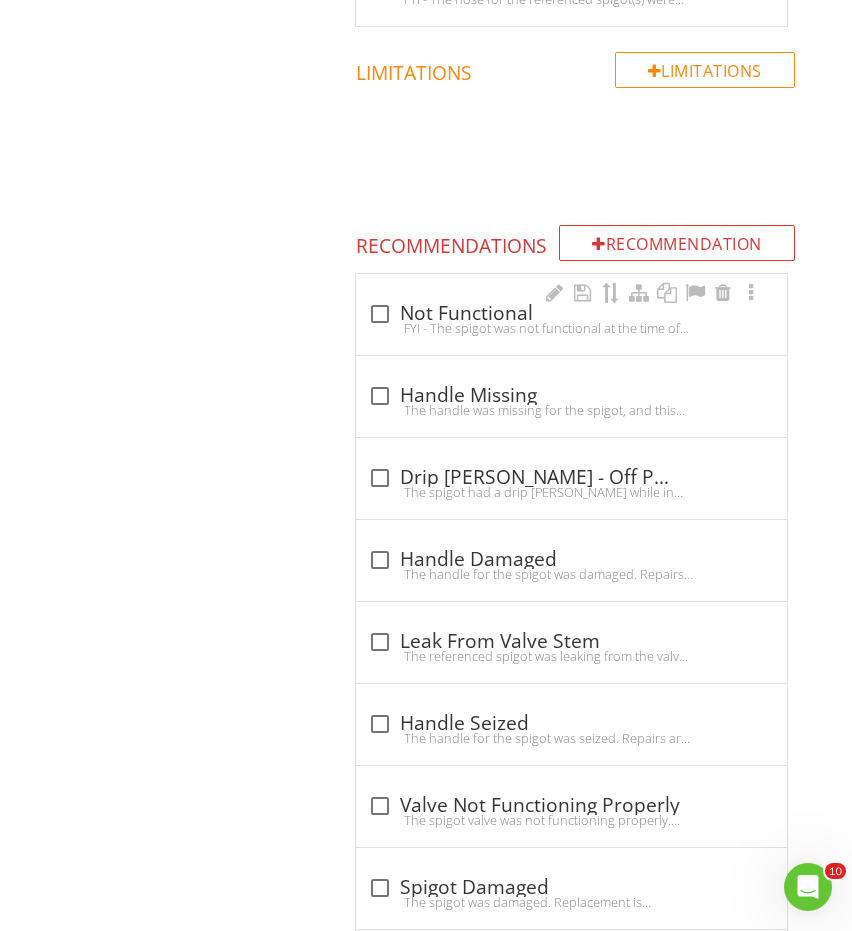 click on "FYI - The spigot was not functional at the time of inspection. I recommend consulting with the sellers as to its operation (as it could be as simple as a shut off valve being off), and/or evaluation by a licensed plumber if they have no information." at bounding box center (571, 328) 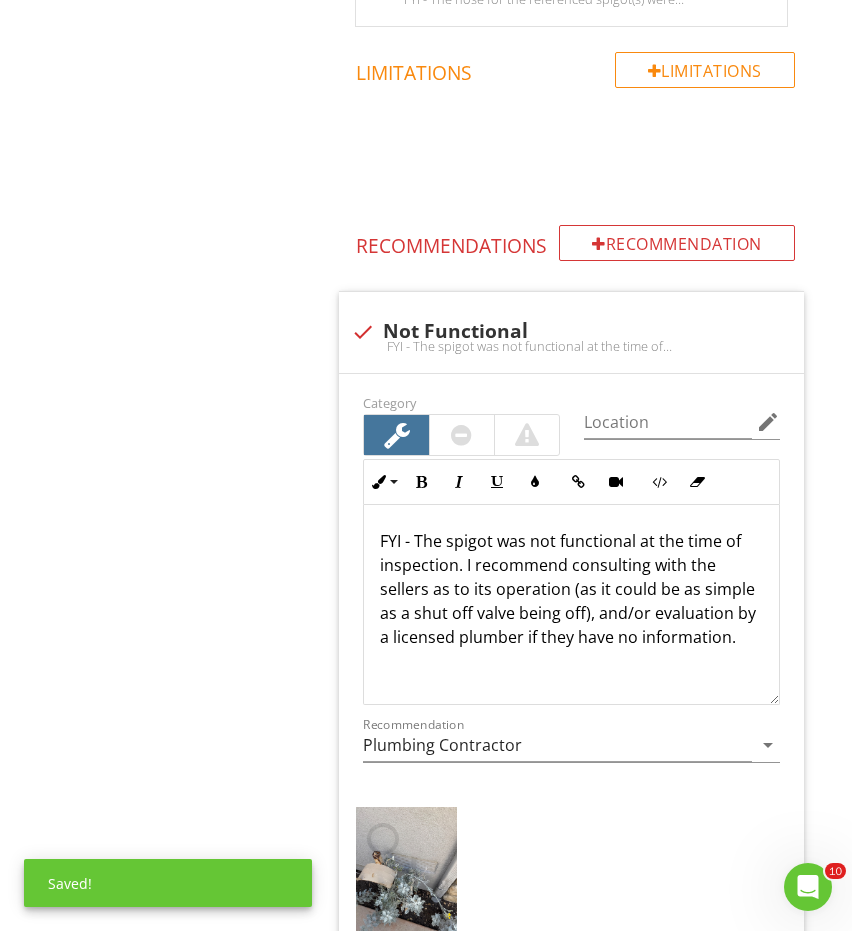 scroll, scrollTop: 2363, scrollLeft: 0, axis: vertical 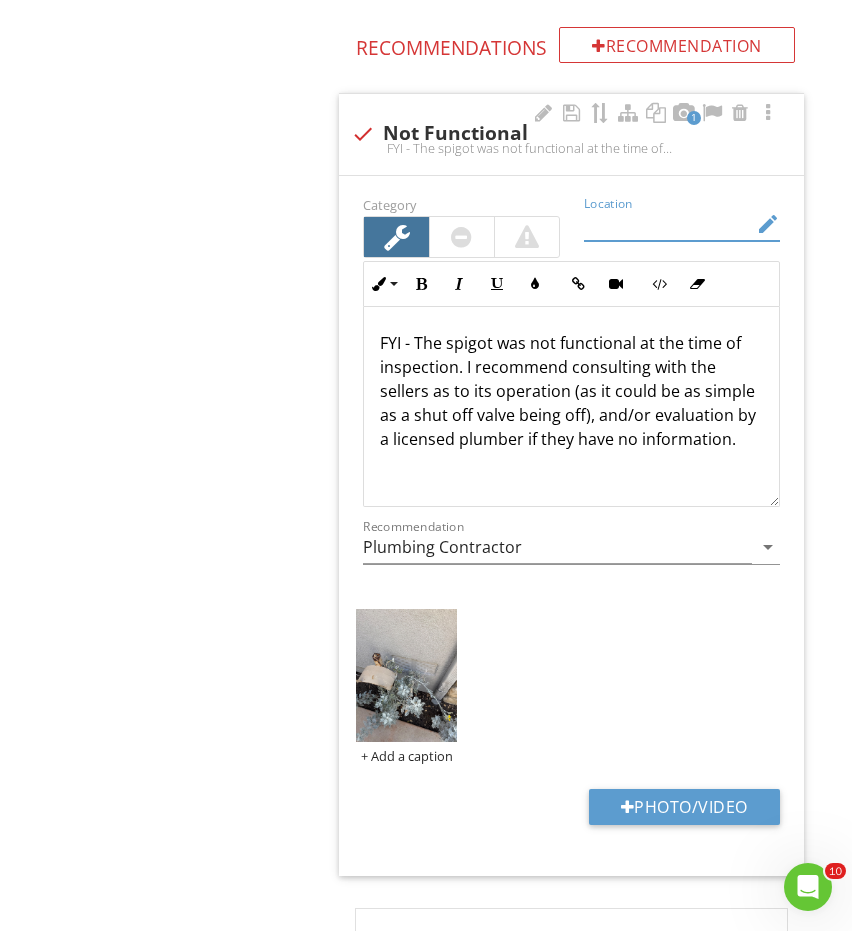 click at bounding box center (668, 224) 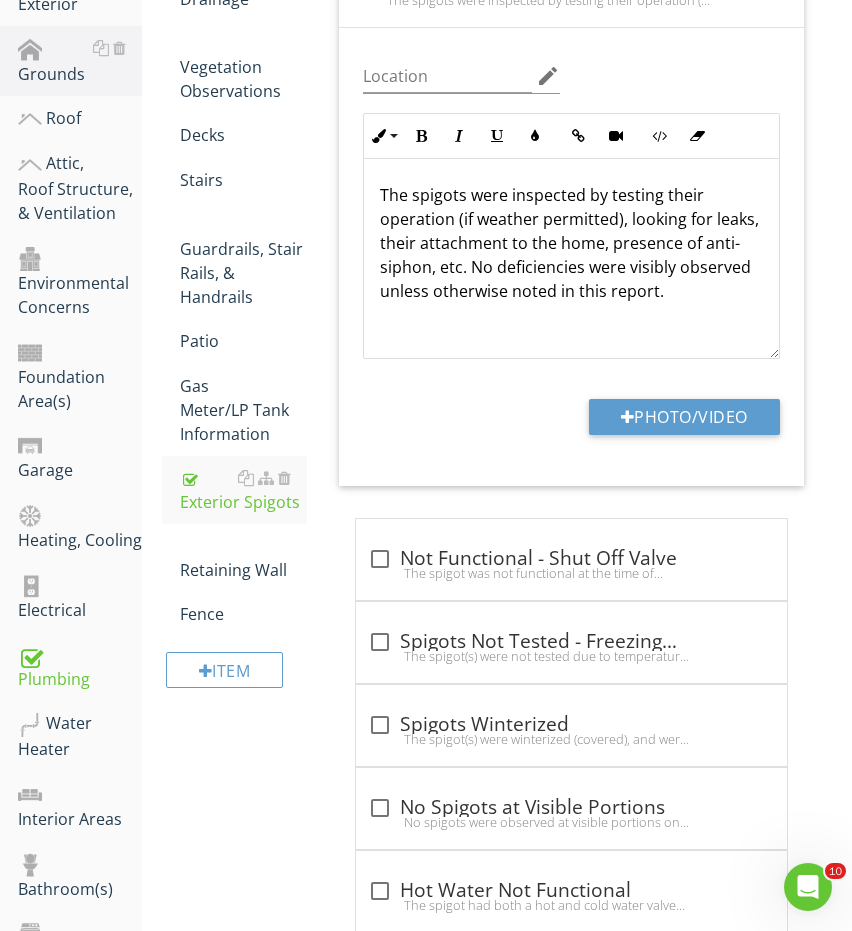scroll, scrollTop: 591, scrollLeft: 0, axis: vertical 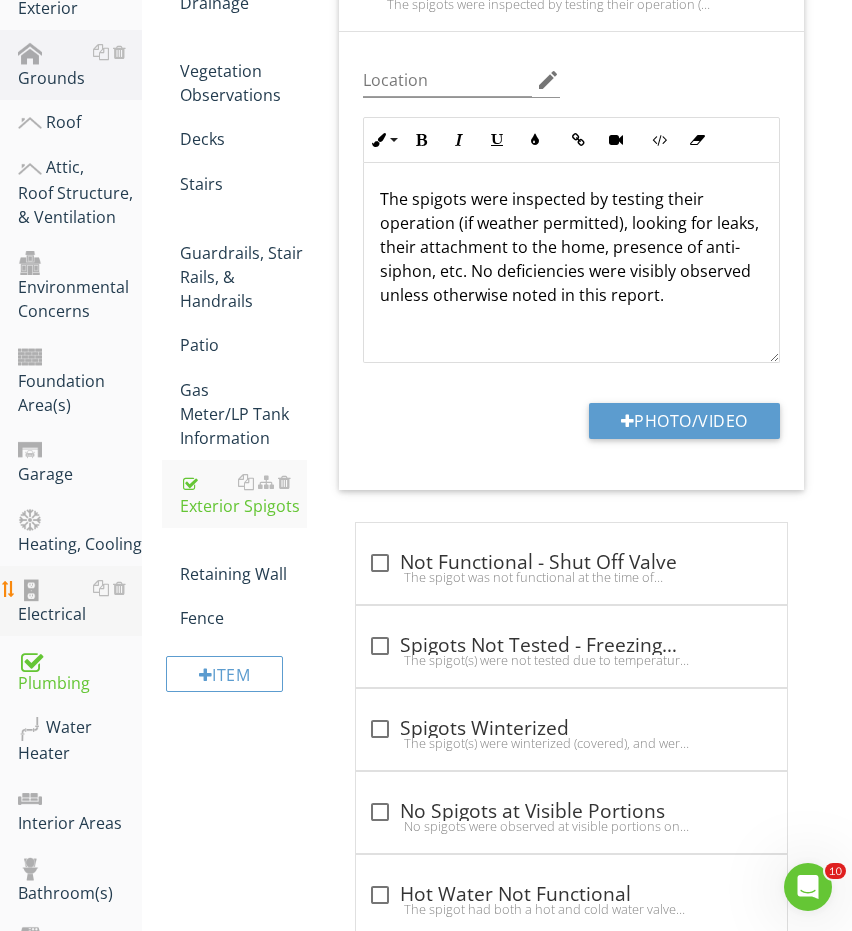type on "front yard" 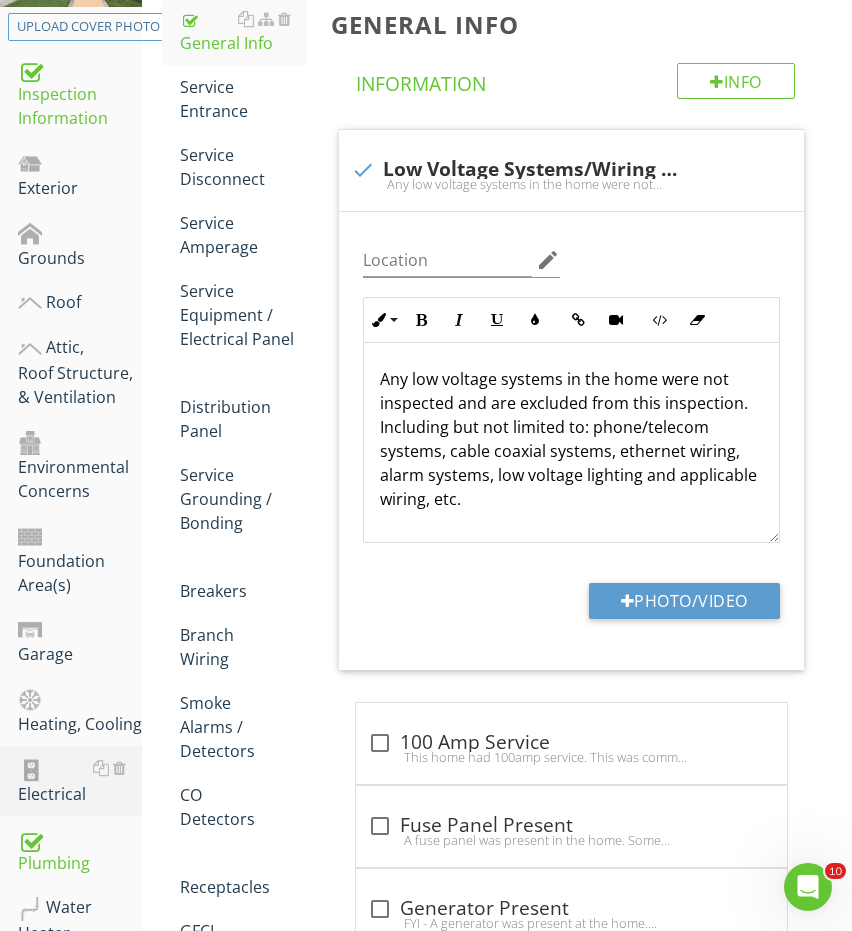 scroll, scrollTop: 332, scrollLeft: 0, axis: vertical 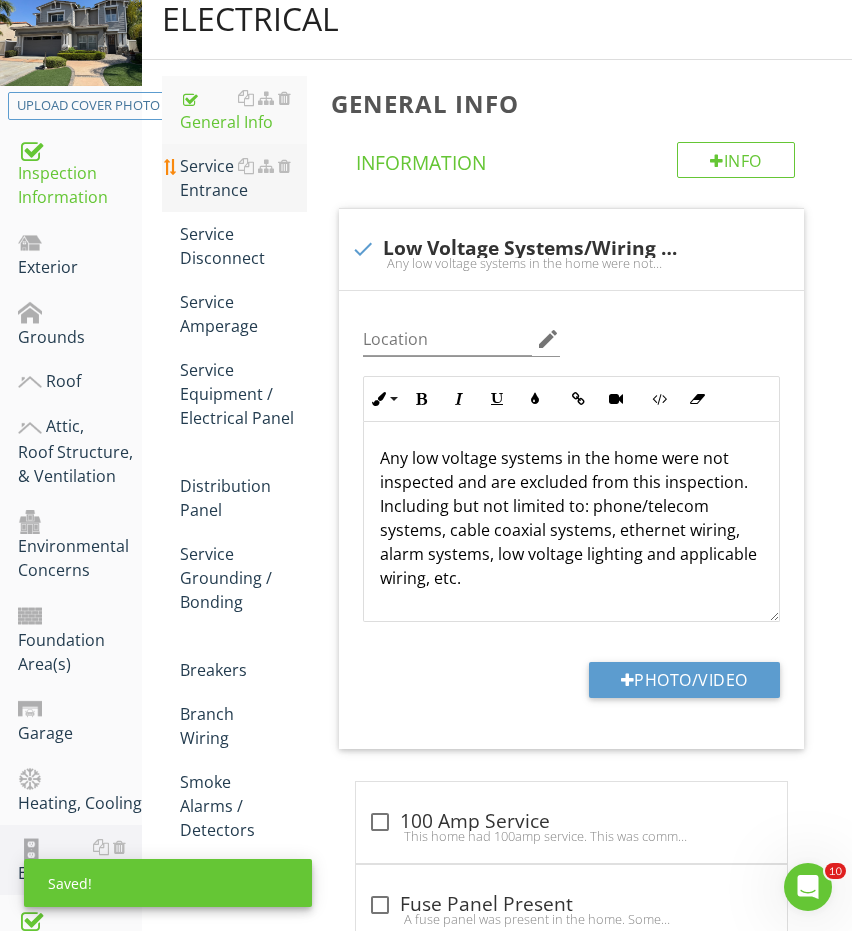click on "Service Entrance" at bounding box center (244, 178) 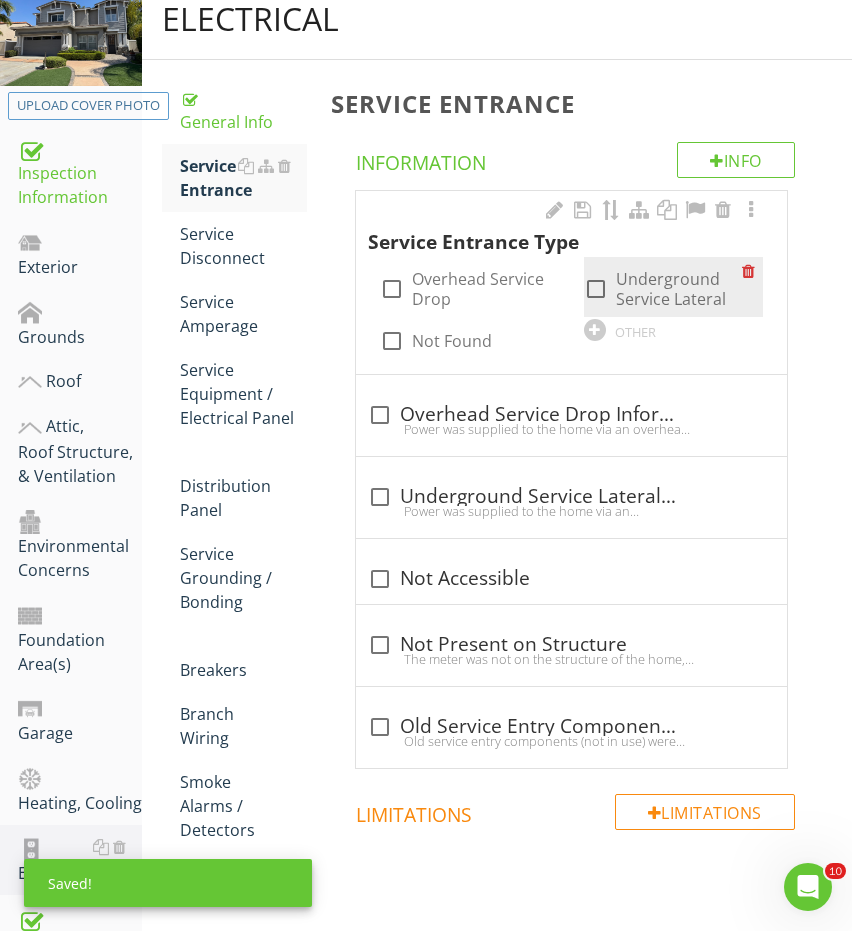 click on "check_box_outline_blank Underground Service Lateral" at bounding box center (663, 289) 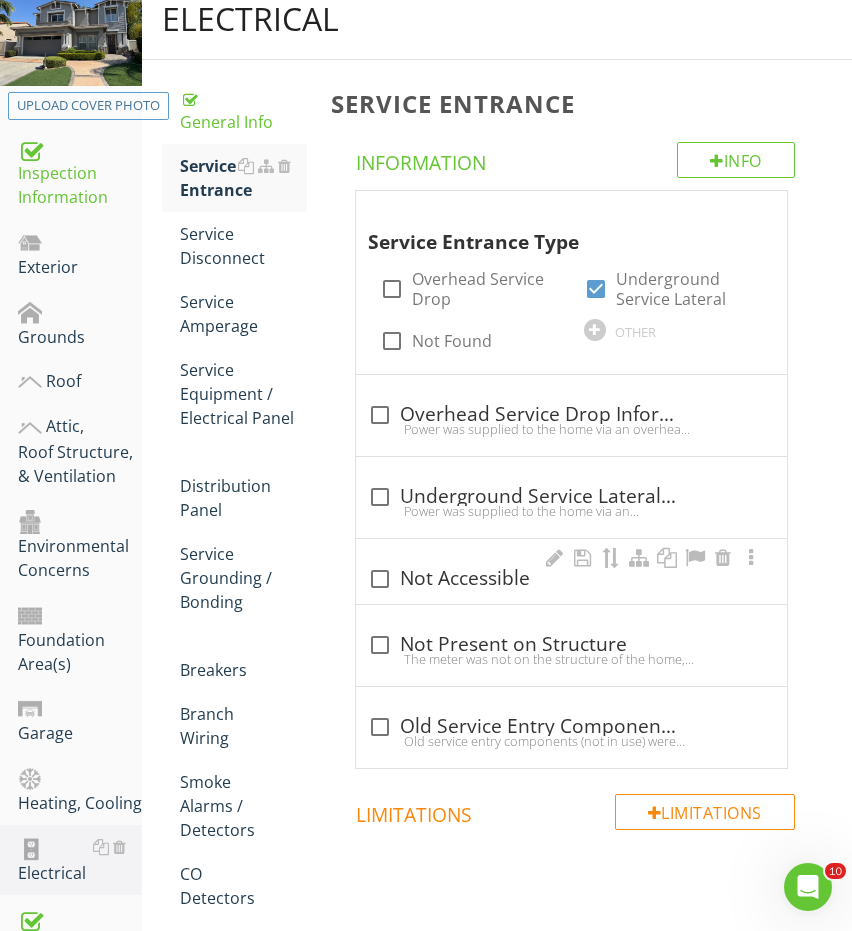 click on "check_box_outline_blank
Not Accessible" at bounding box center [571, 571] 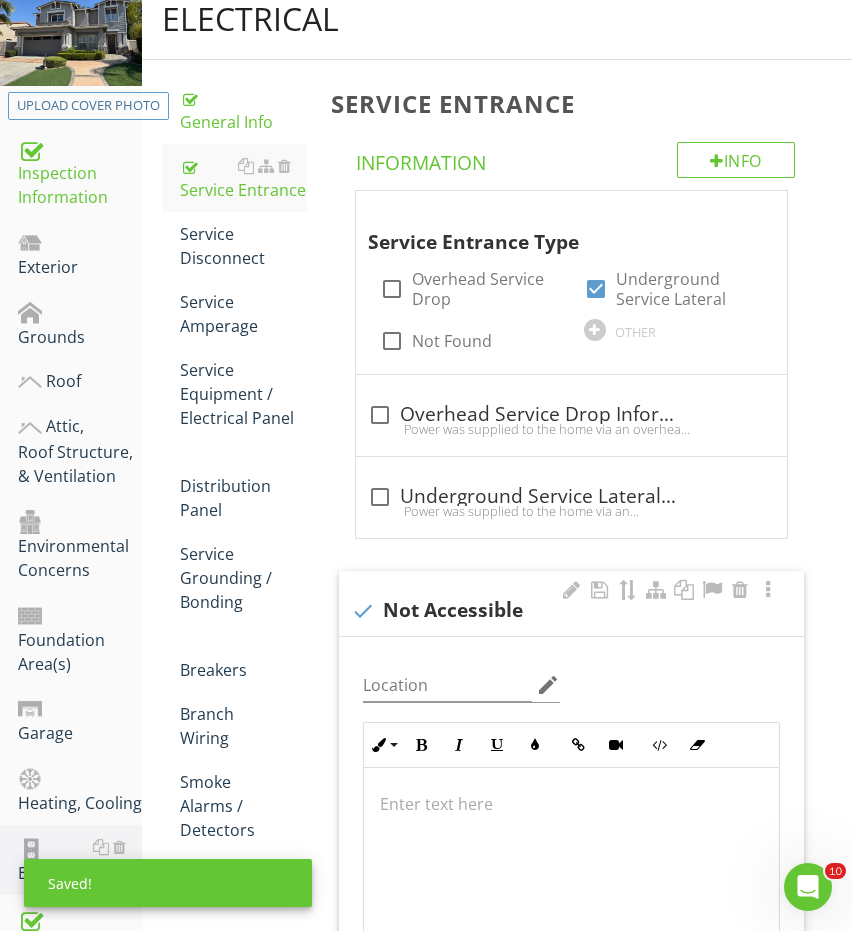 click on "check
Not Accessible" at bounding box center [571, 611] 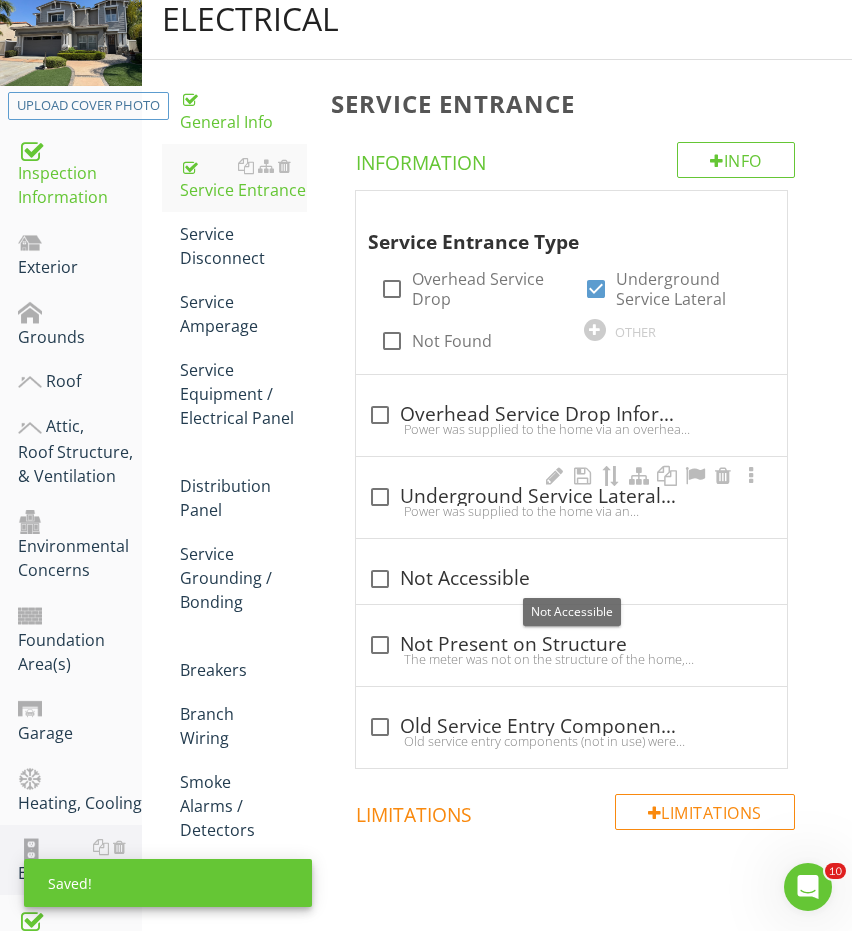 click on "Power was supplied to the home via an underground service lateral. The meter and conduit appeared to be in satisfactory condition. No deficiencies were observed at visible portions unless otherwise noted in this report." at bounding box center [571, 511] 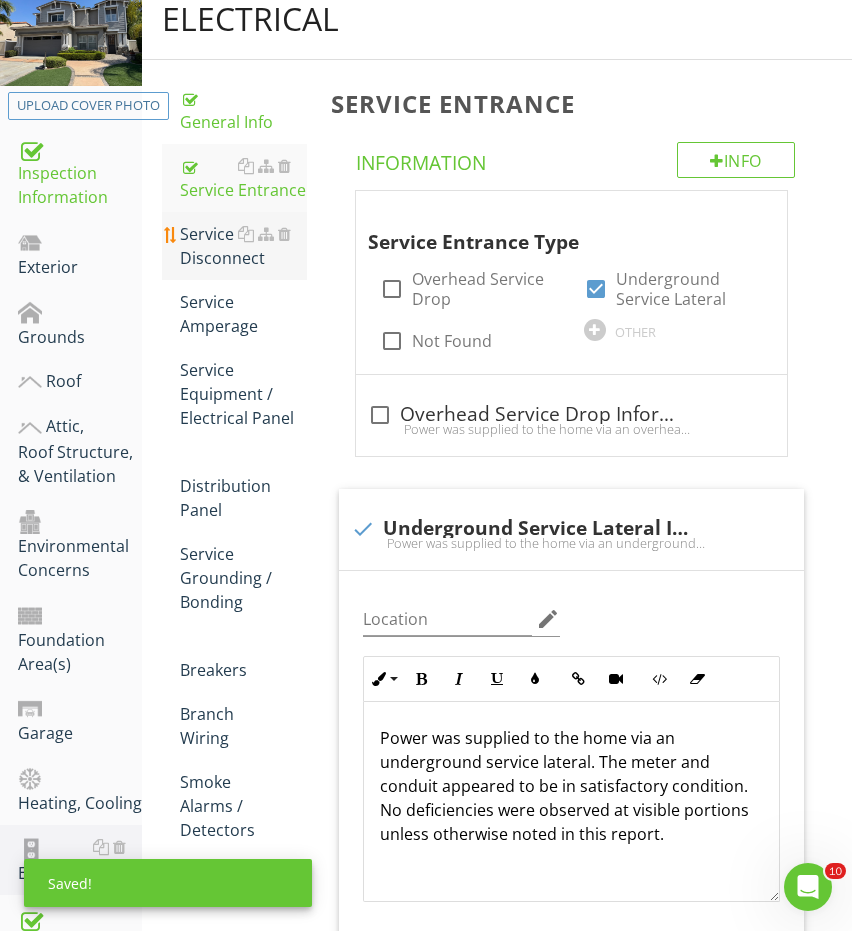 click on "Service Disconnect" at bounding box center (244, 246) 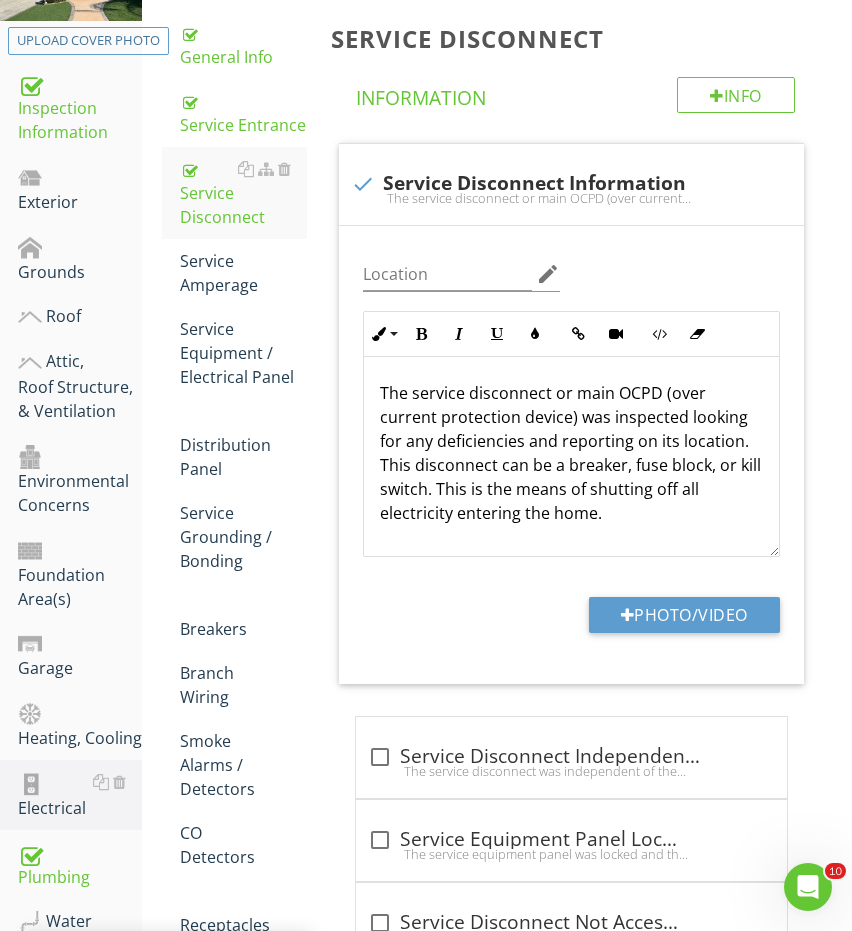 scroll, scrollTop: 569, scrollLeft: 0, axis: vertical 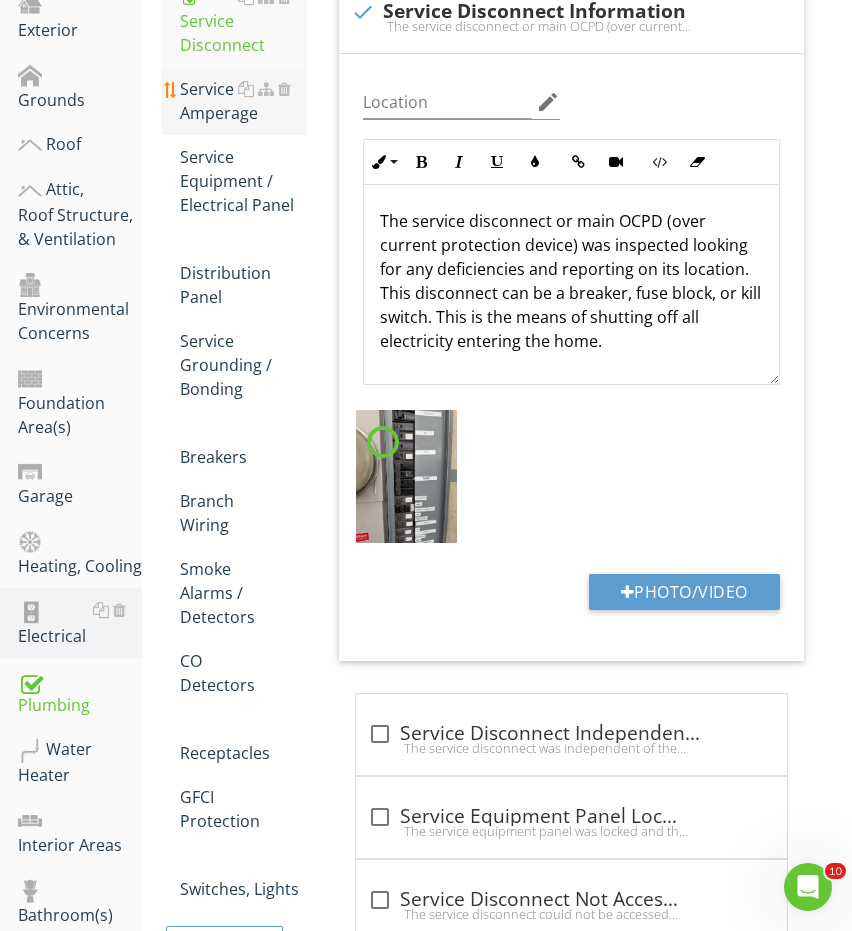 click on "Service Amperage" at bounding box center [244, 101] 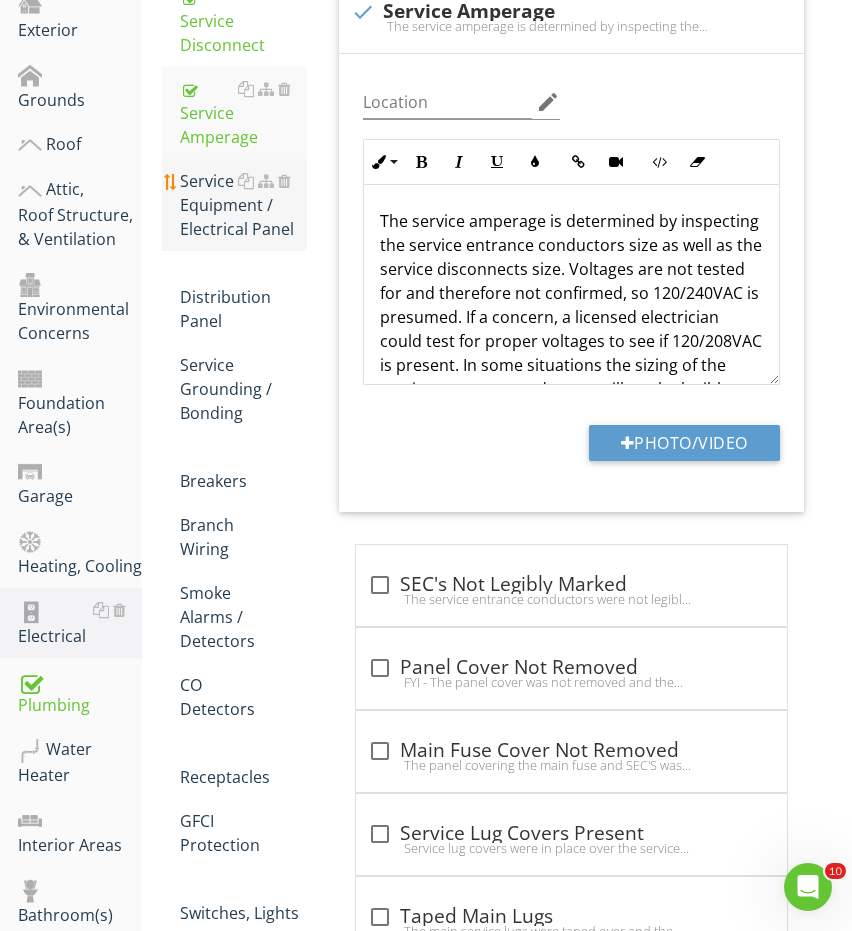 click on "Service Equipment / Electrical Panel" at bounding box center [244, 205] 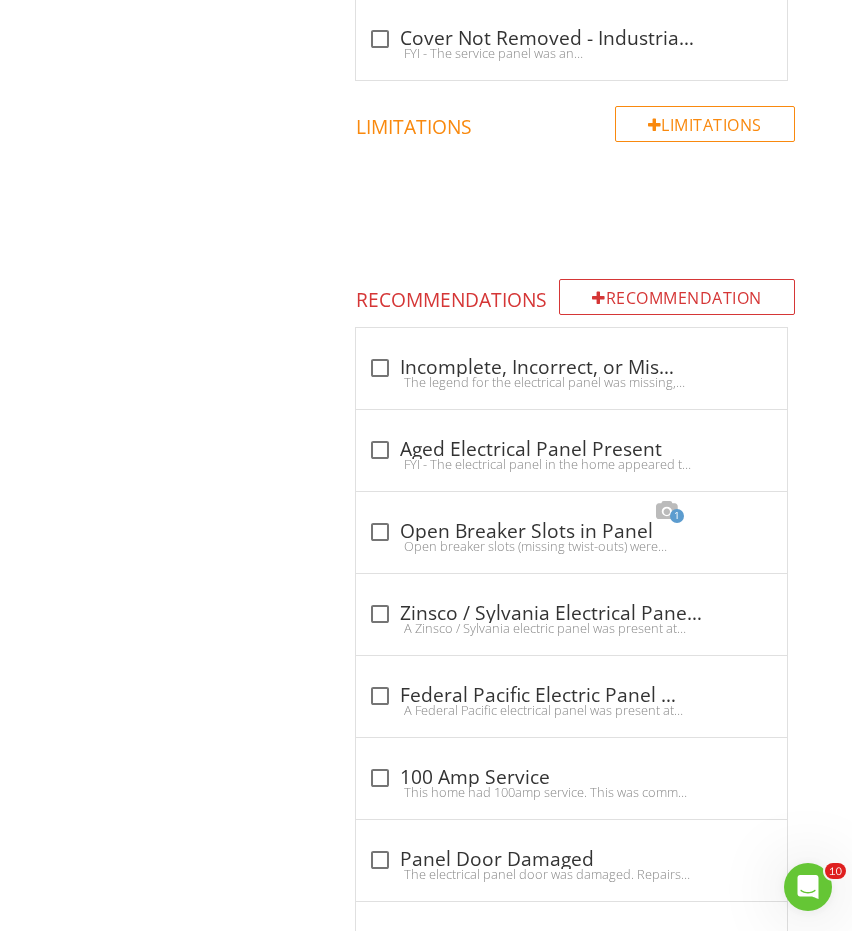 scroll, scrollTop: 3139, scrollLeft: 0, axis: vertical 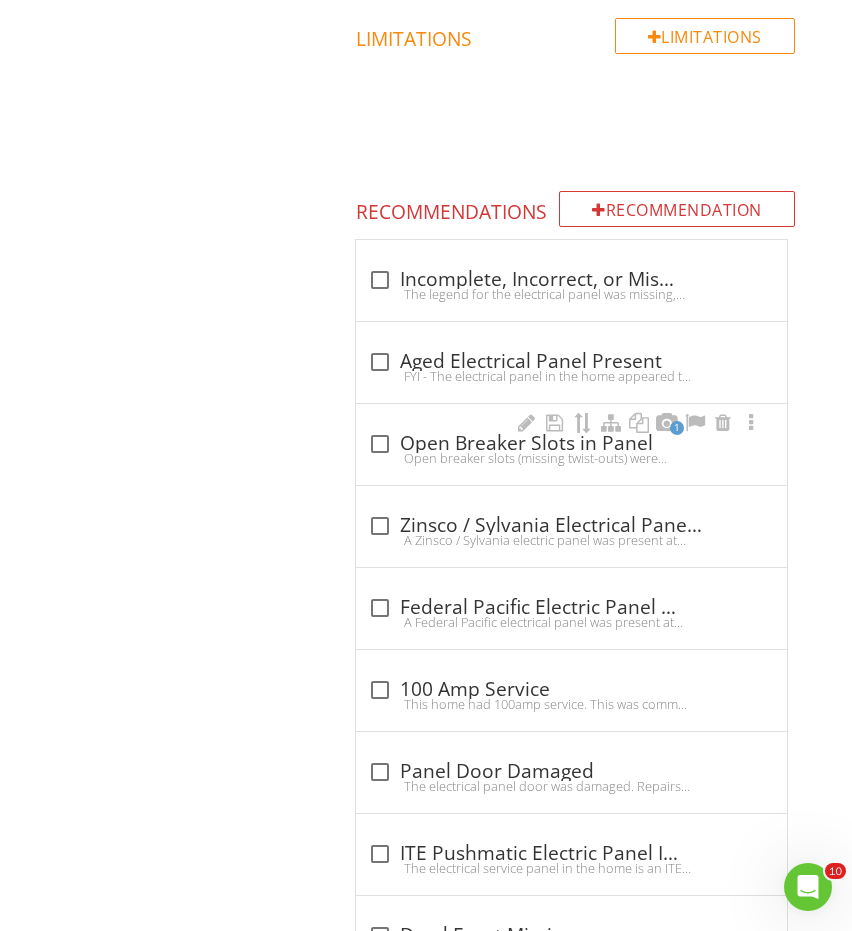 click on "check_box_outline_blank
Open Breaker Slots in Panel" at bounding box center [571, 444] 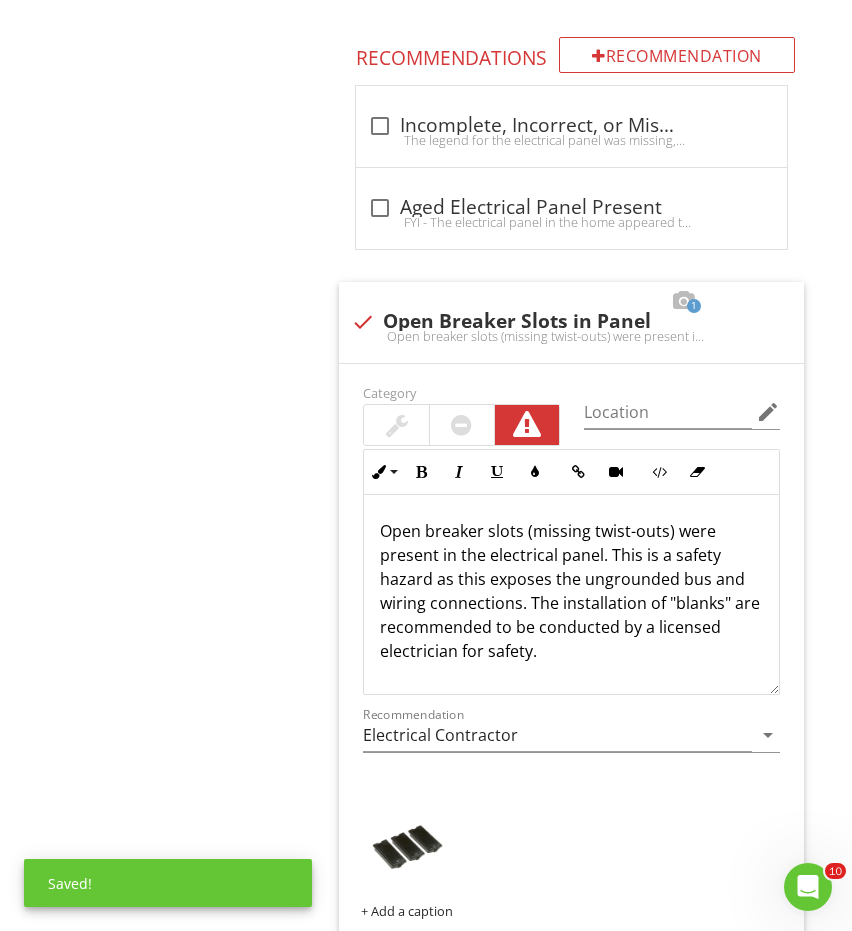 scroll, scrollTop: 3417, scrollLeft: 0, axis: vertical 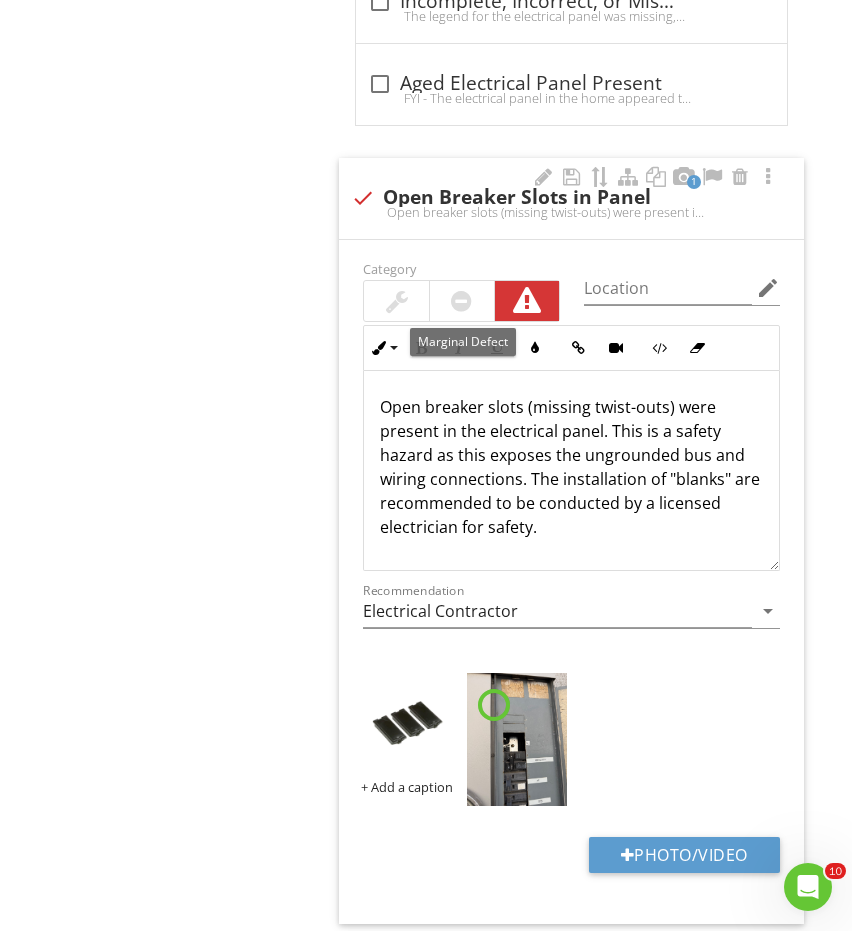 click at bounding box center (462, 301) 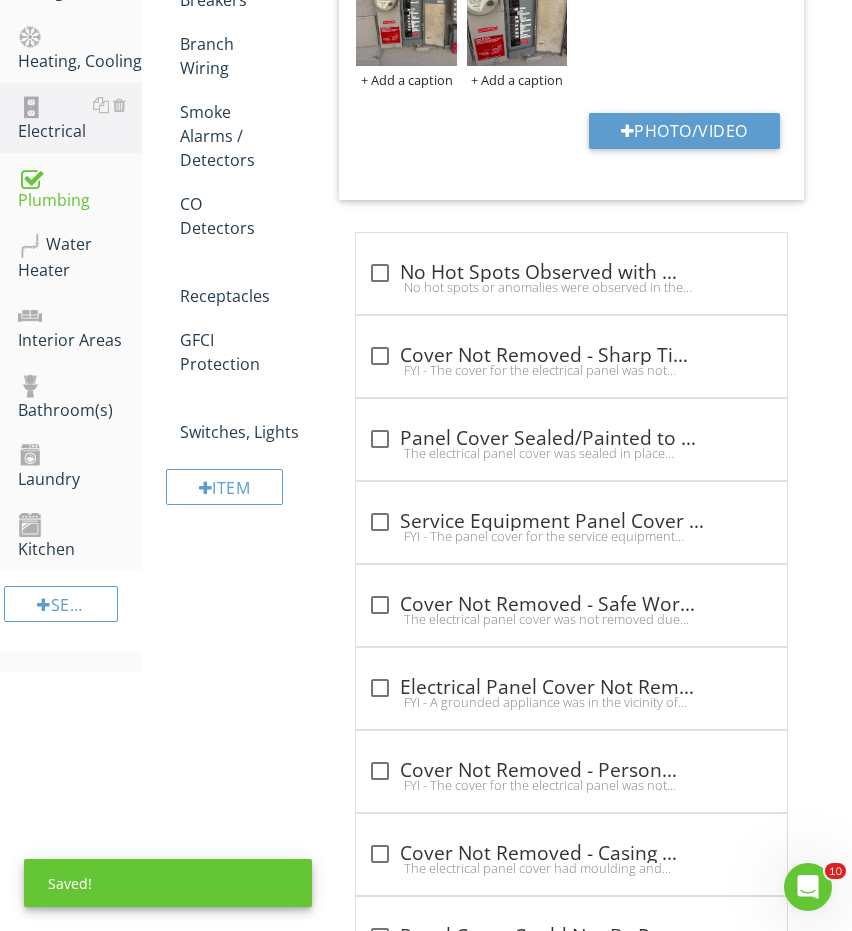 scroll, scrollTop: 831, scrollLeft: 0, axis: vertical 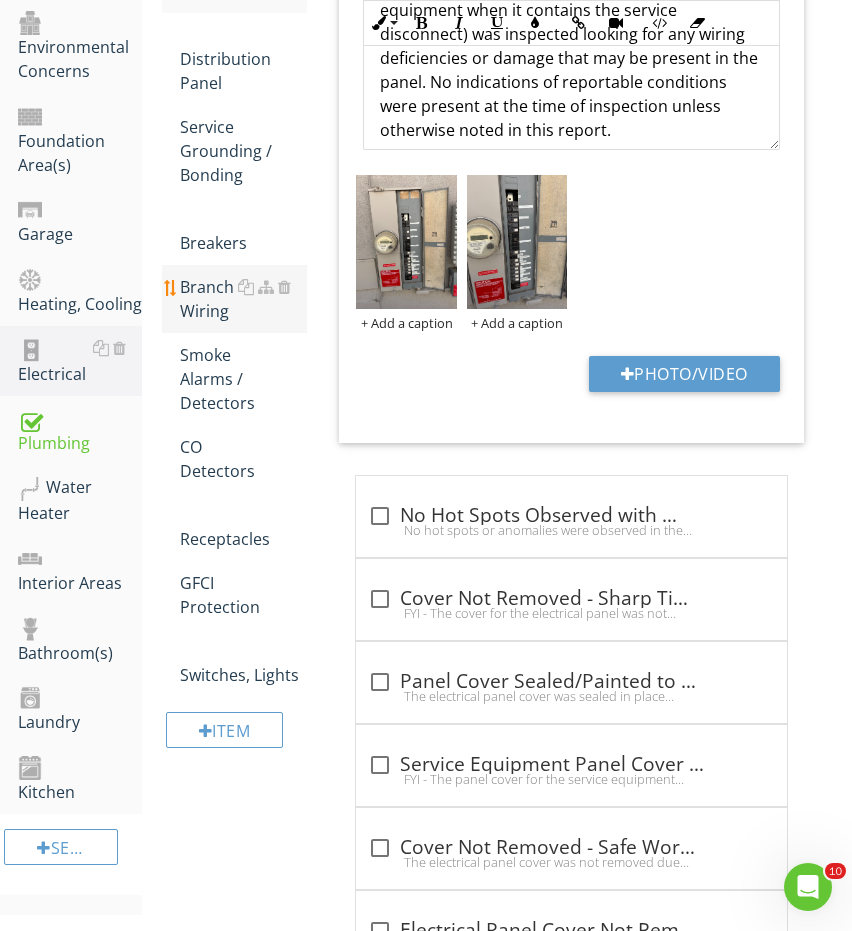 click on "Branch Wiring" at bounding box center (244, 299) 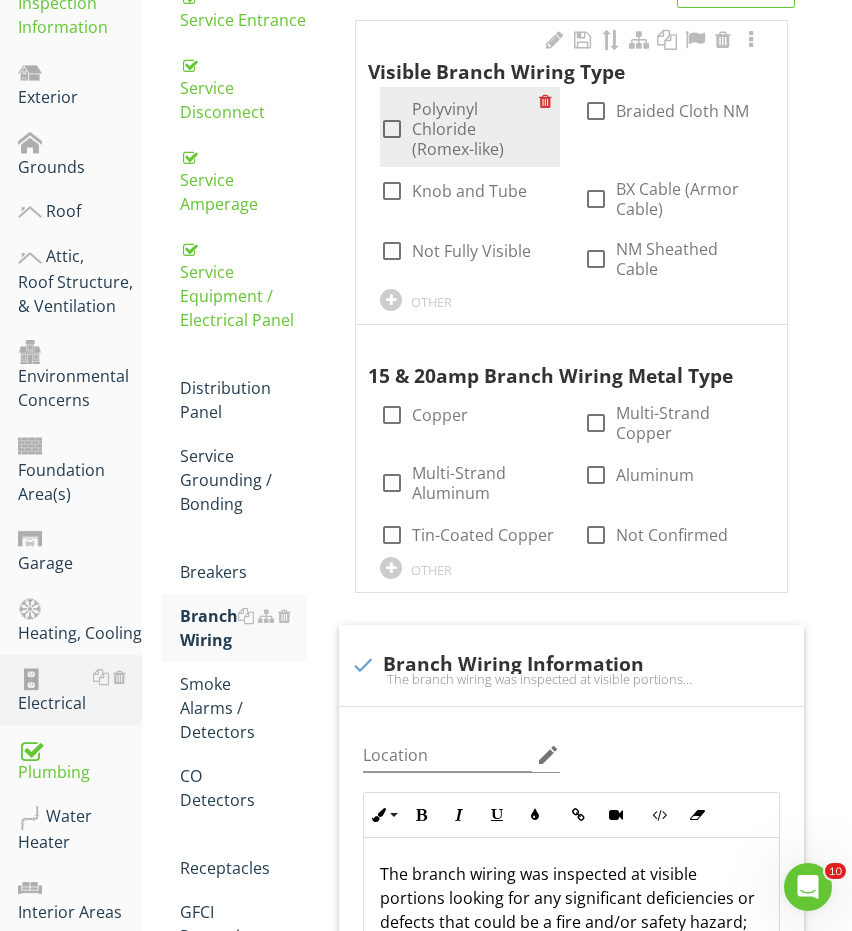 scroll, scrollTop: 447, scrollLeft: 0, axis: vertical 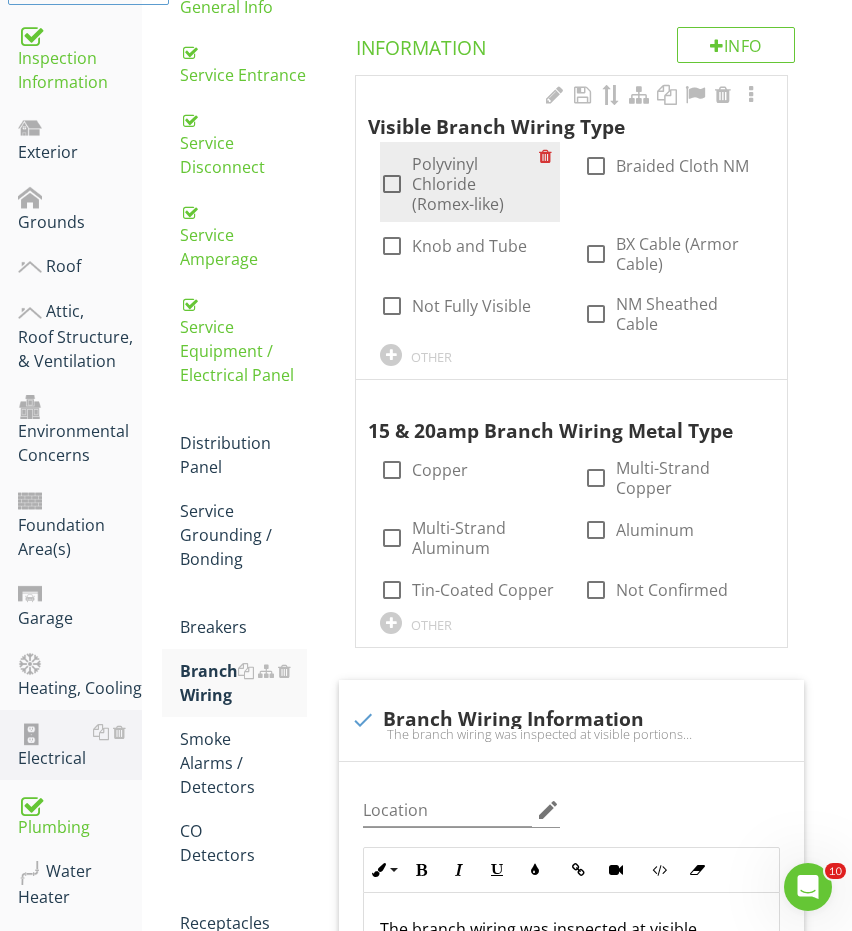 click on "Polyvinyl Chloride (Romex-like)" at bounding box center (475, 184) 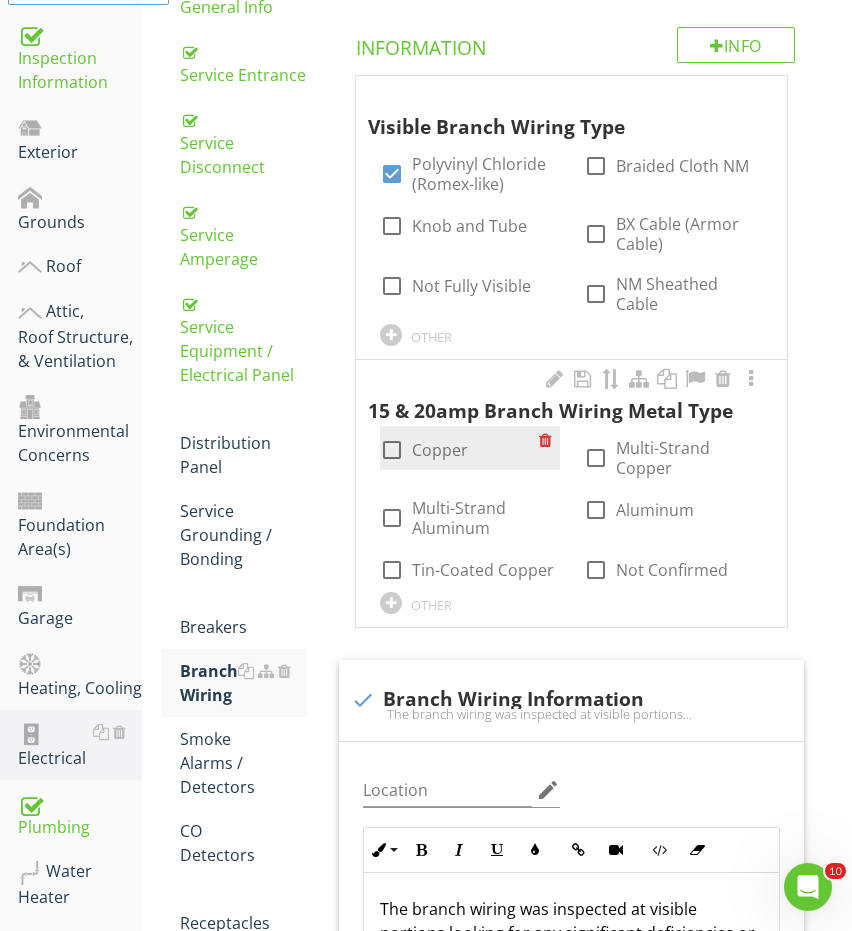 click on "Copper" at bounding box center [440, 450] 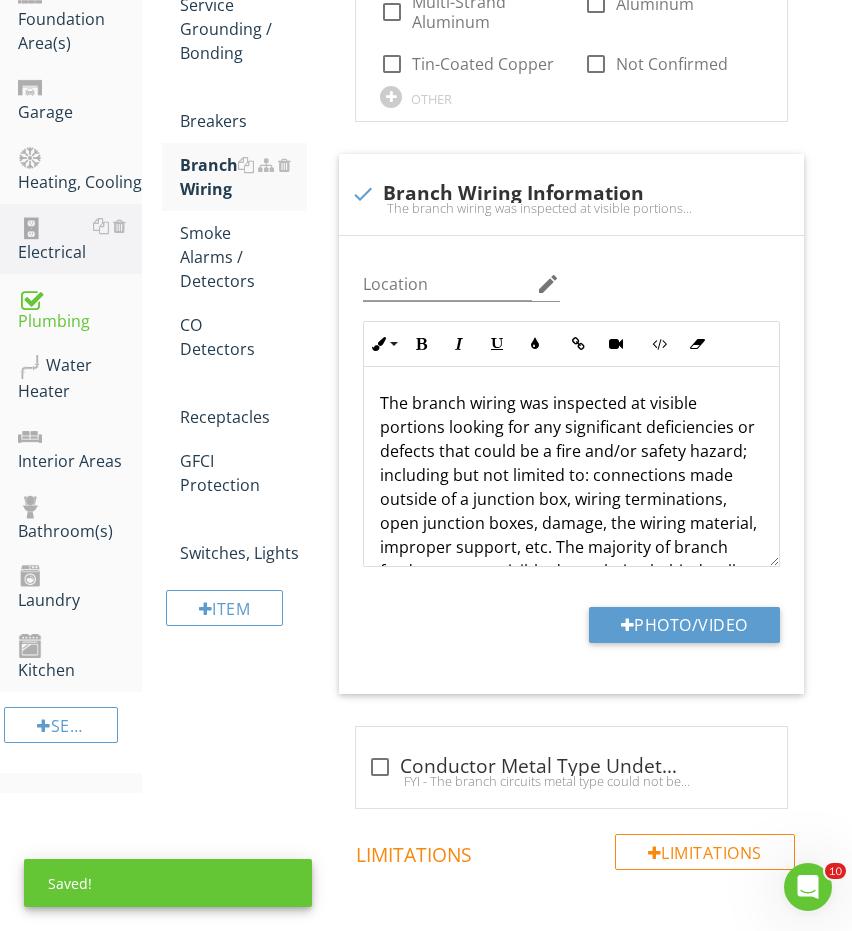 scroll, scrollTop: 1091, scrollLeft: 0, axis: vertical 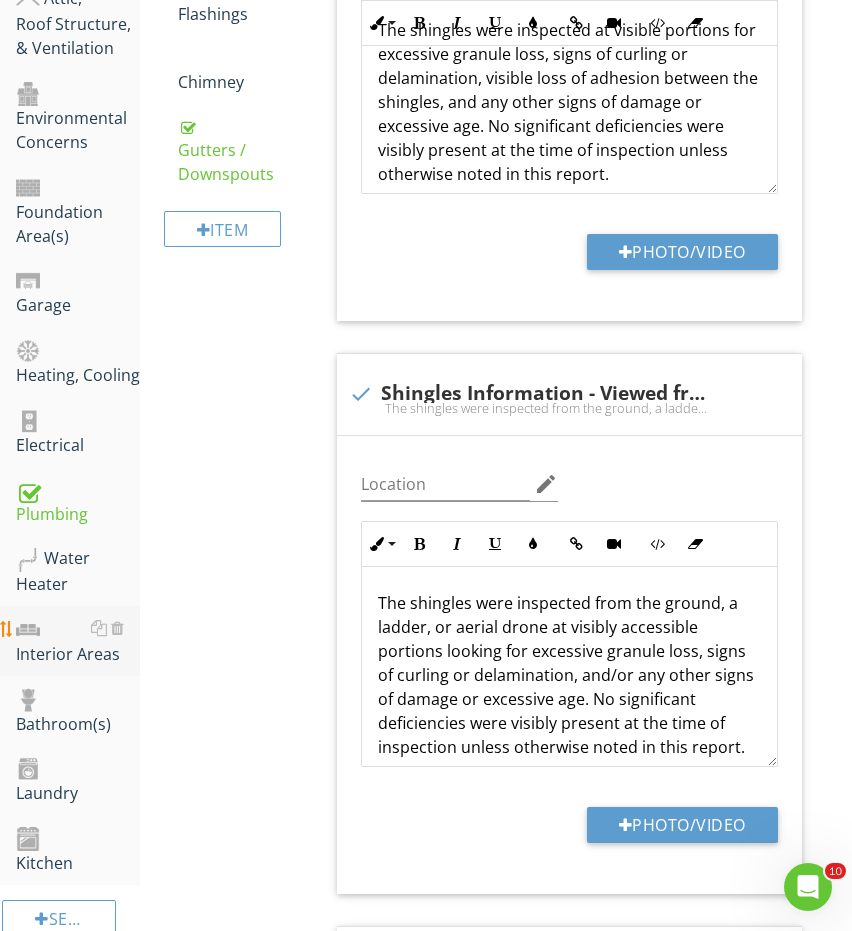 click on "Interior Areas" at bounding box center [78, 641] 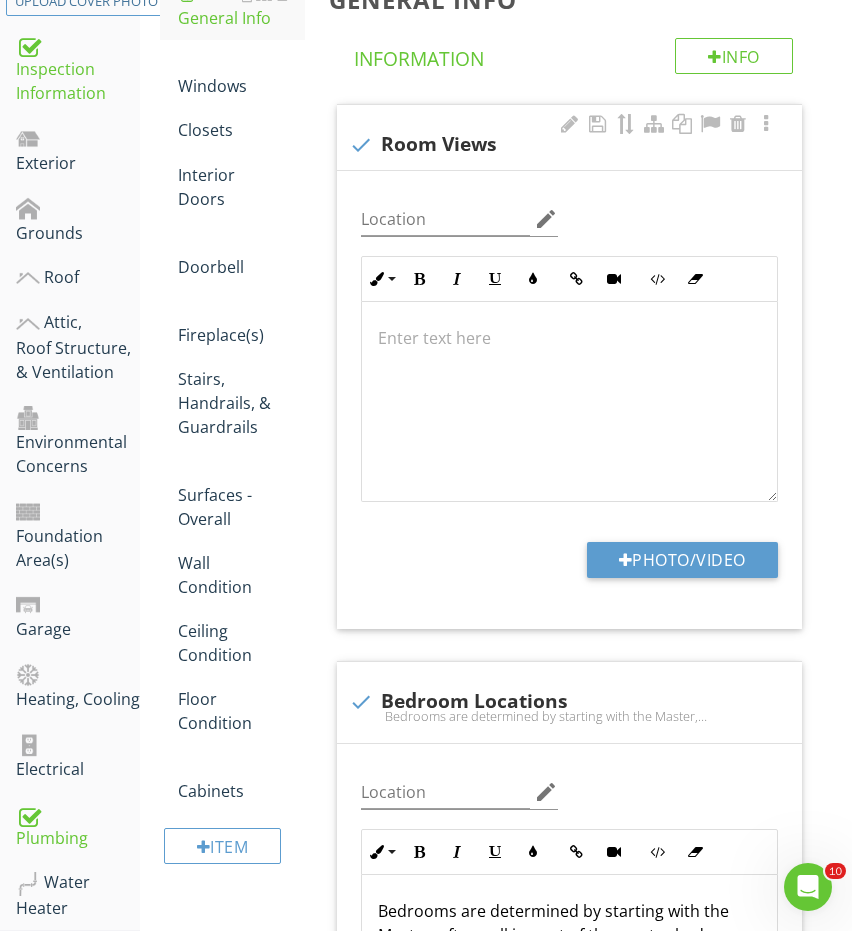 scroll, scrollTop: 432, scrollLeft: 2, axis: both 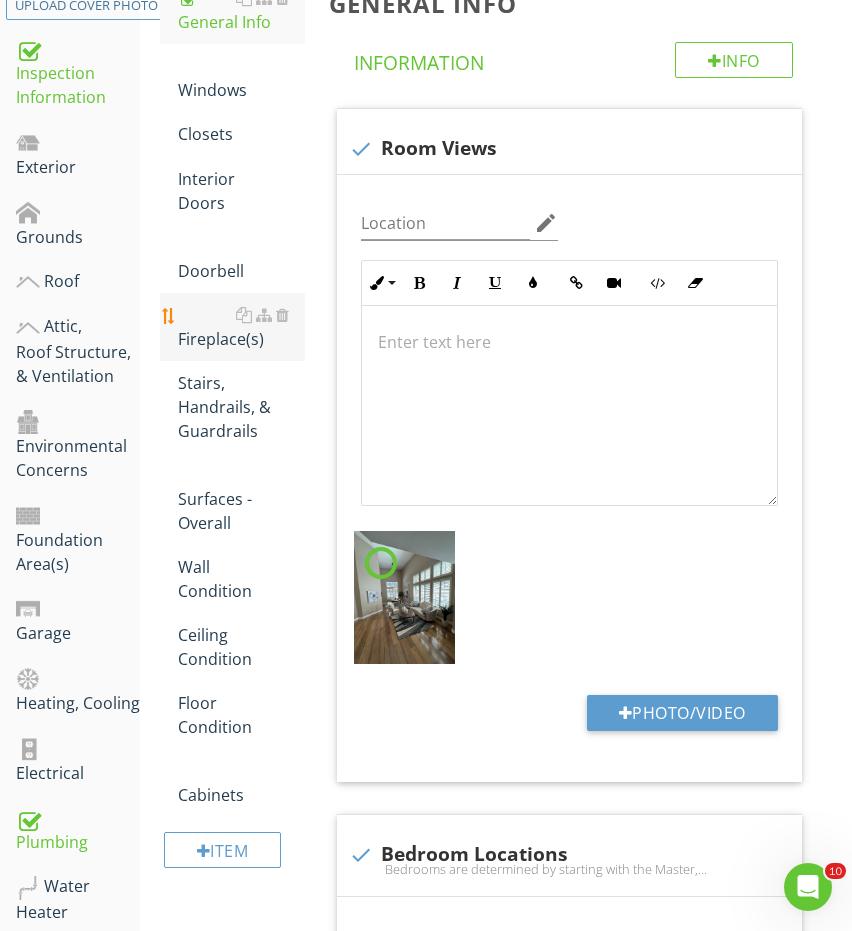 click on "Fireplace(s)" at bounding box center (242, 327) 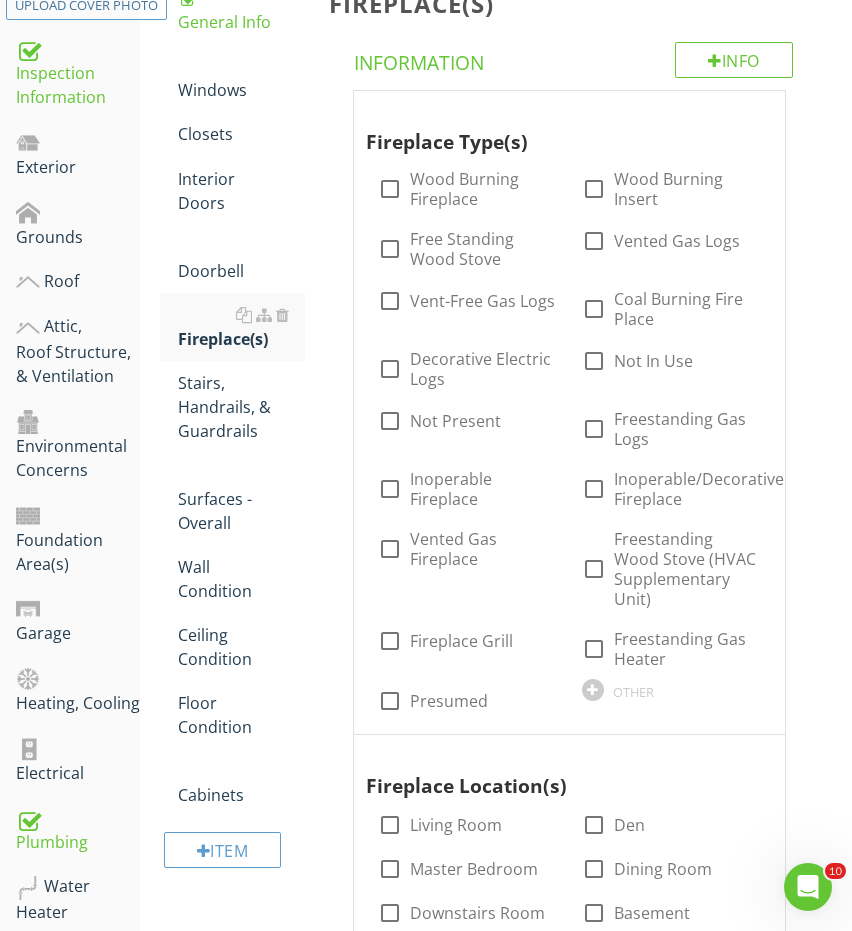 scroll, scrollTop: 366, scrollLeft: 2, axis: both 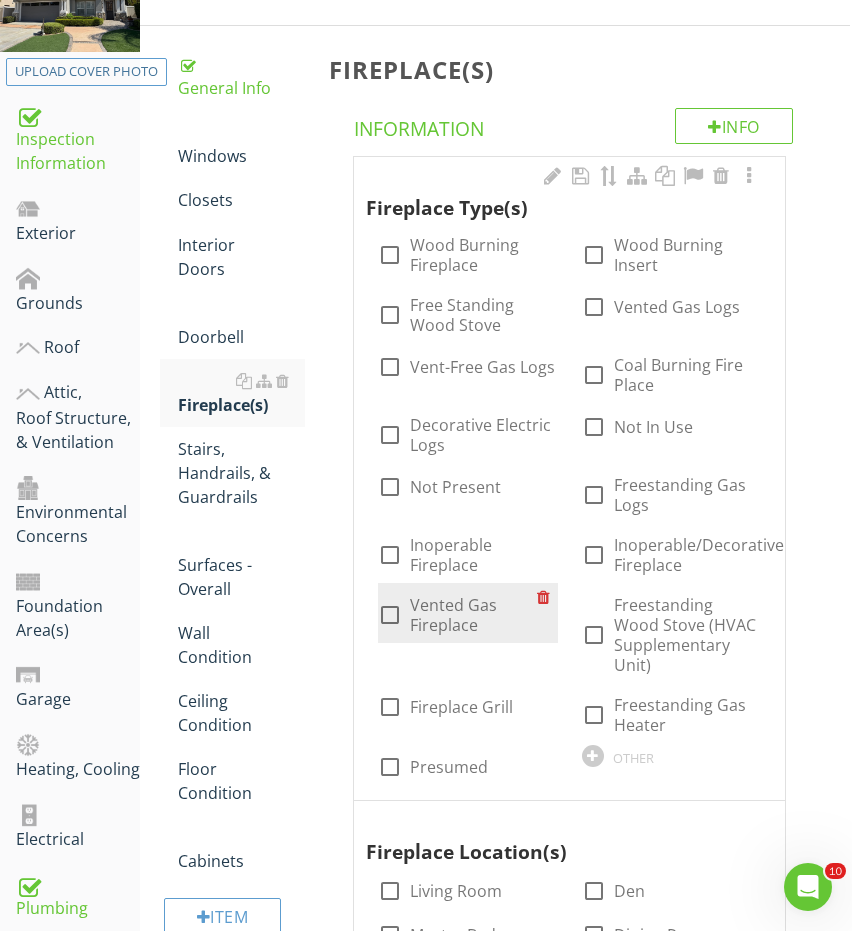 click on "check_box_outline_blank Vented Gas Fireplace" at bounding box center (457, 613) 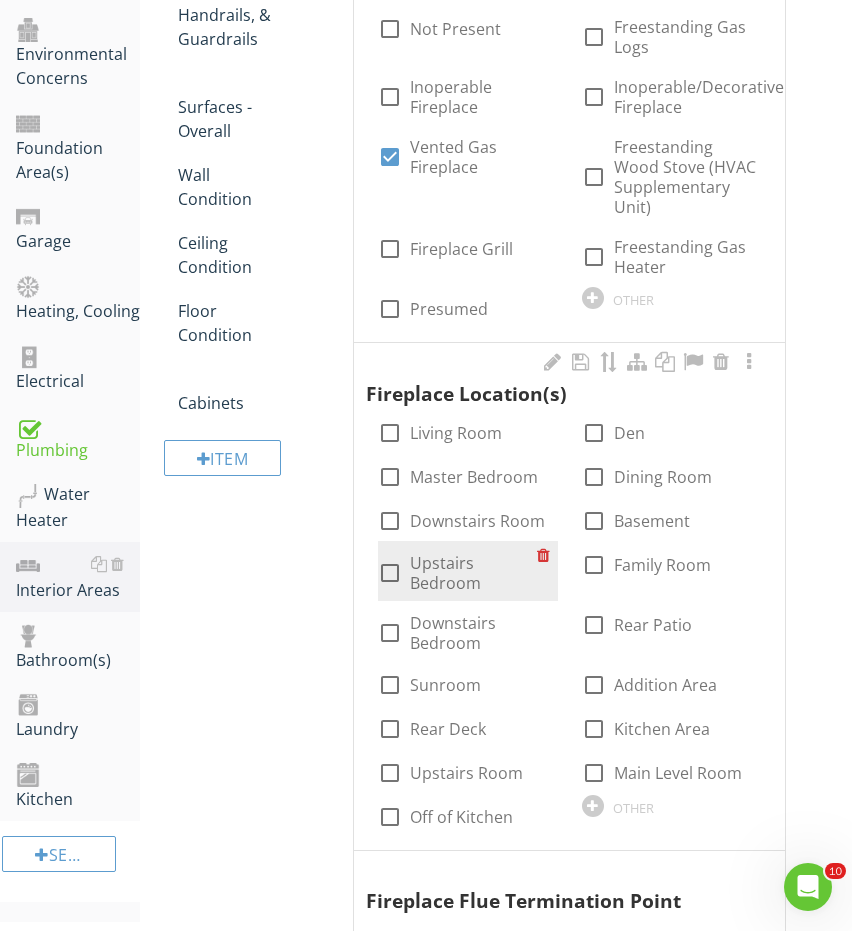 scroll, scrollTop: 891, scrollLeft: 2, axis: both 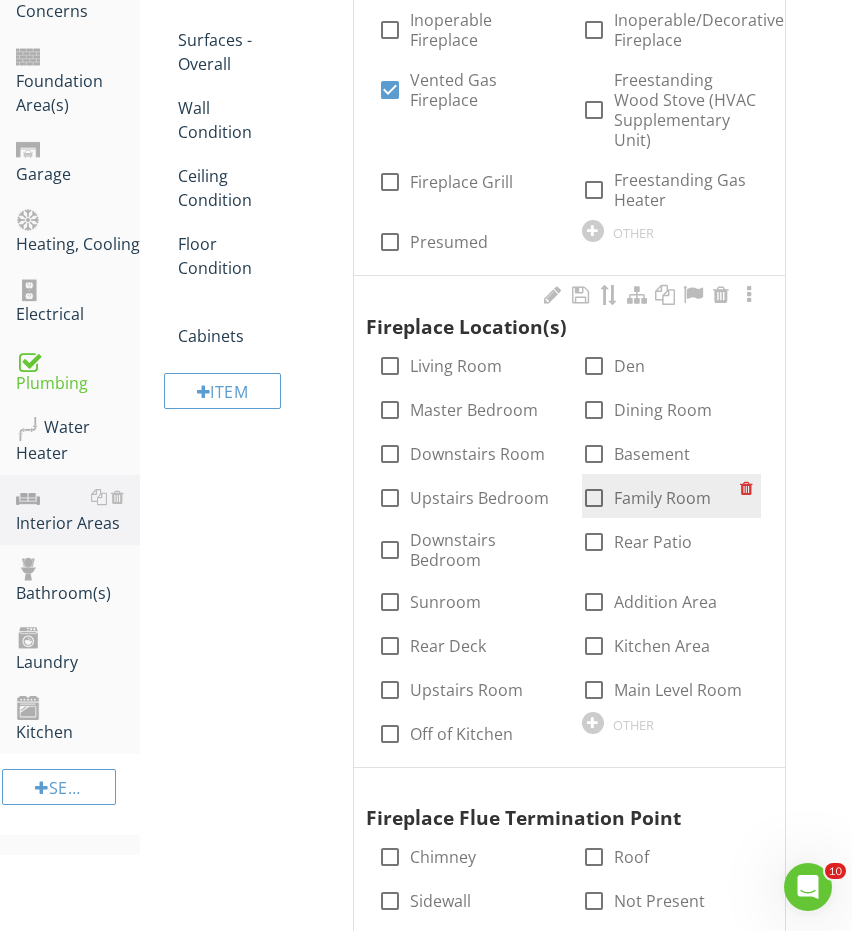 click at bounding box center [594, 498] 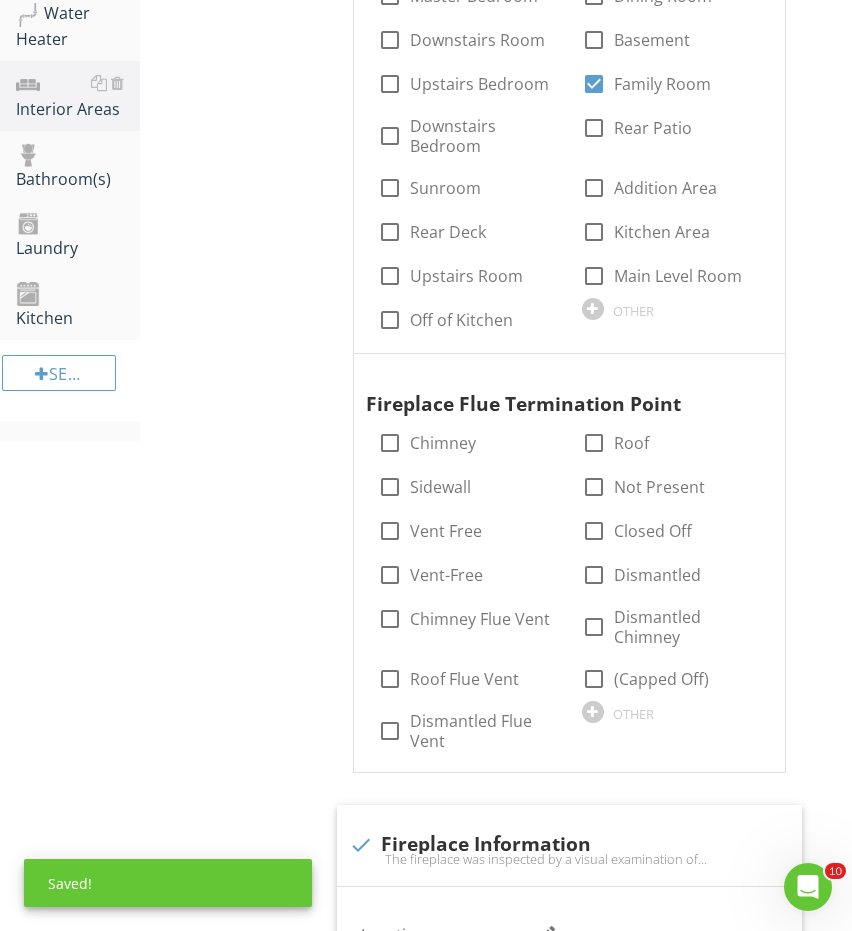 scroll, scrollTop: 1338, scrollLeft: 2, axis: both 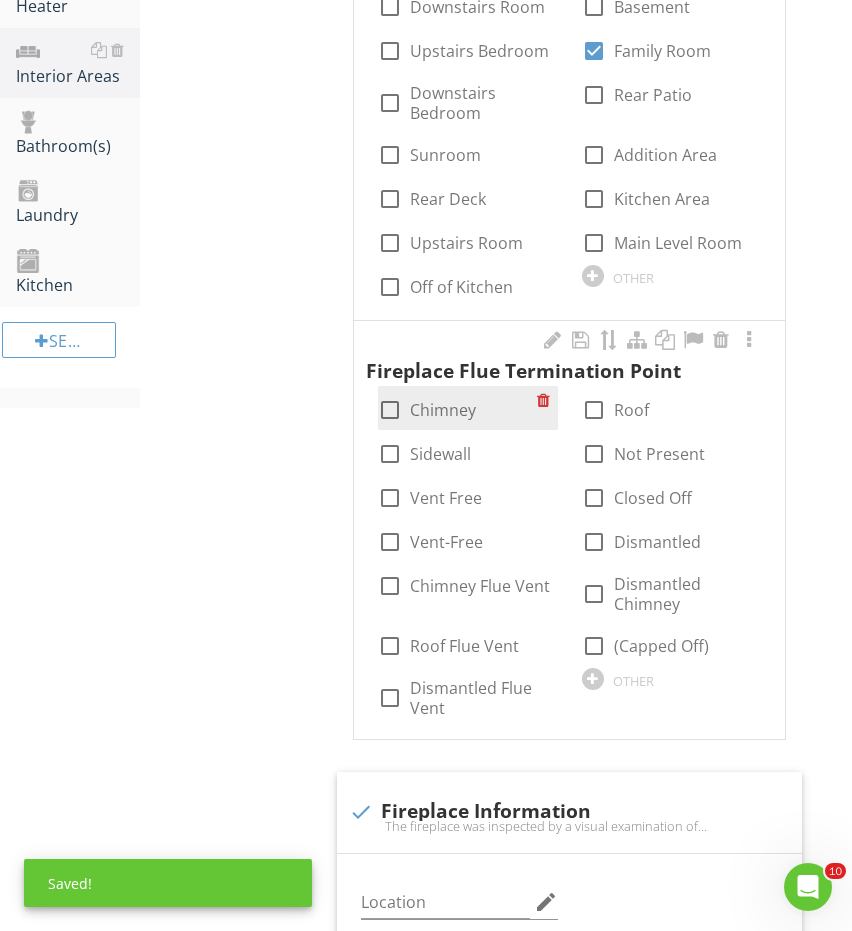 click on "Chimney" at bounding box center [443, 410] 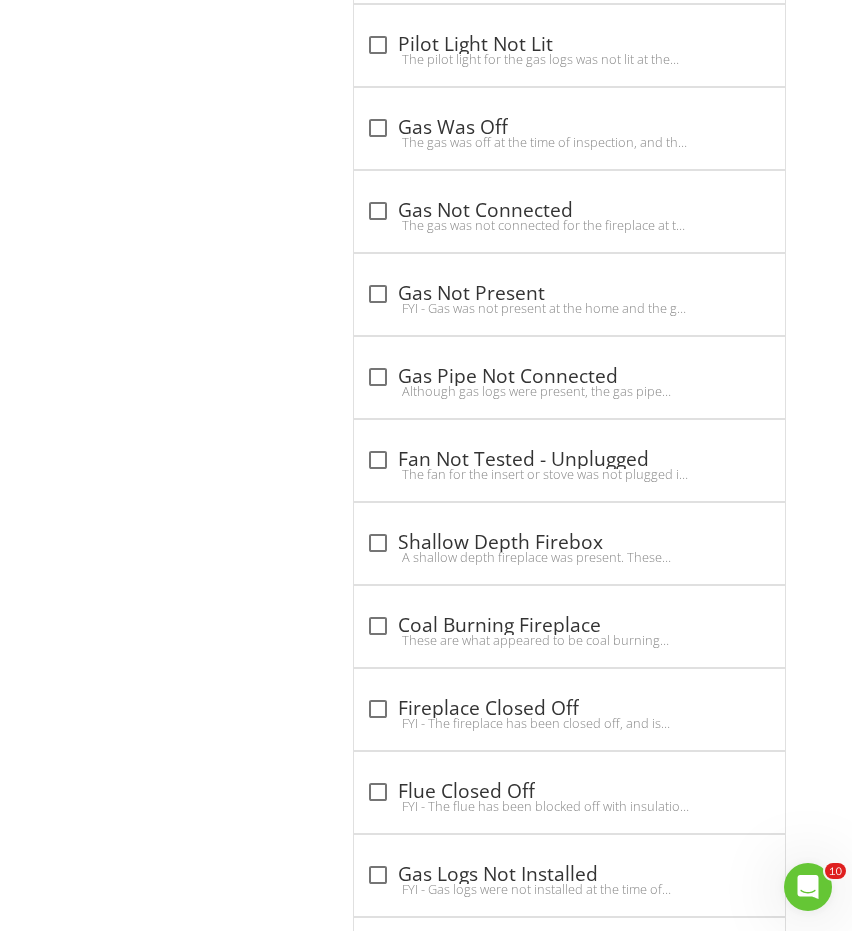 scroll, scrollTop: 3159, scrollLeft: 2, axis: both 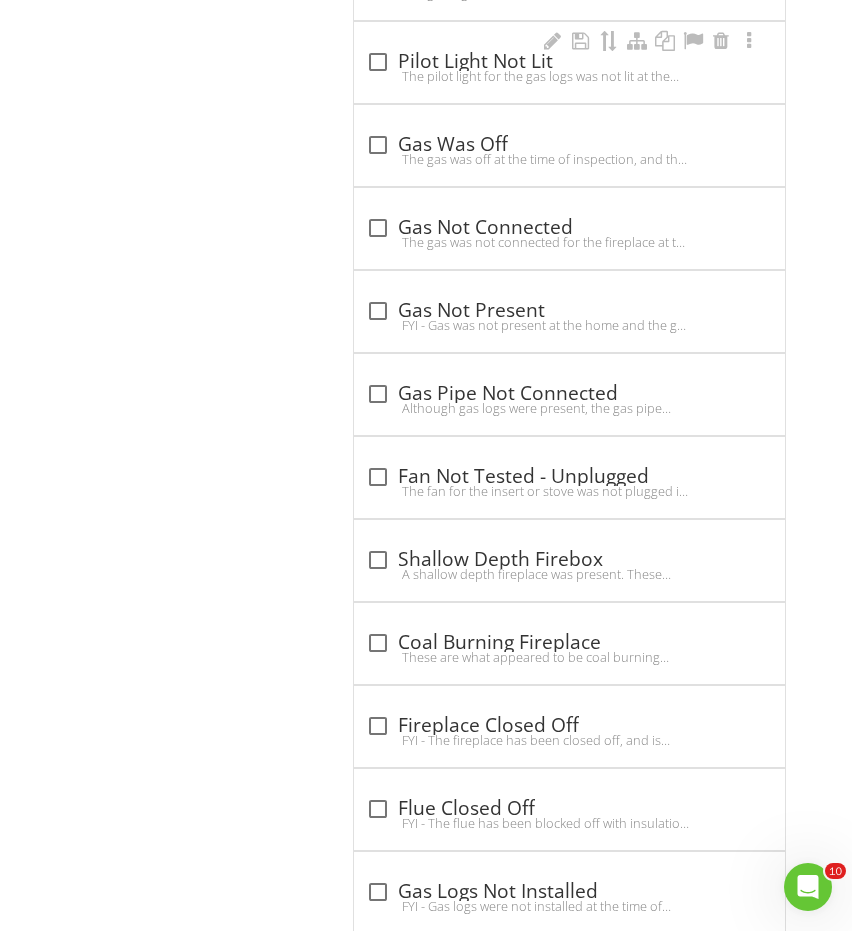 click on "The pilot light for the gas logs was not lit at the time of inspection. Gas fireplaces are not tested for functionality if the pilot is not lit, as there are specific igniting instructions that must be closely followed for safety, and these ignition steps vary from manufacturer to manufacturer. Gas log manufacturers highly recommend that the instruction manual is given to the new owners so that the steps for ignition are known and safety precautions are followed. I recommend confirming proper operation of the logs prior to the end of your inspection contingency period." at bounding box center (569, 76) 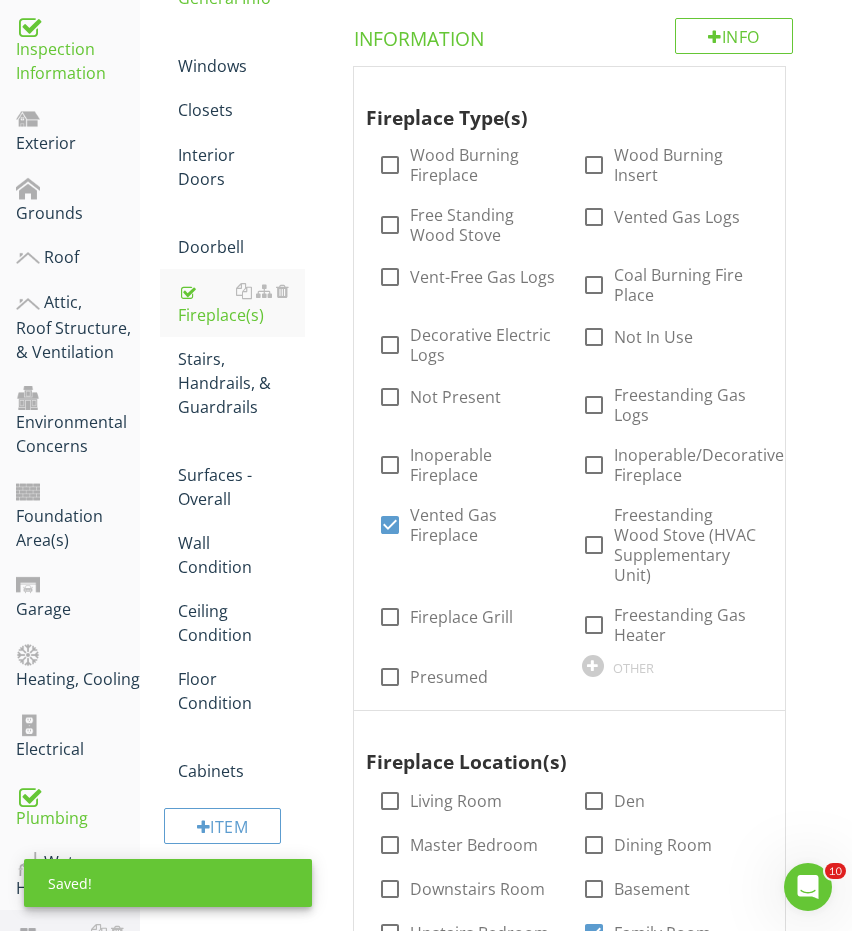 scroll, scrollTop: 366, scrollLeft: 2, axis: both 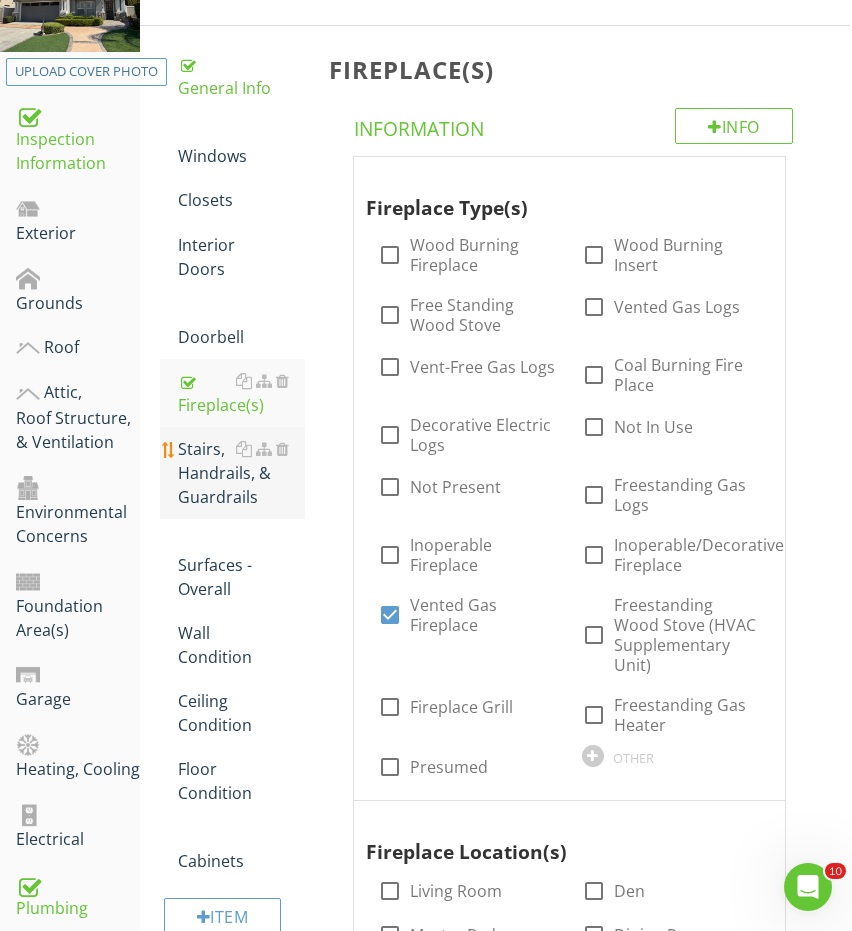 click on "Stairs, Handrails, & Guardrails" at bounding box center [242, 473] 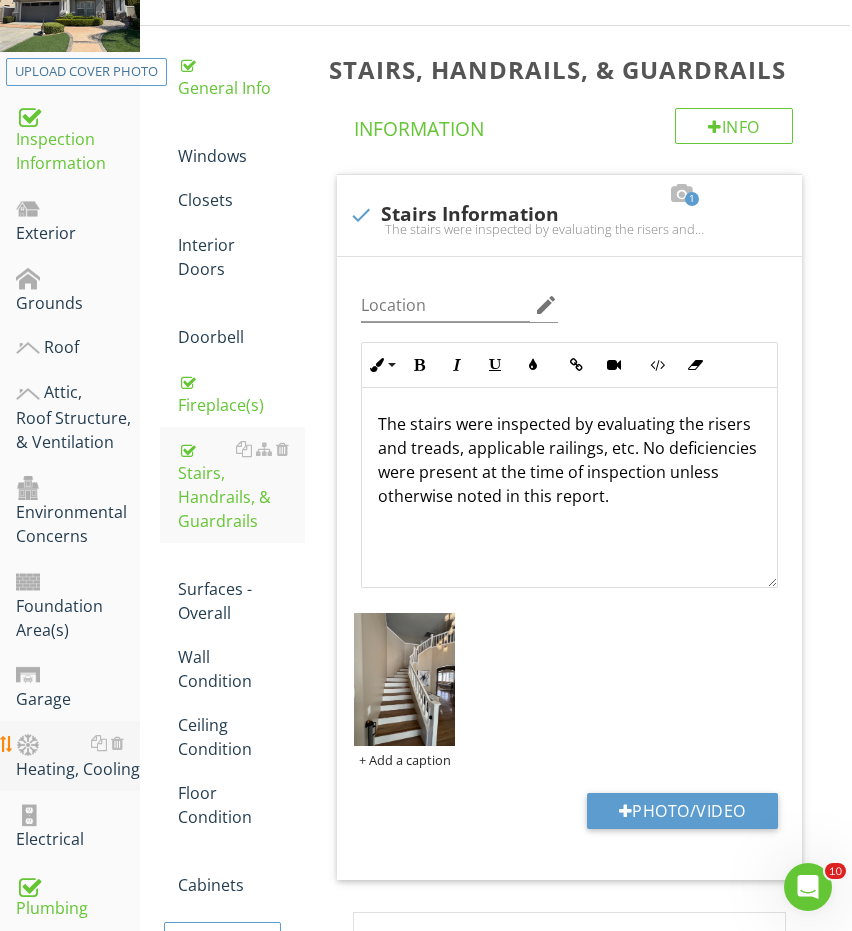 click on "Heating, Cooling" at bounding box center (78, 756) 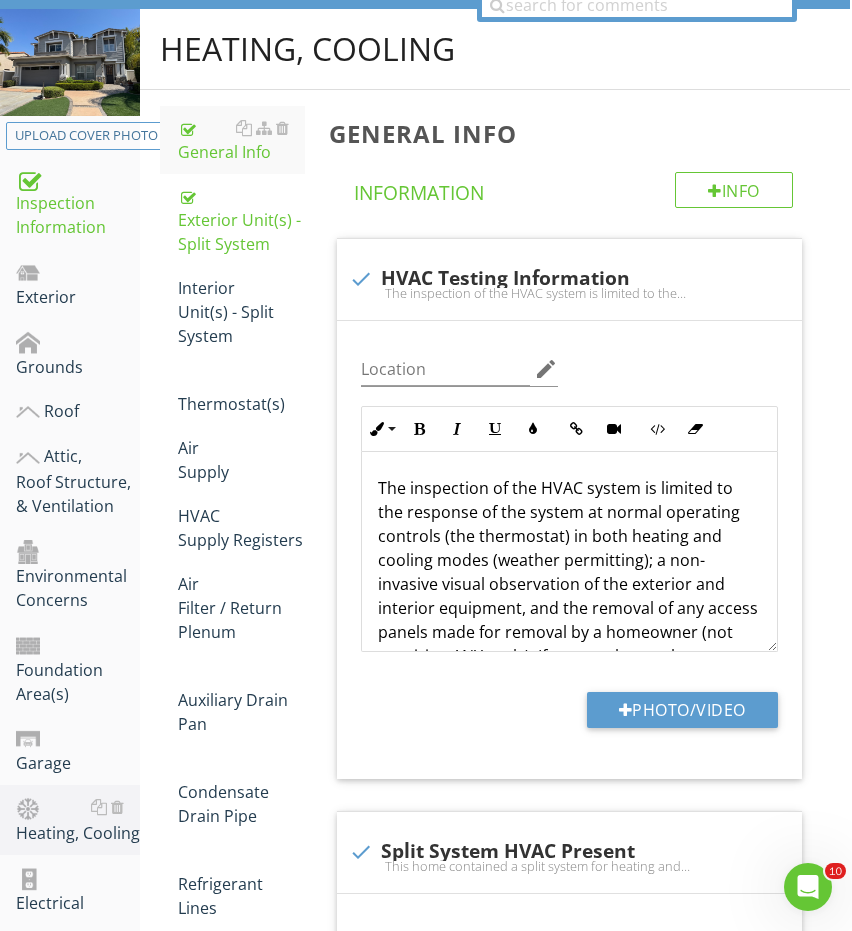 scroll, scrollTop: 183, scrollLeft: 2, axis: both 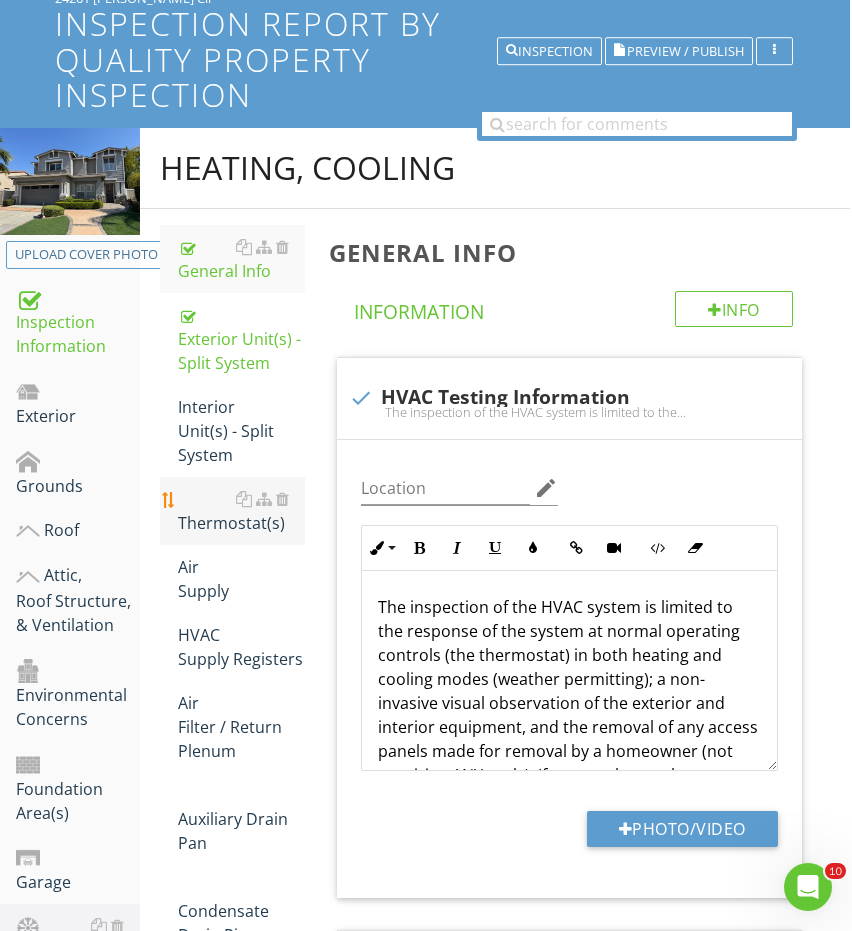 click on "Thermostat(s)" at bounding box center (242, 511) 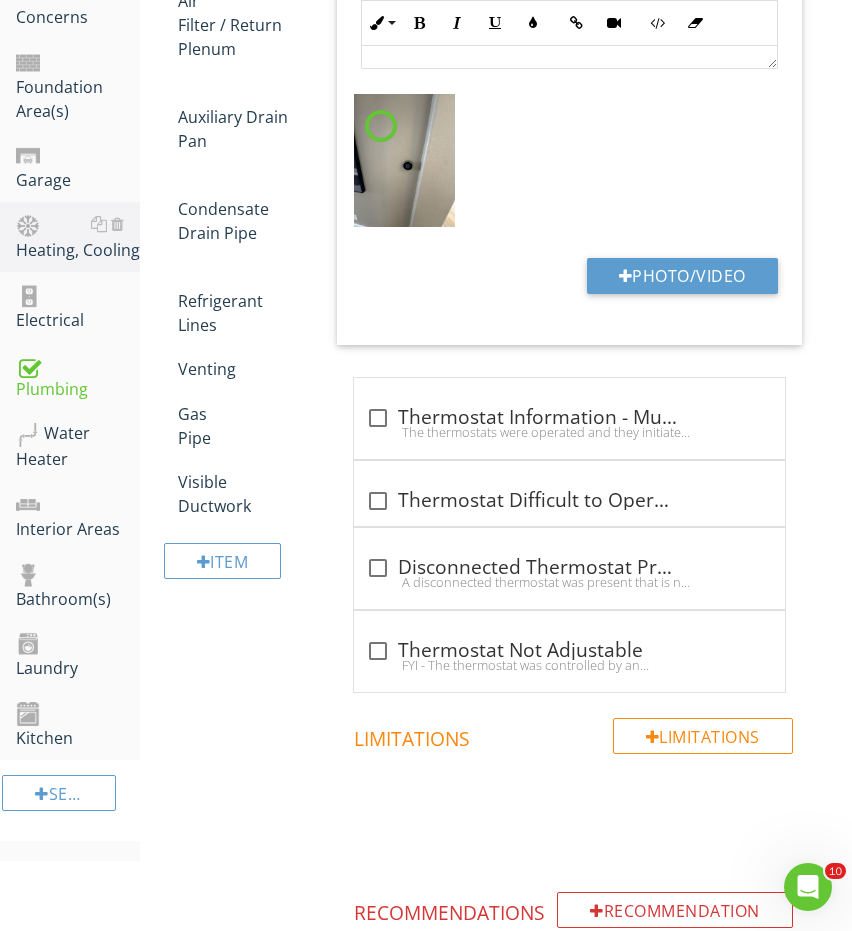 scroll, scrollTop: 905, scrollLeft: 2, axis: both 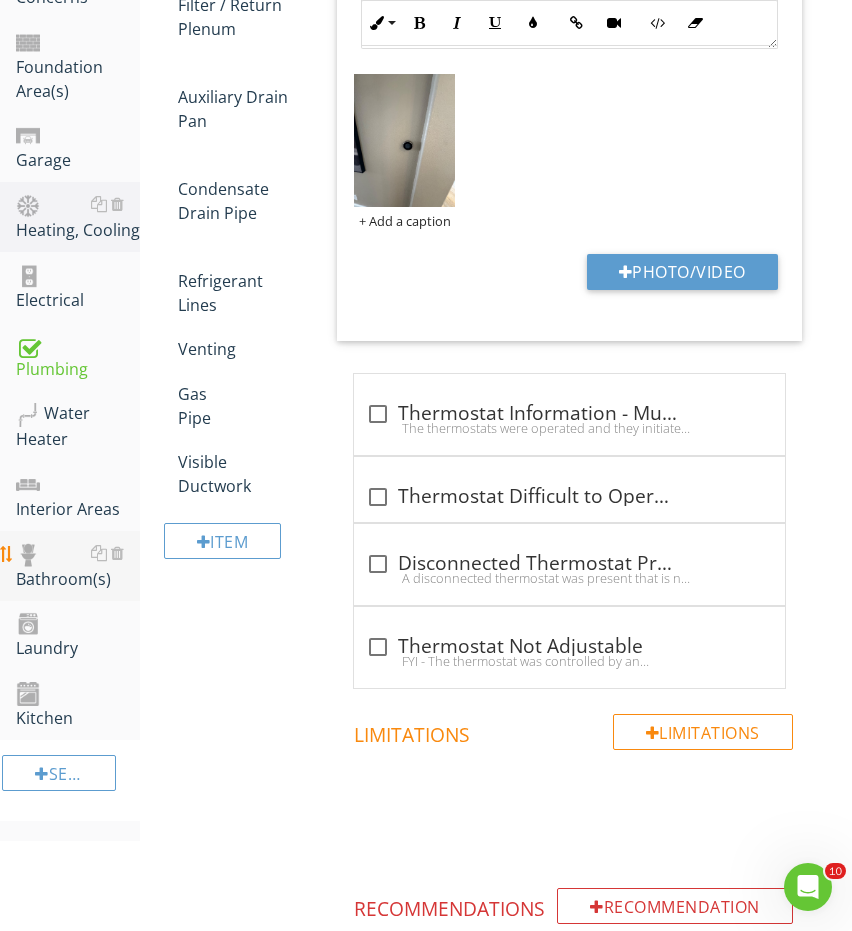 click on "Bathroom(s)" at bounding box center (78, 566) 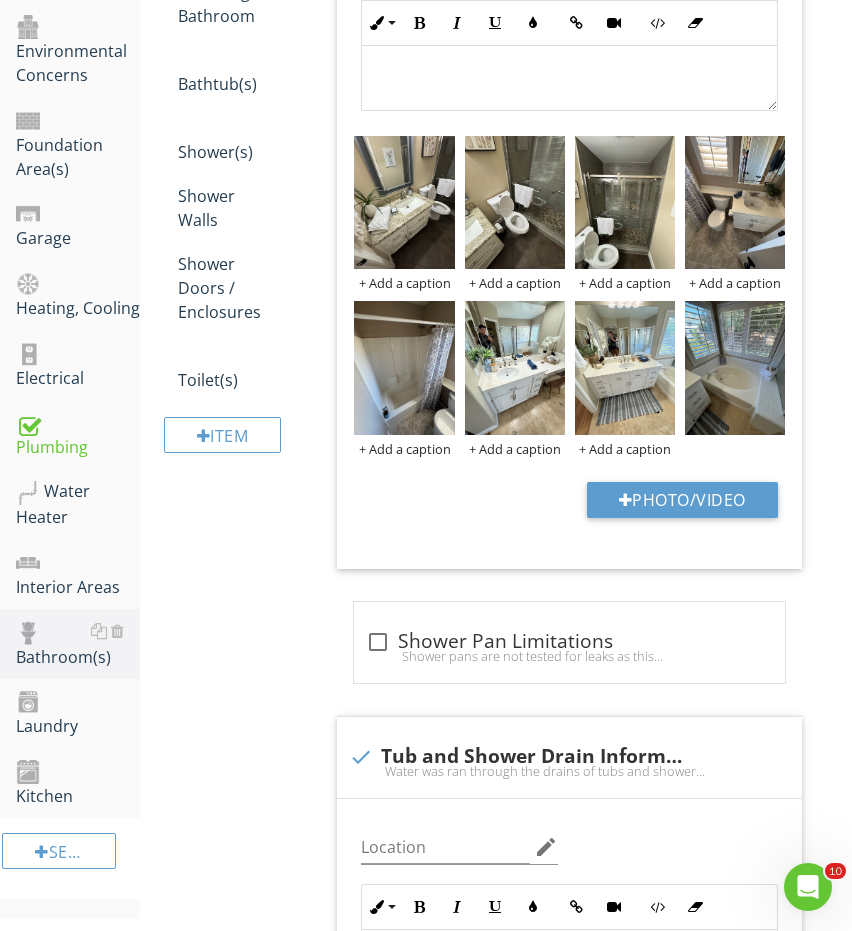 scroll, scrollTop: 873, scrollLeft: 2, axis: both 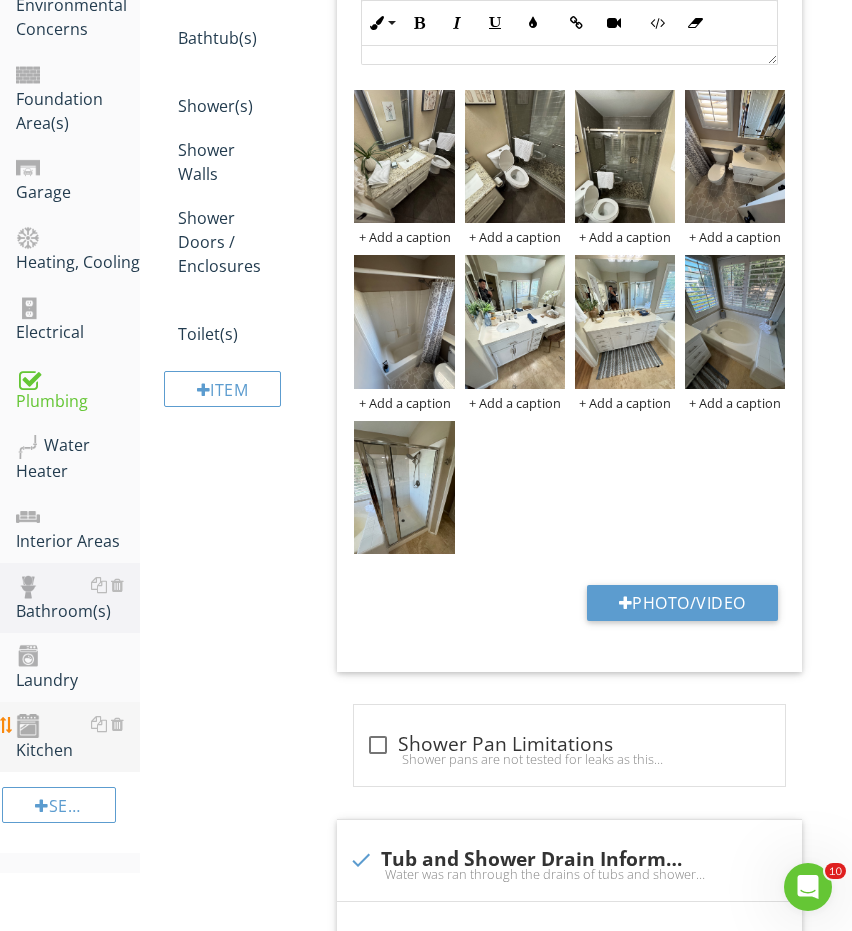 click at bounding box center [28, 726] 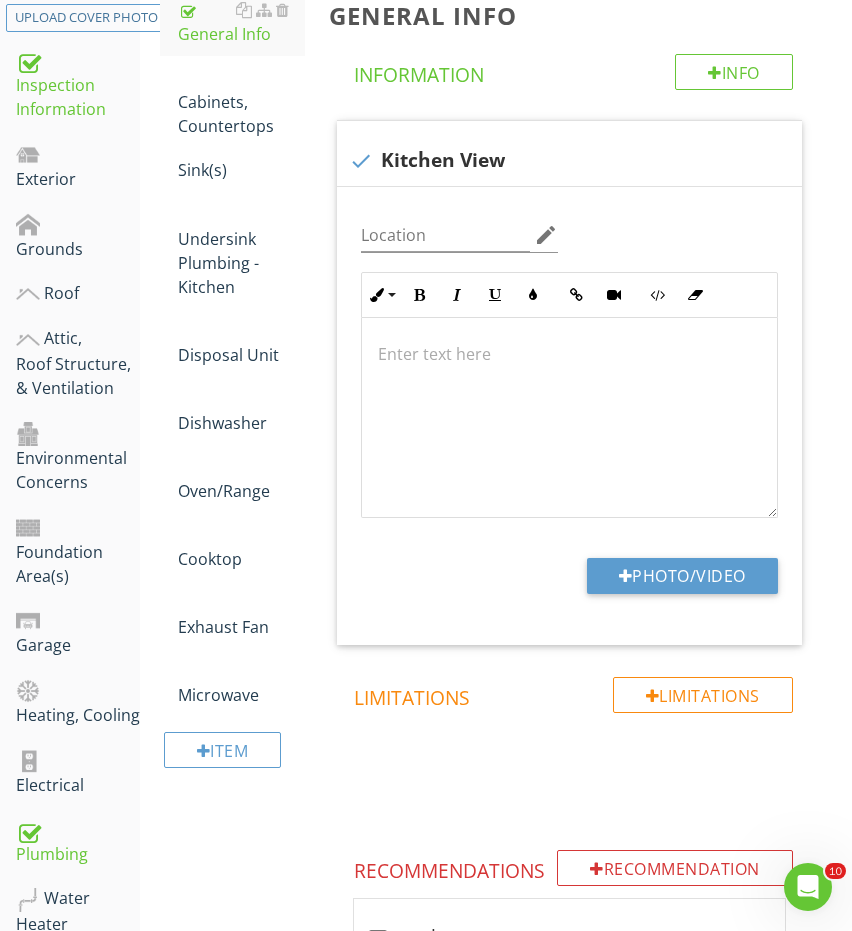 scroll, scrollTop: 411, scrollLeft: 2, axis: both 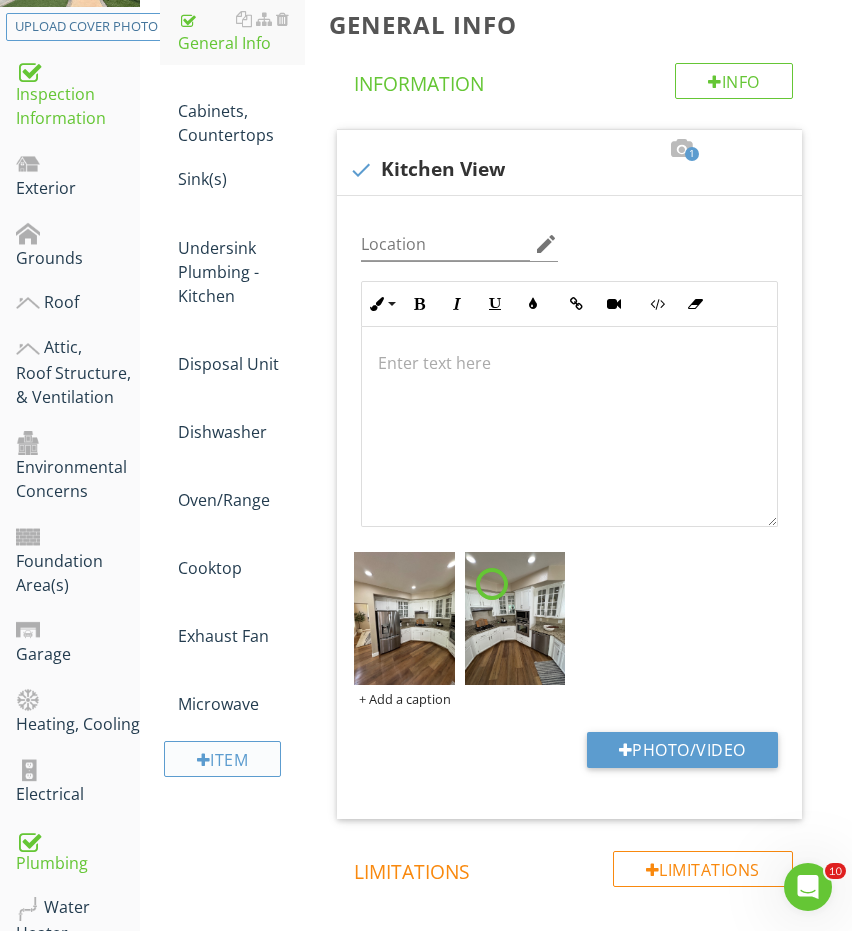 click on "Item" at bounding box center (223, 759) 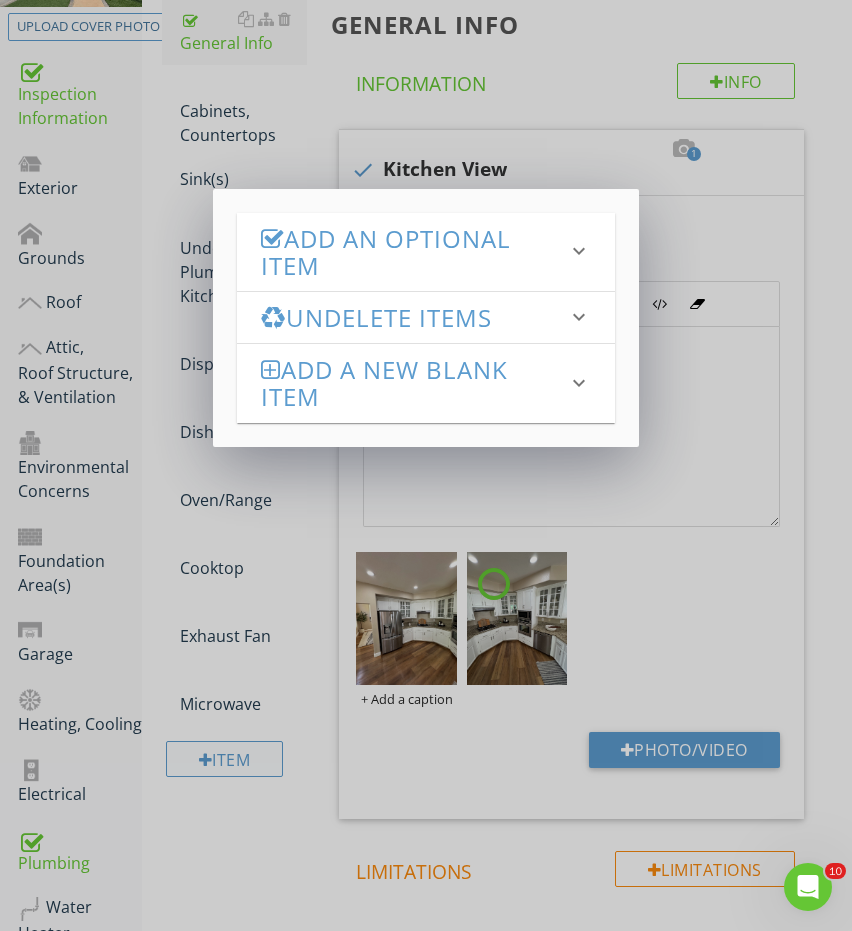scroll, scrollTop: 411, scrollLeft: 0, axis: vertical 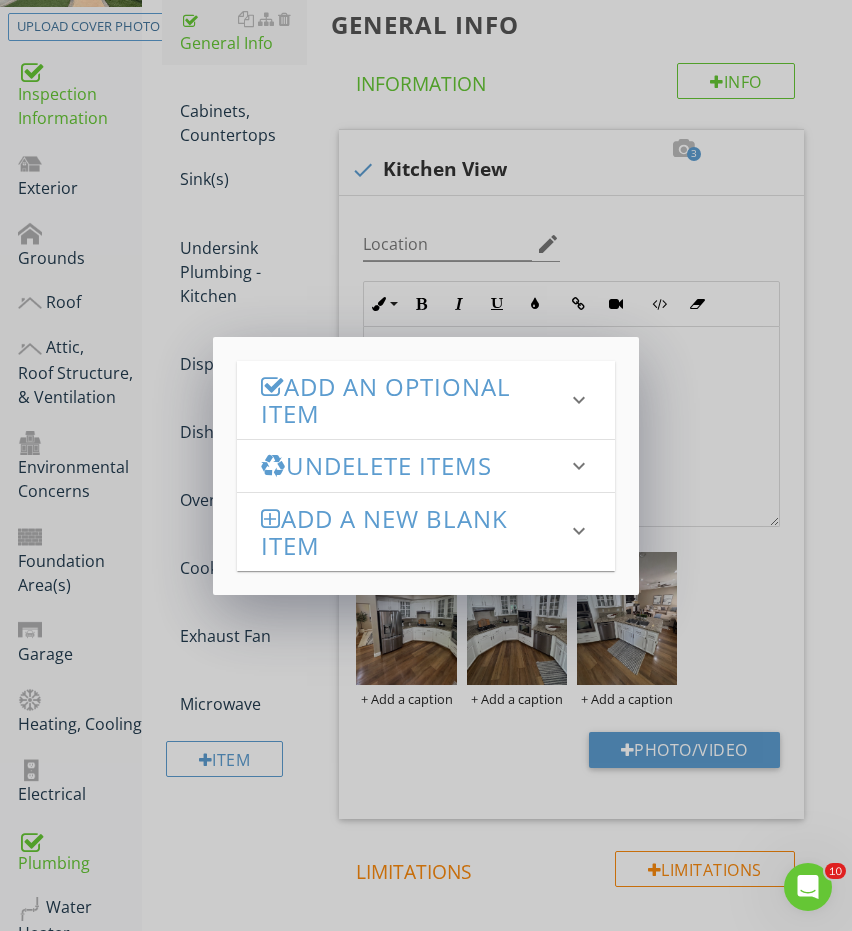 click on "Add an Optional Item" at bounding box center (414, 400) 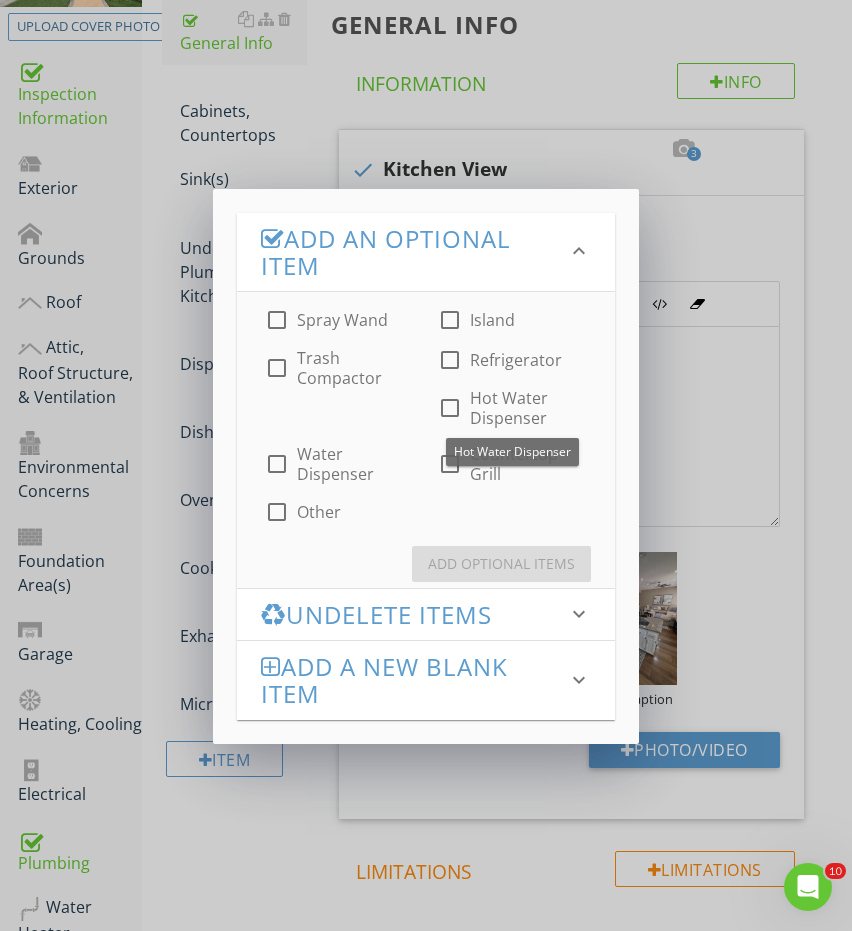 click on "Refrigerator" at bounding box center (516, 360) 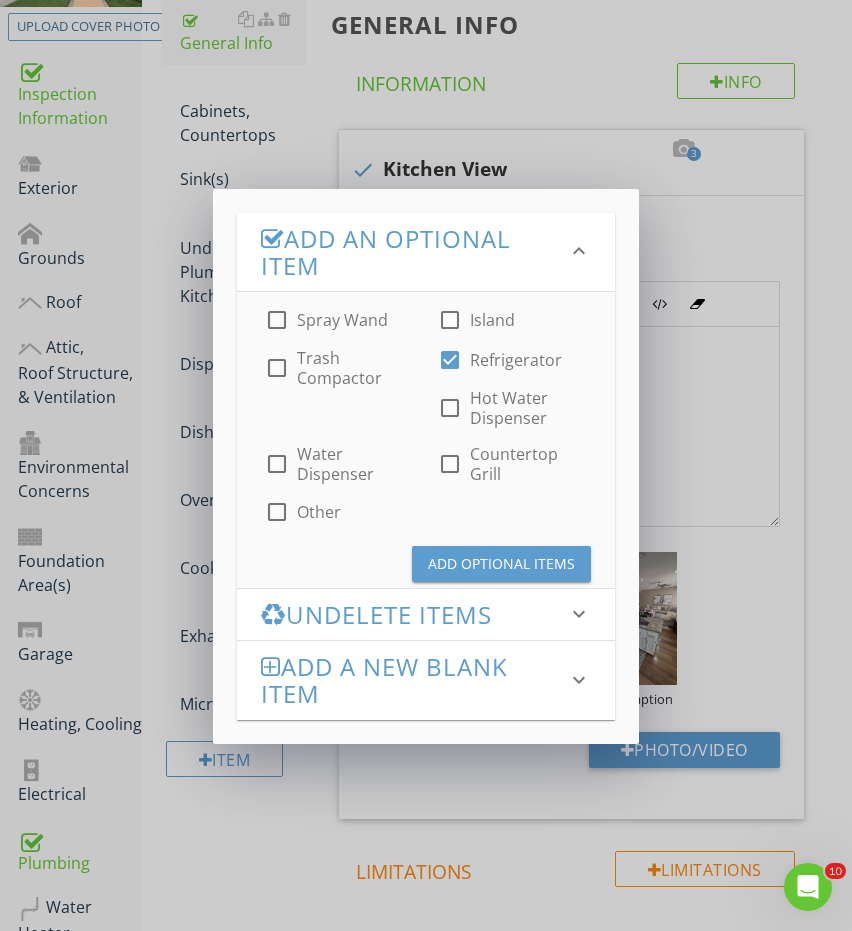 click on "Add Optional Items" at bounding box center (501, 563) 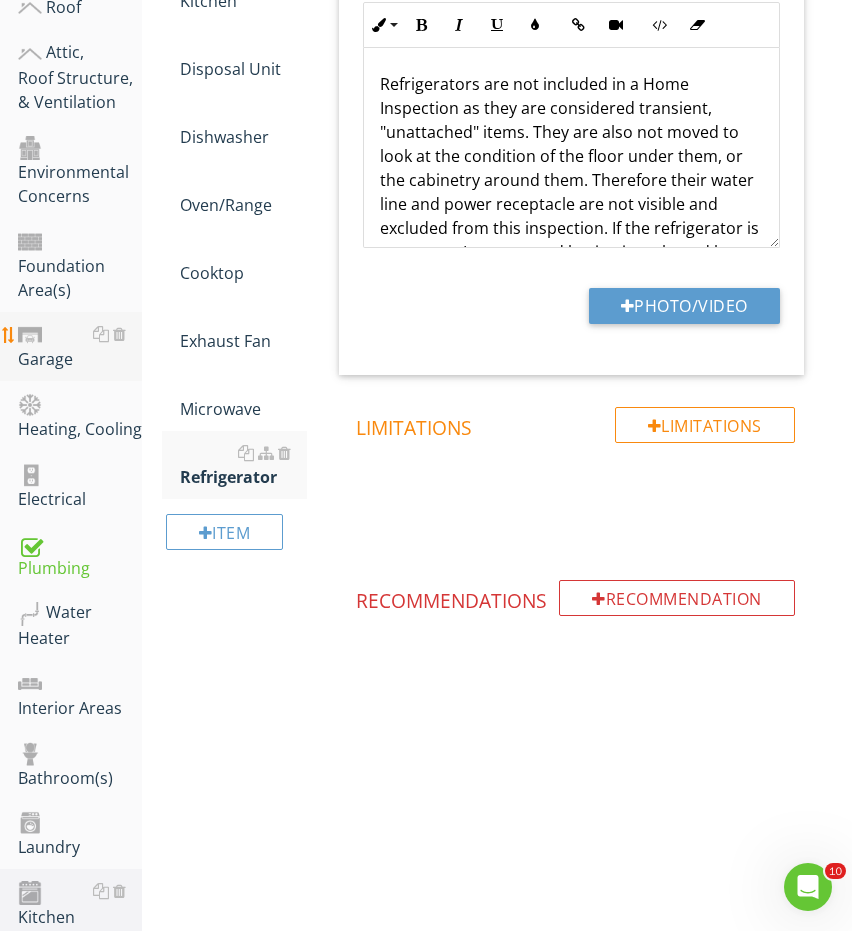 scroll, scrollTop: 805, scrollLeft: 0, axis: vertical 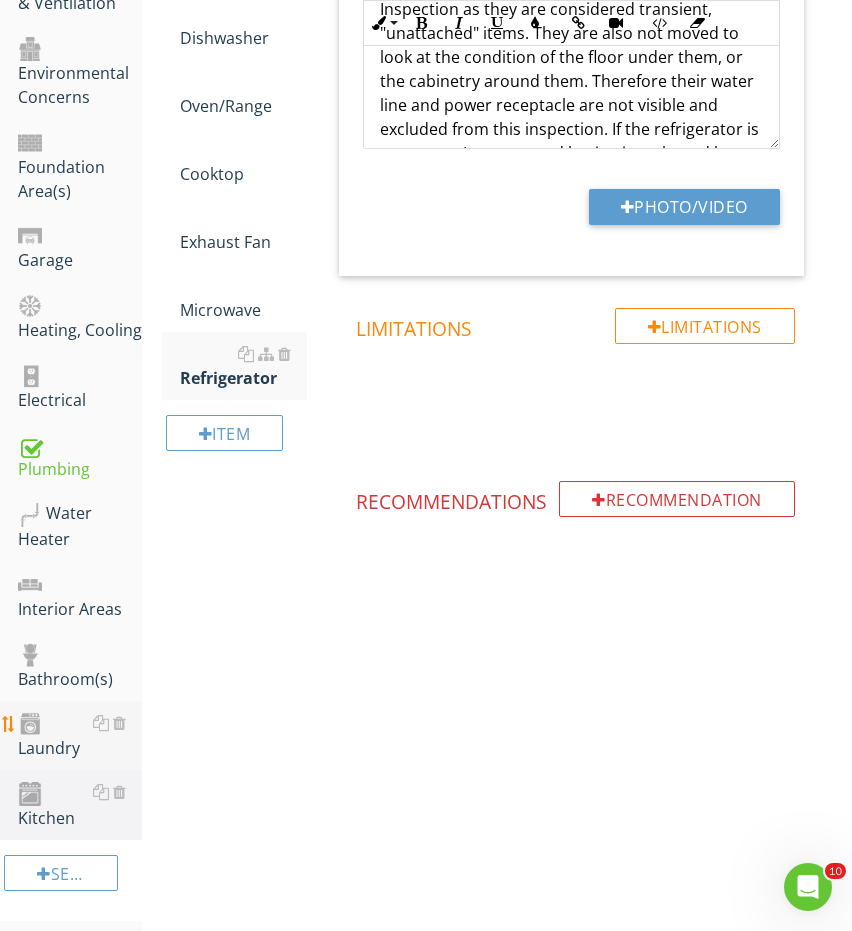 click on "Laundry" at bounding box center (80, 736) 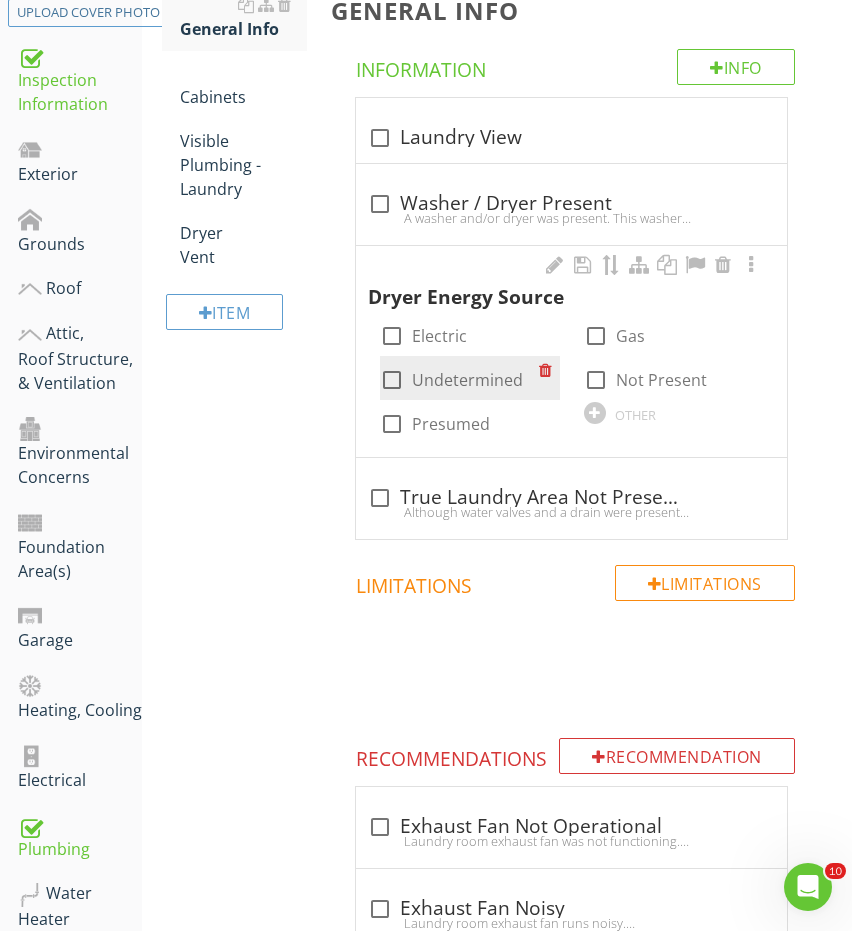 scroll, scrollTop: 350, scrollLeft: 0, axis: vertical 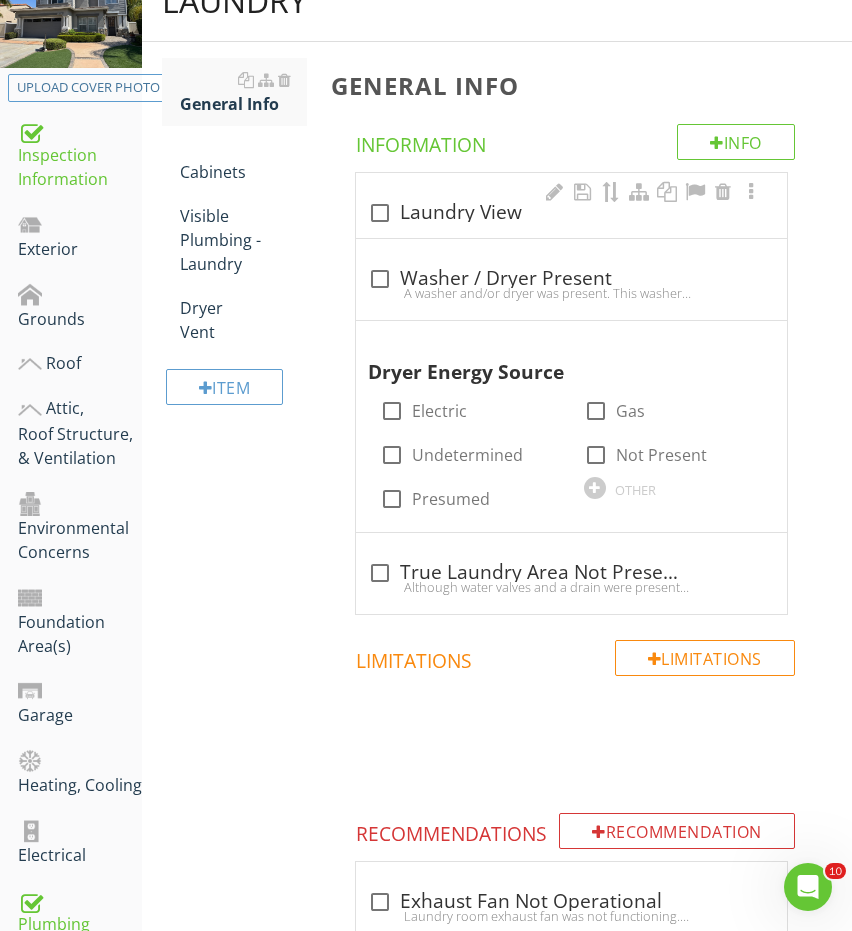 click on "check_box_outline_blank
Laundry View" at bounding box center [571, 213] 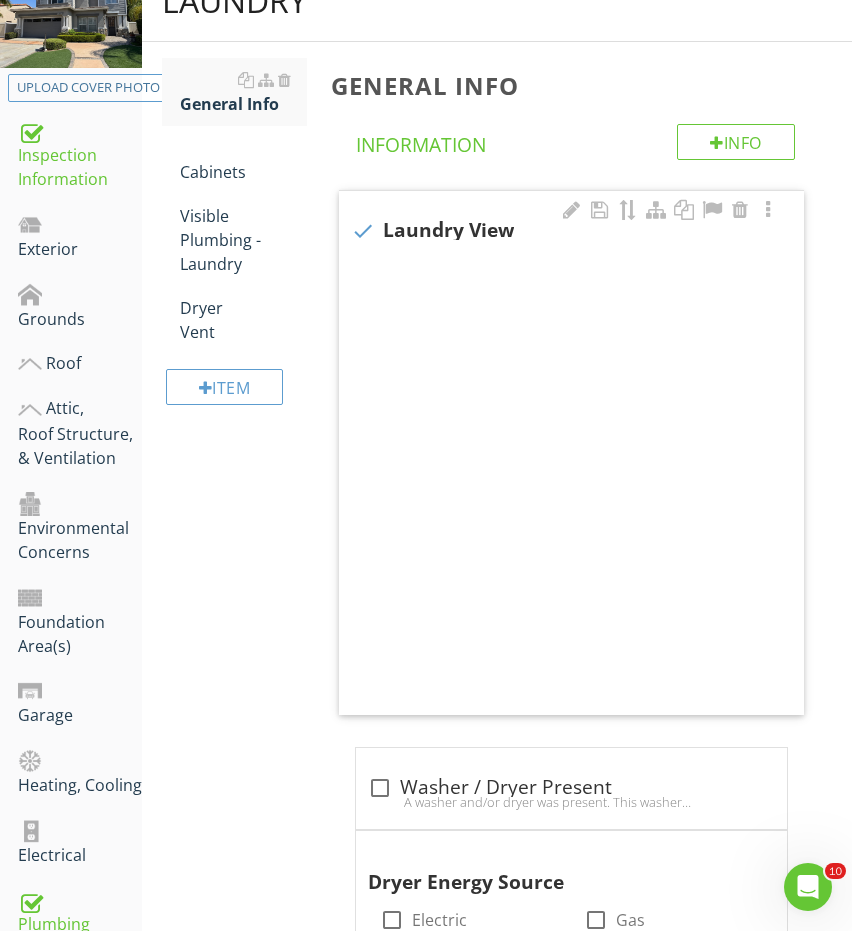 checkbox on "true" 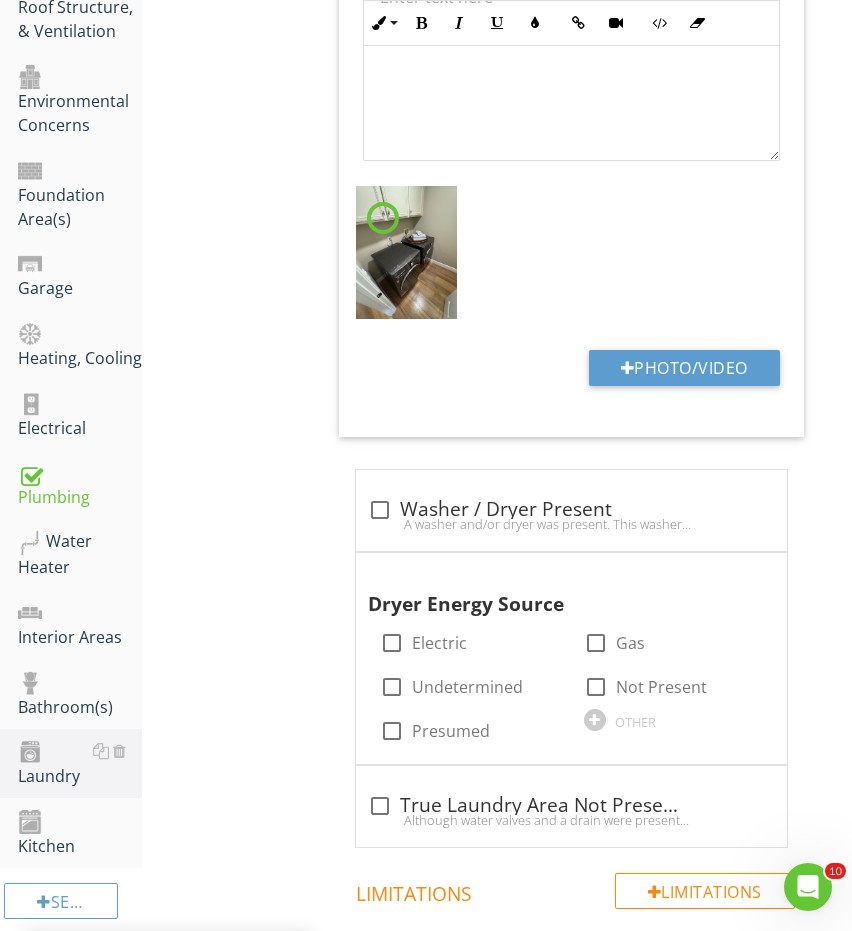 scroll, scrollTop: 792, scrollLeft: 0, axis: vertical 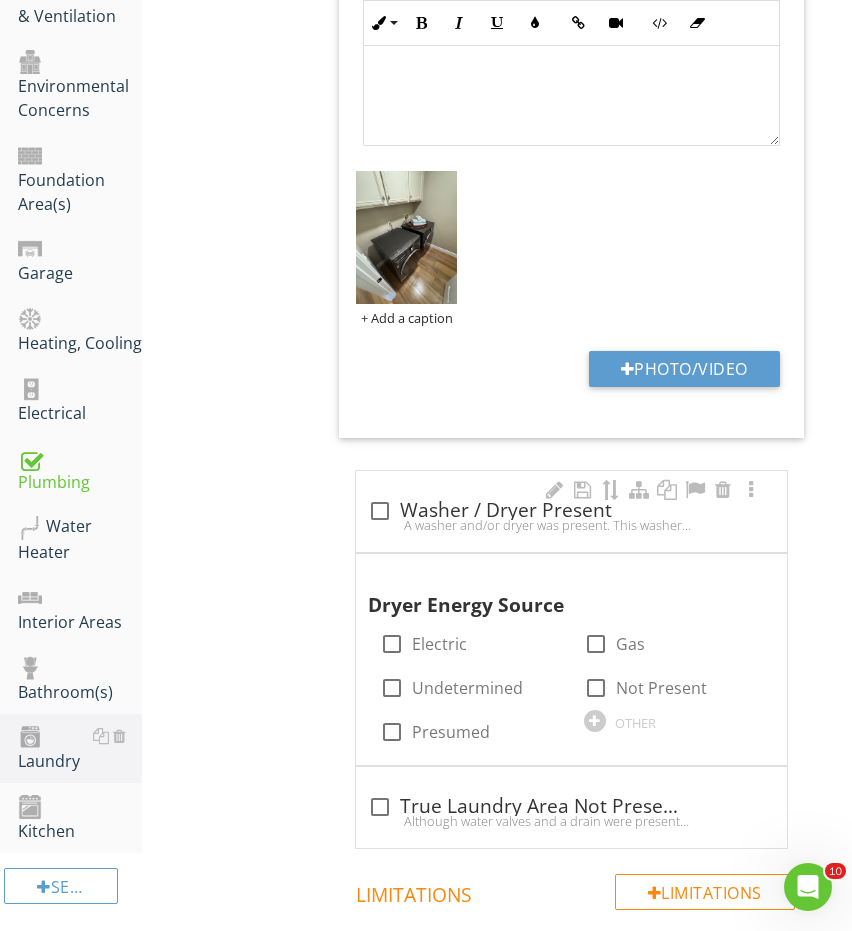 click on "check_box_outline_blank
Washer / Dryer Present" at bounding box center (571, 511) 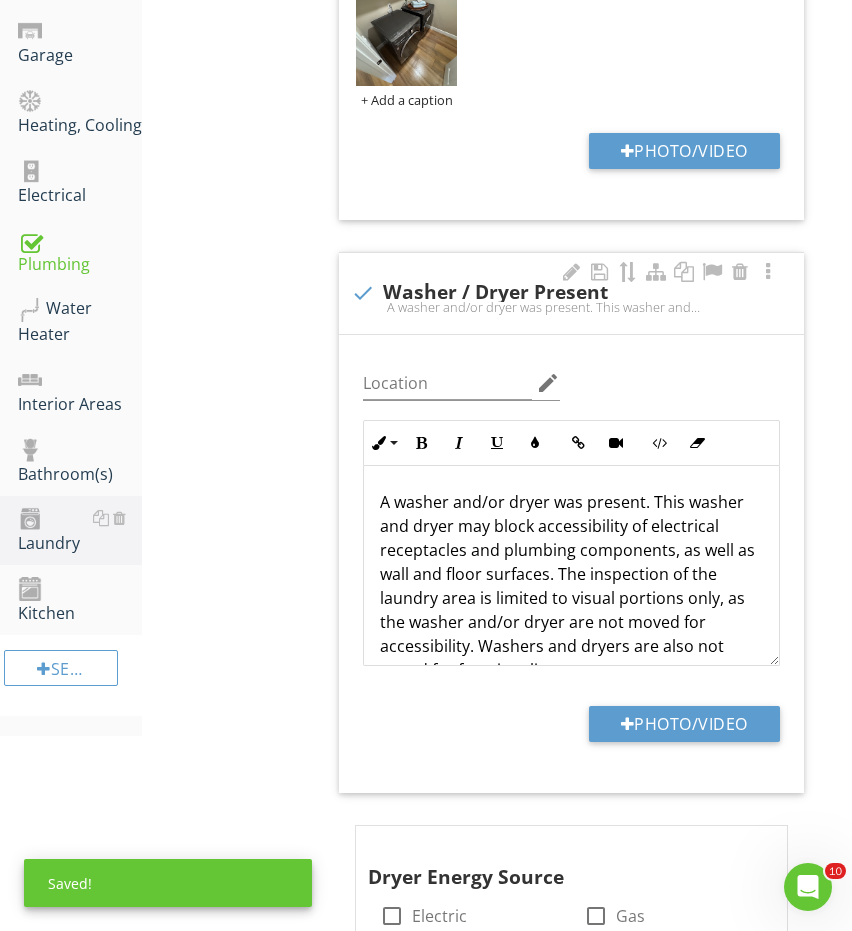 scroll, scrollTop: 1105, scrollLeft: 0, axis: vertical 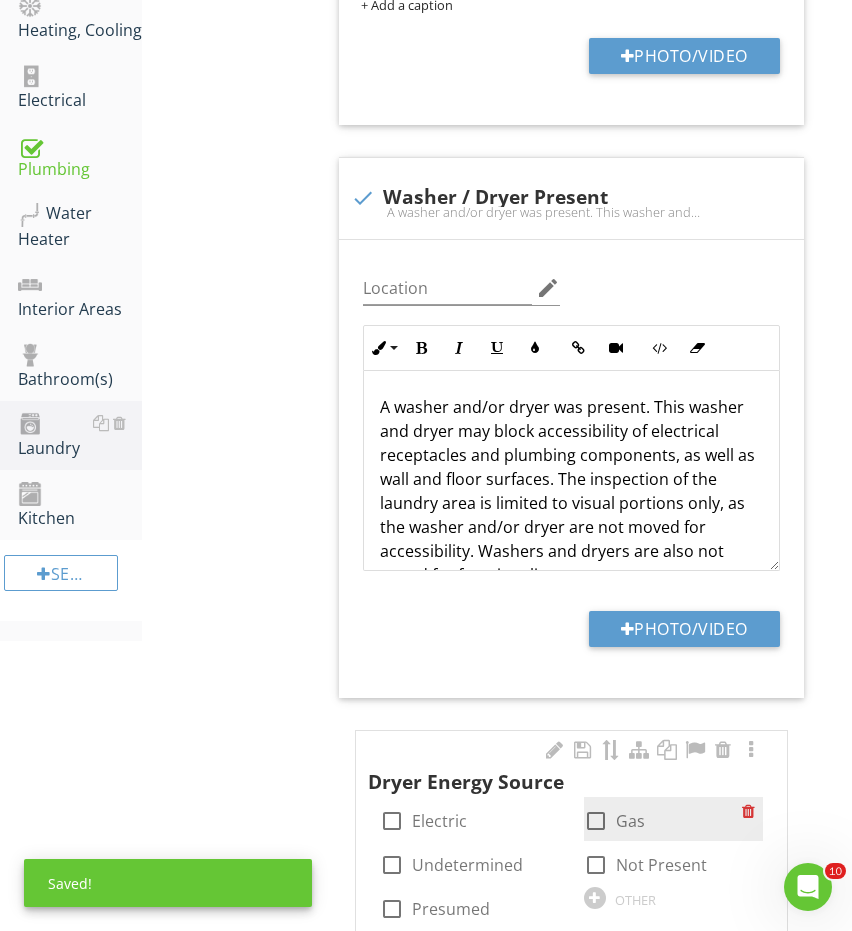 click at bounding box center [596, 821] 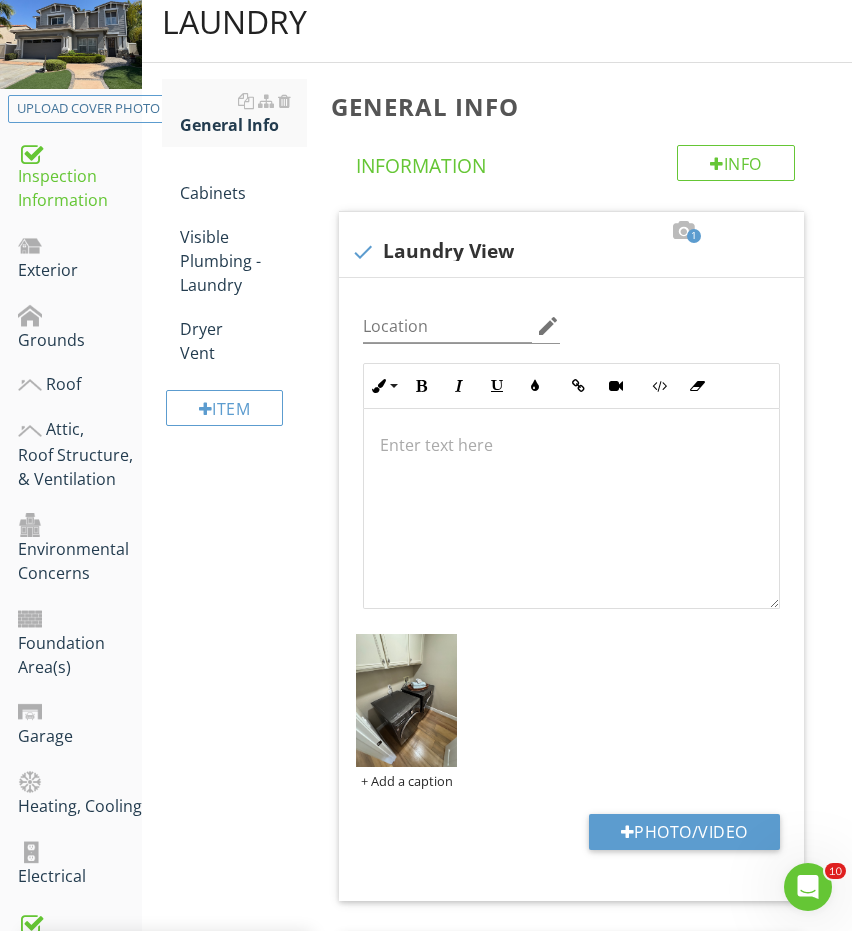 scroll, scrollTop: 211, scrollLeft: 0, axis: vertical 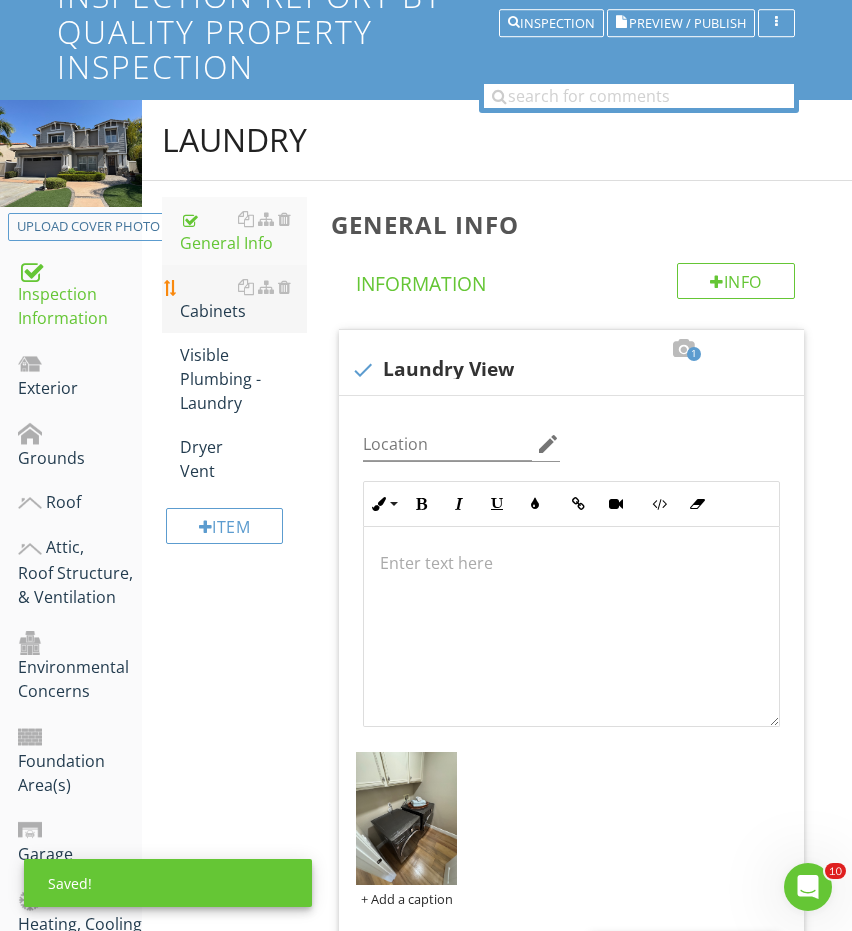 click on "Cabinets" at bounding box center [244, 299] 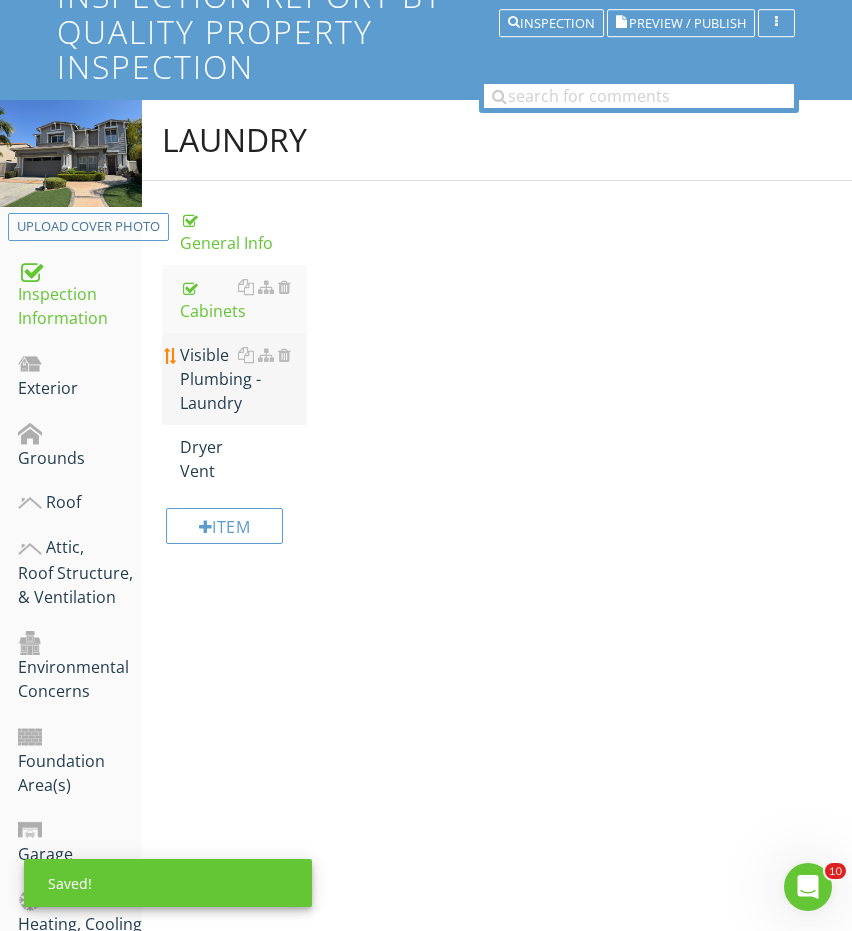 click on "Visible Plumbing - Laundry" at bounding box center (244, 379) 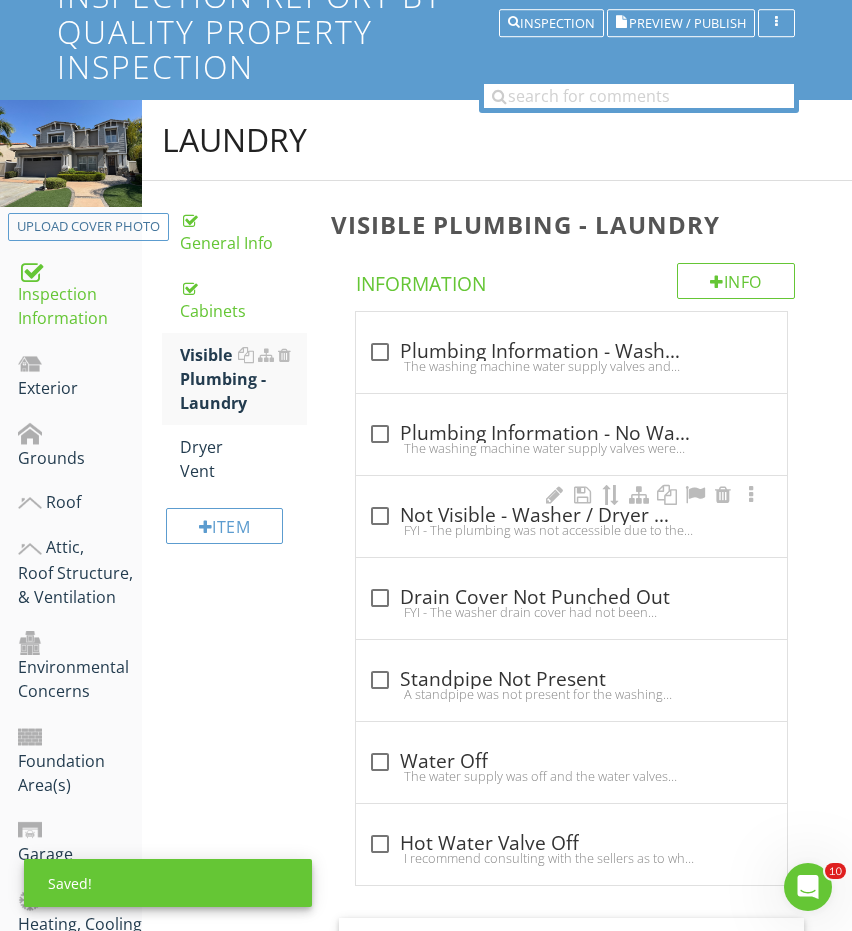 click on "check_box_outline_blank
Not Visible - Washer / Dryer Present" at bounding box center (571, 516) 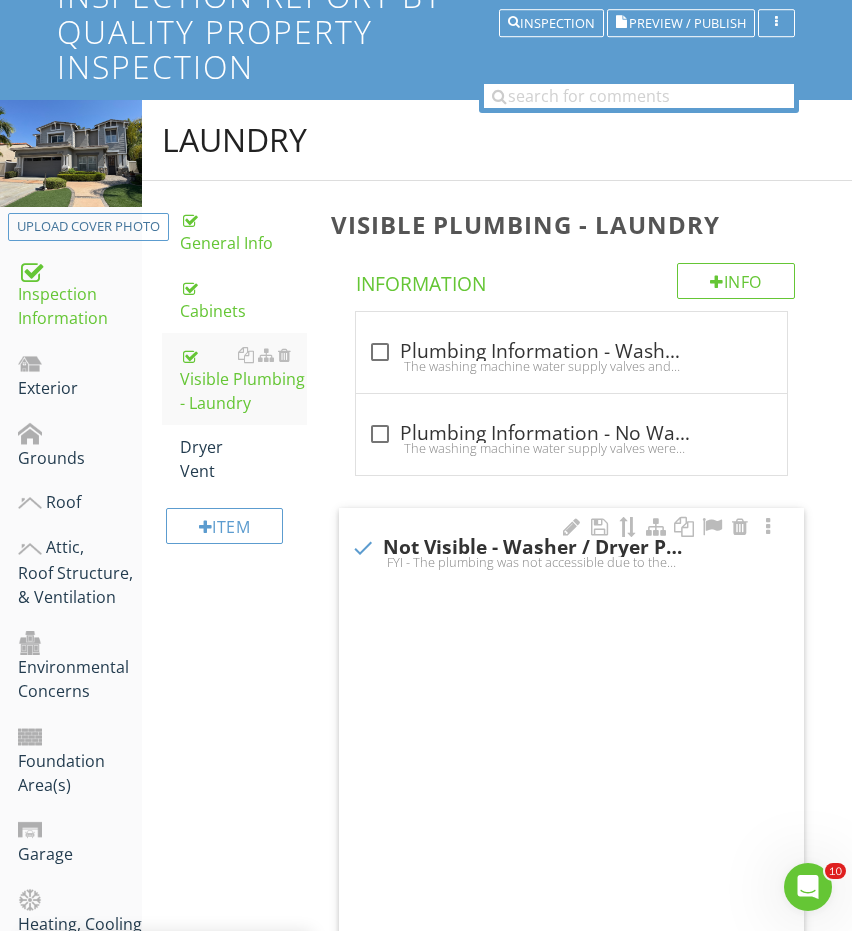 checkbox on "true" 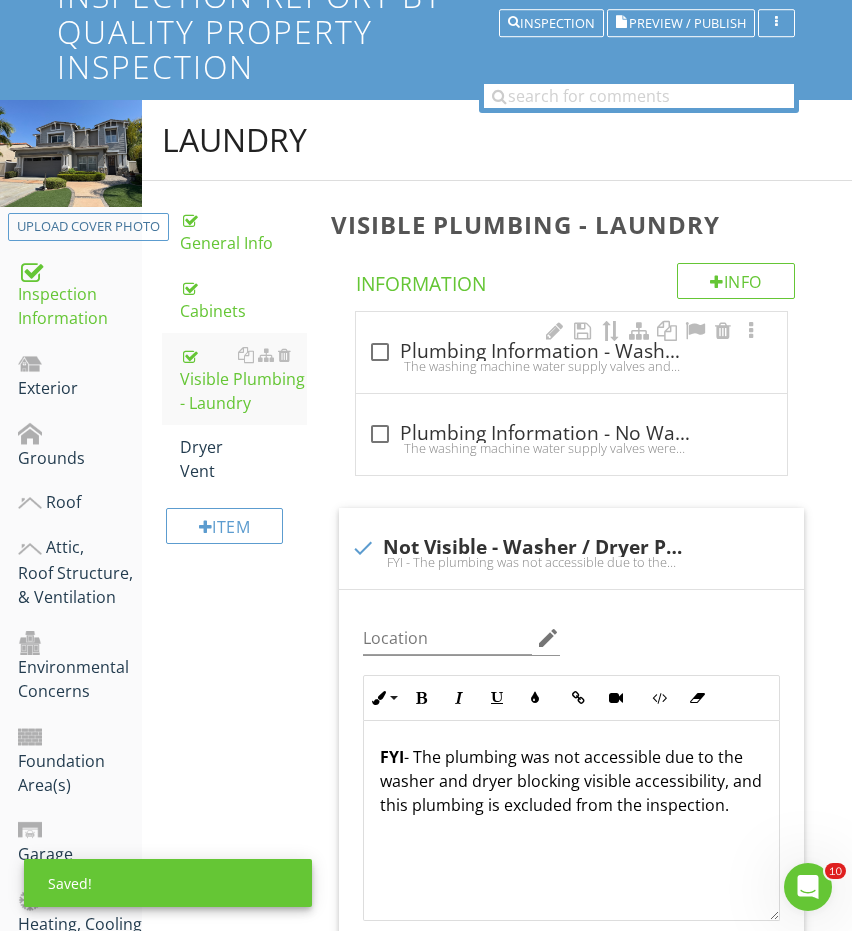 click on "The washing machine water supply valves and visual portions of the drain (standpipe) were visually examined for leaks from the valves or other deficiencies, but were not operated or tested for functionality or leaks due to the washer hoses being connected (washing machines are not tested during a home inspection). No indications of deficiencies or leaks were present at the time of inspection unless otherwise noted in this report." at bounding box center [571, 366] 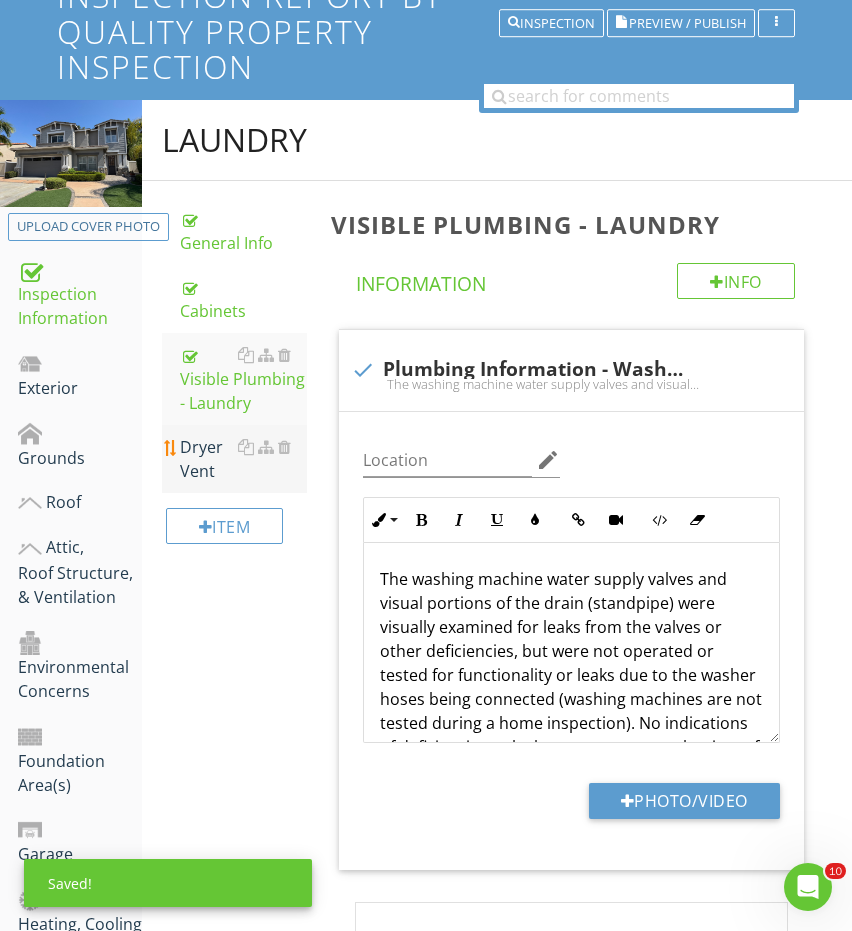 click on "Dryer Vent" at bounding box center (244, 459) 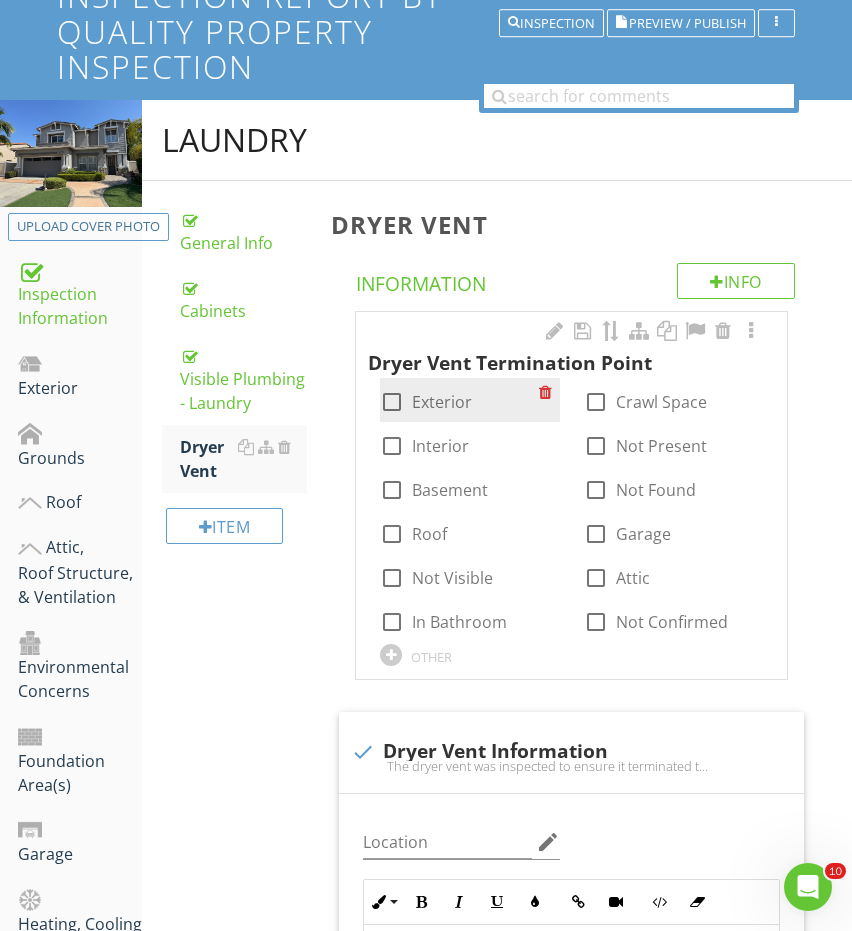 click on "check_box_outline_blank Exterior" at bounding box center [426, 402] 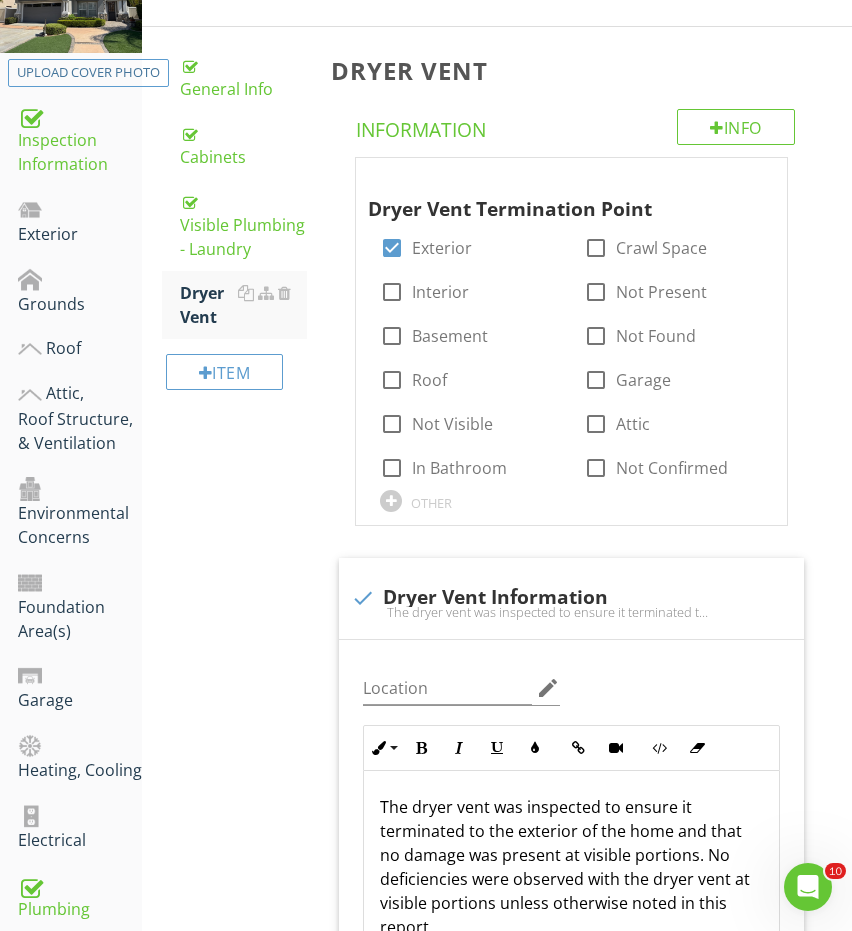 scroll, scrollTop: 452, scrollLeft: 0, axis: vertical 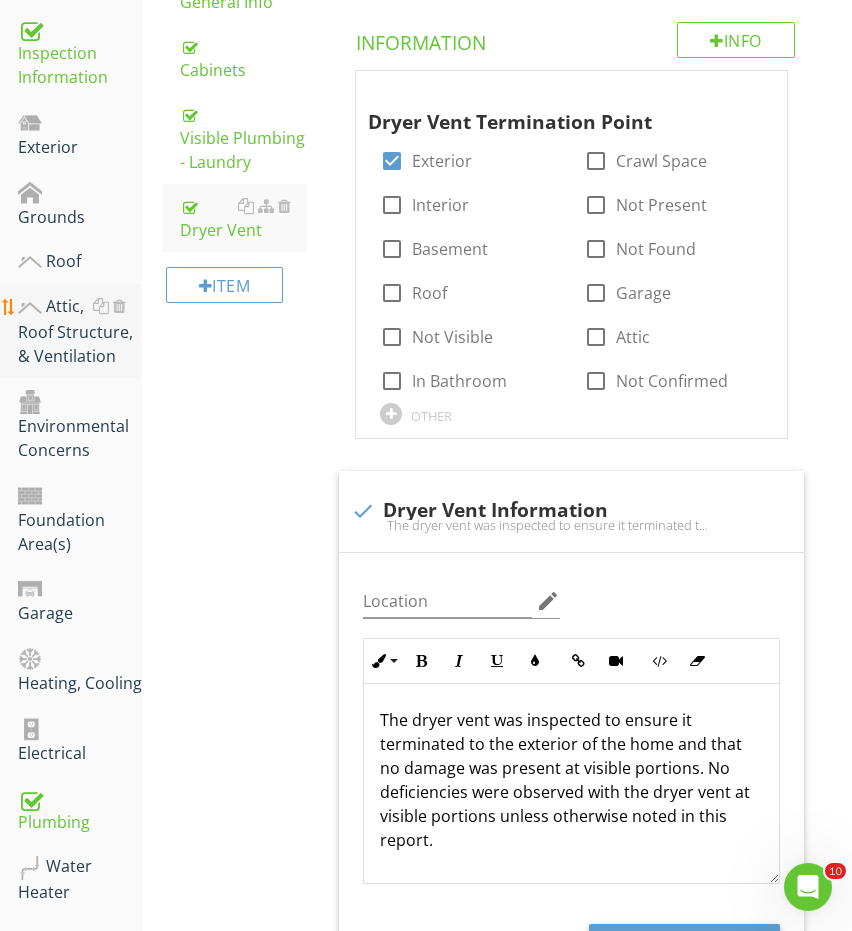 click on "Attic, Roof Structure, & Ventilation" at bounding box center (80, 331) 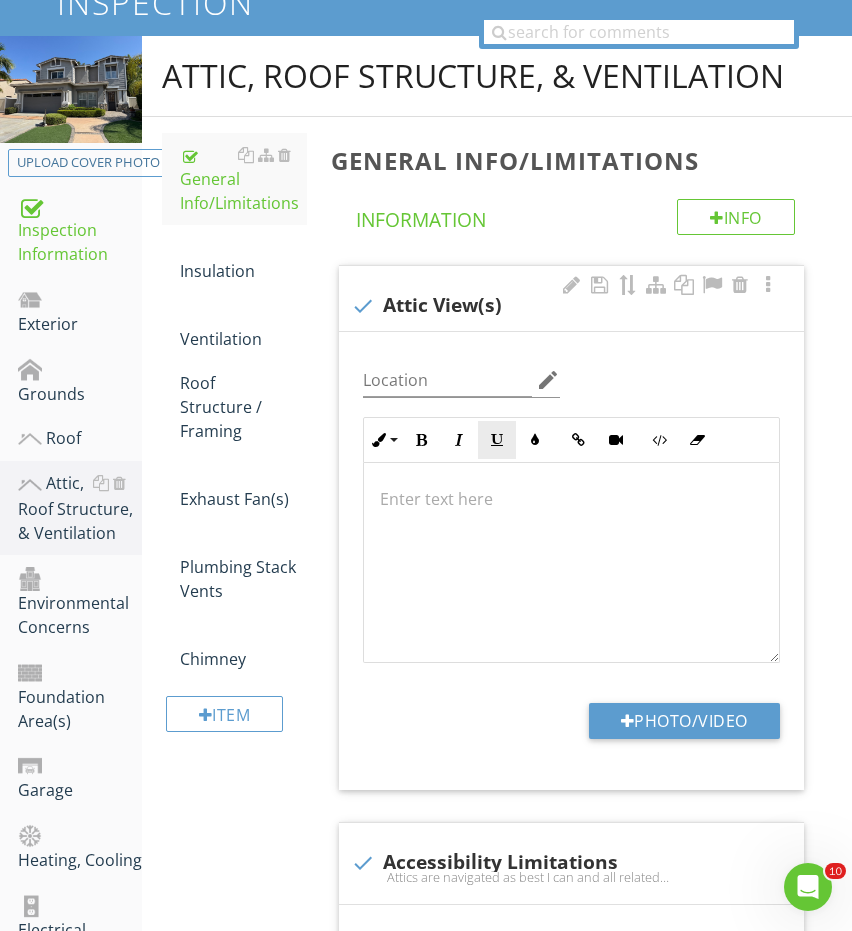 scroll, scrollTop: 271, scrollLeft: 0, axis: vertical 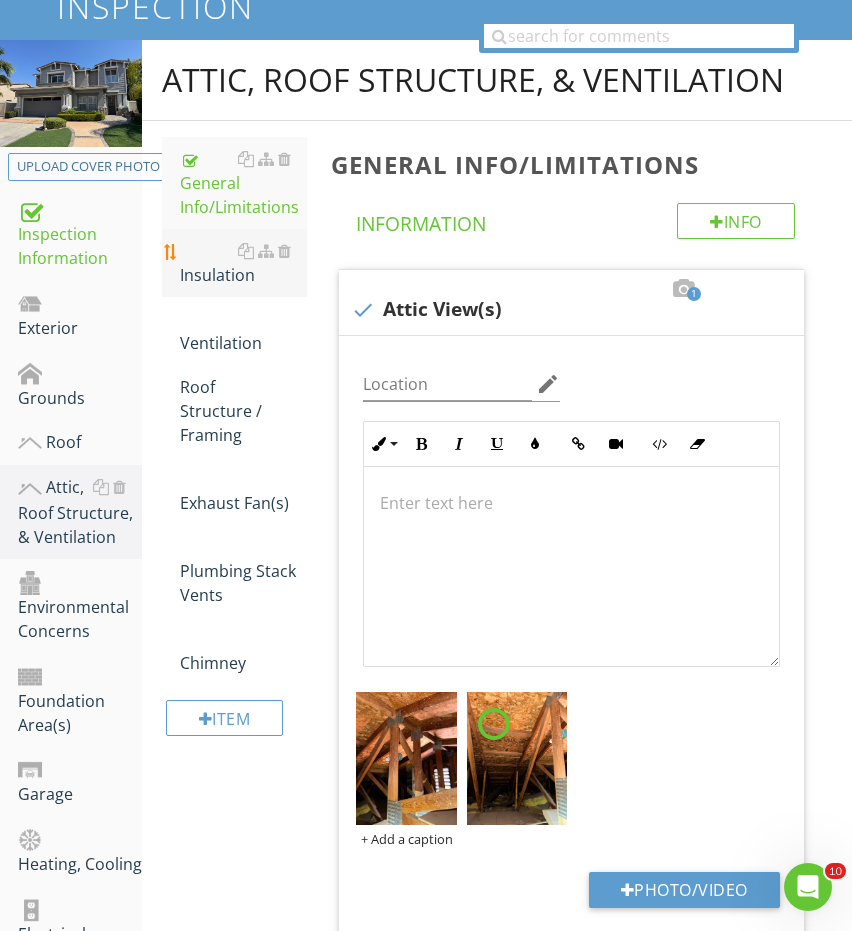 click on "Insulation" at bounding box center (244, 263) 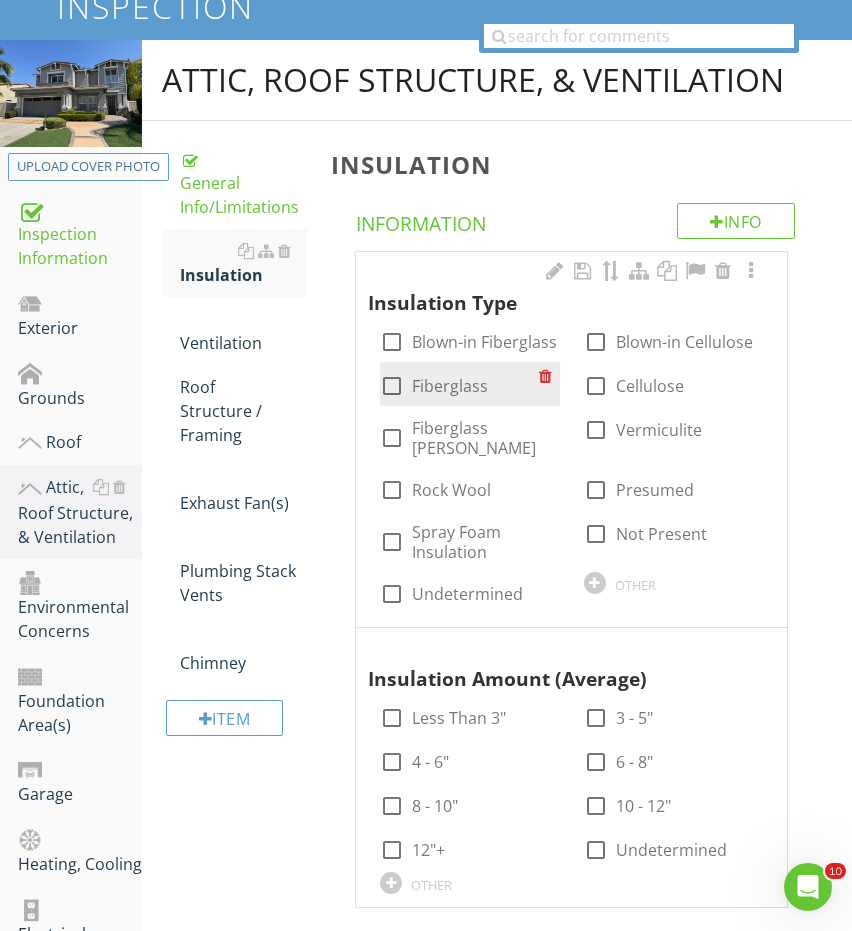 click on "Fiberglass" at bounding box center [450, 386] 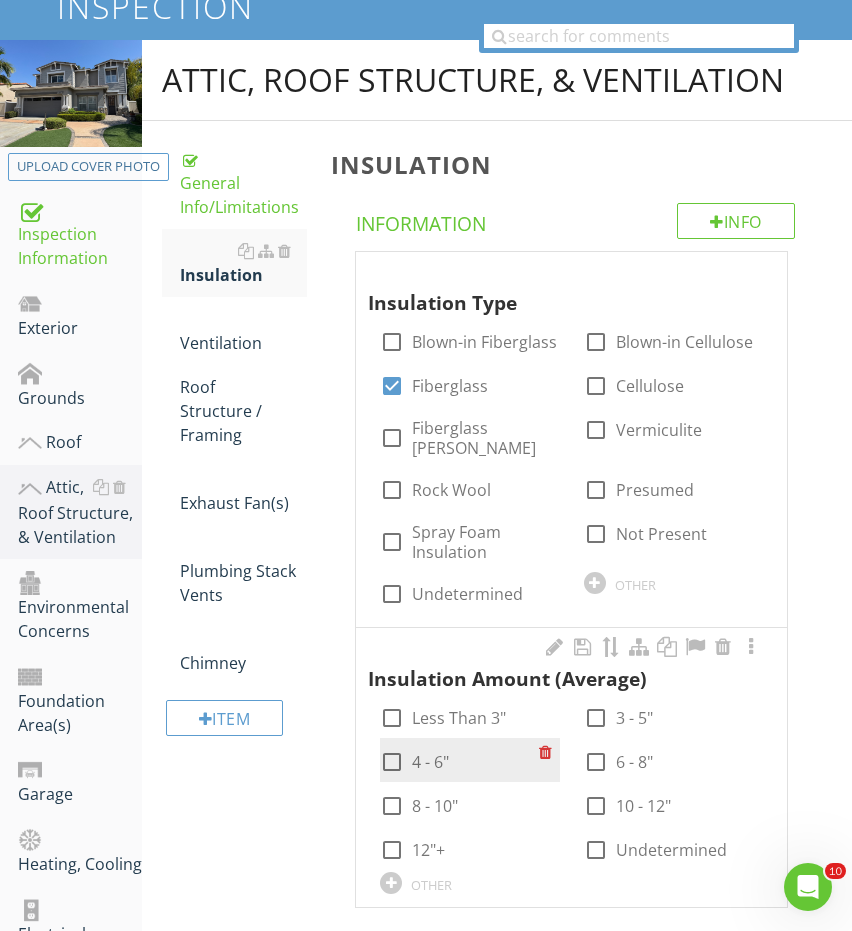click on "4 - 6"" at bounding box center [430, 762] 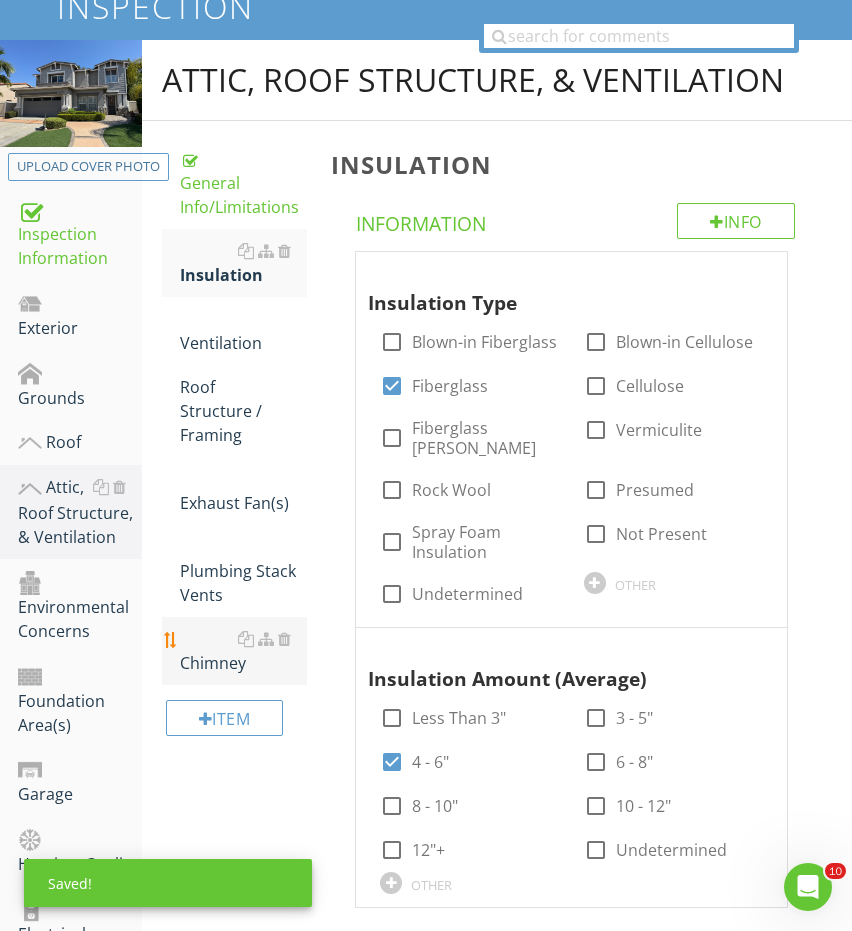 click on "Chimney" at bounding box center (244, 651) 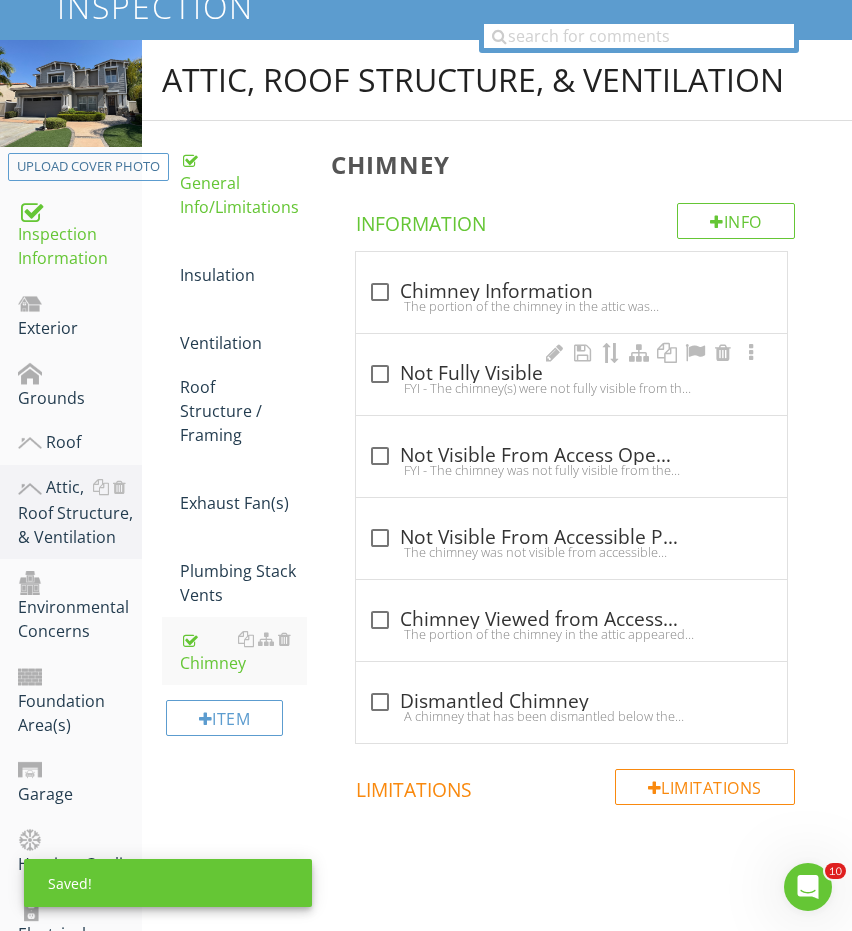 click on "FYI - The chimney(s) were not fully visible from the access opening or accessible portions of the attic, and their condition, within the attic, is excluded from this inspection." at bounding box center [571, 388] 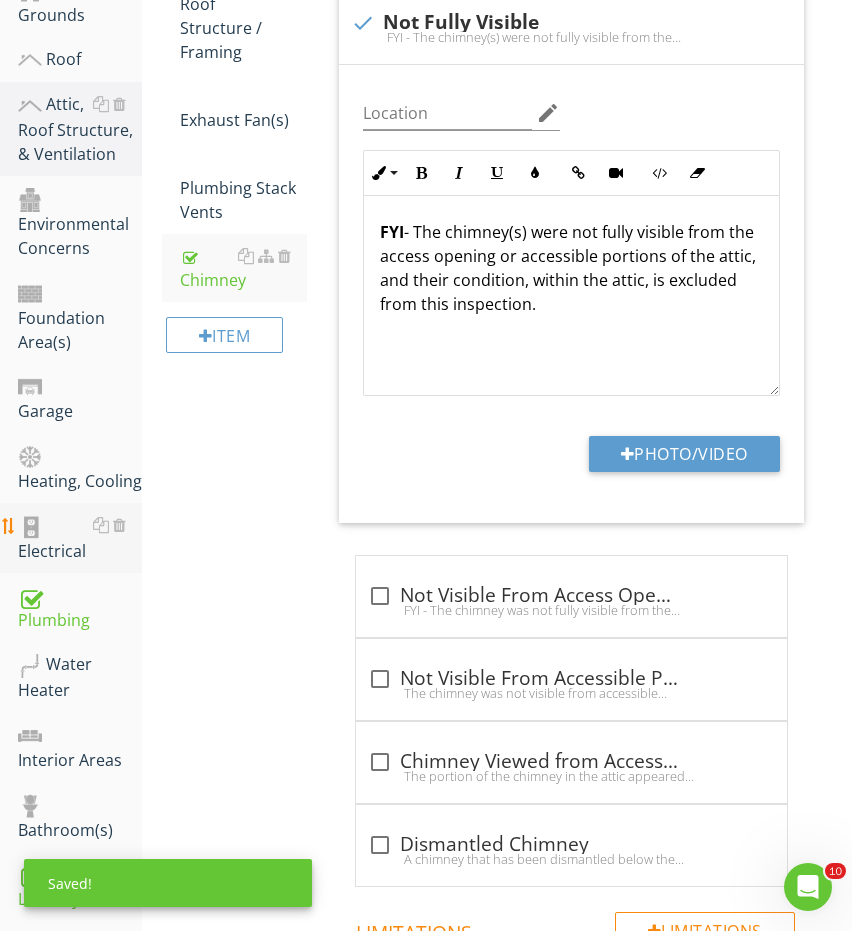 scroll, scrollTop: 653, scrollLeft: 0, axis: vertical 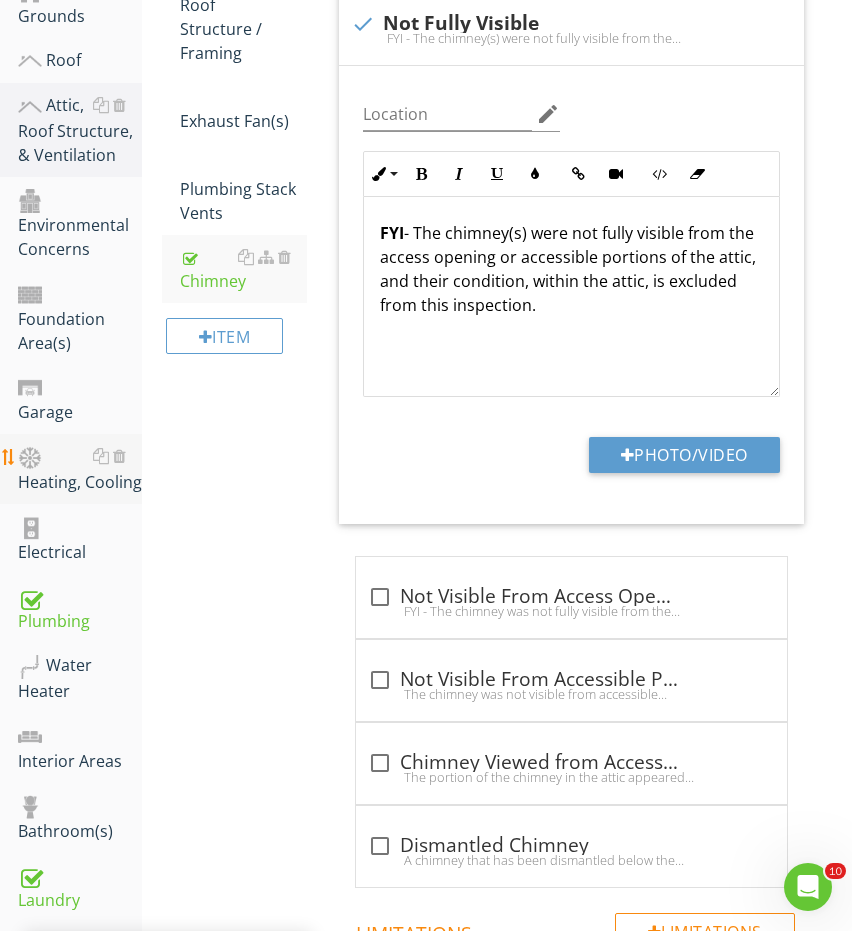click on "Heating, Cooling" at bounding box center (80, 469) 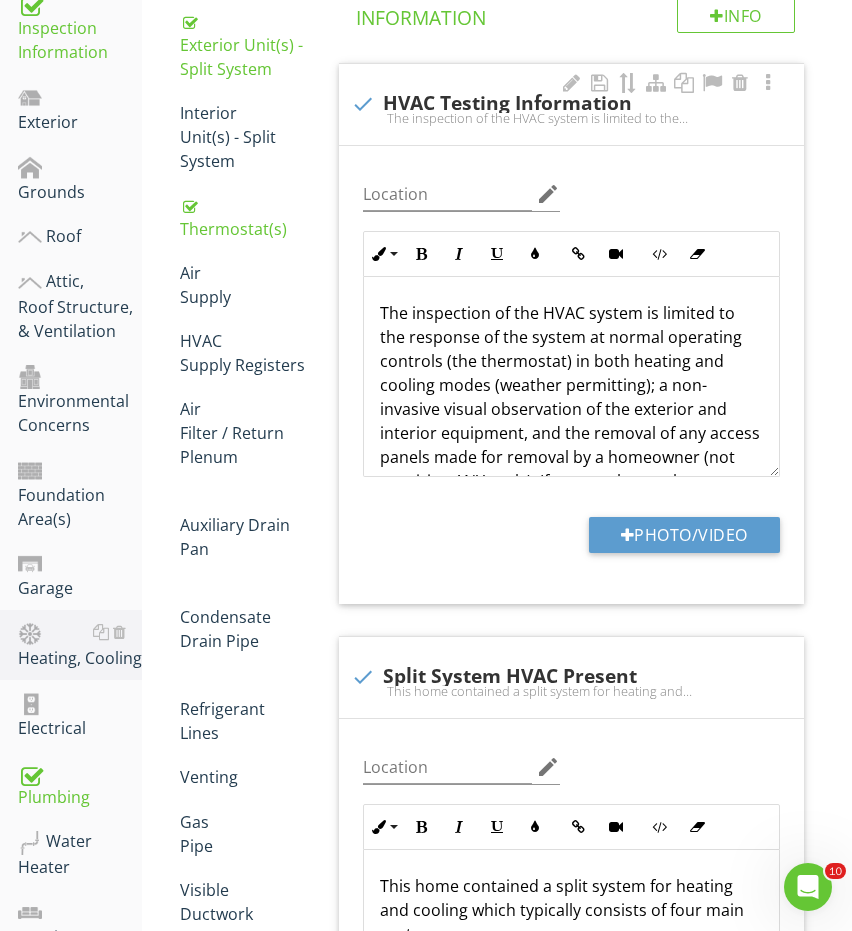 scroll, scrollTop: 375, scrollLeft: 0, axis: vertical 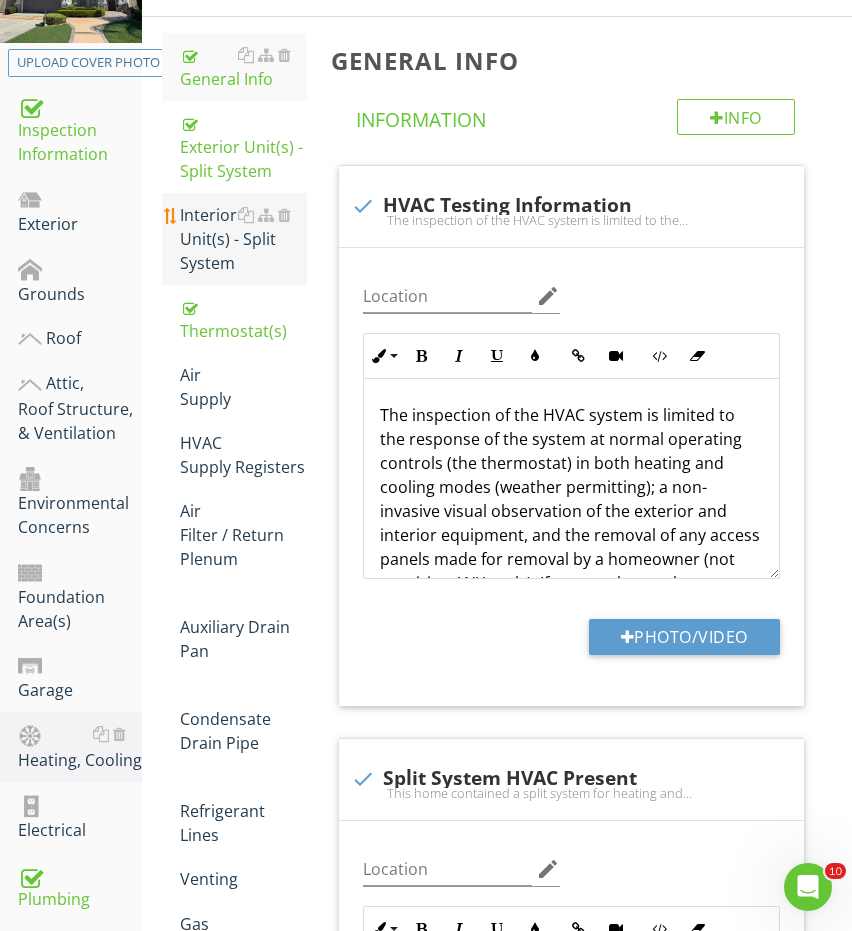 click on "Interior Unit(s) - Split System" at bounding box center [244, 239] 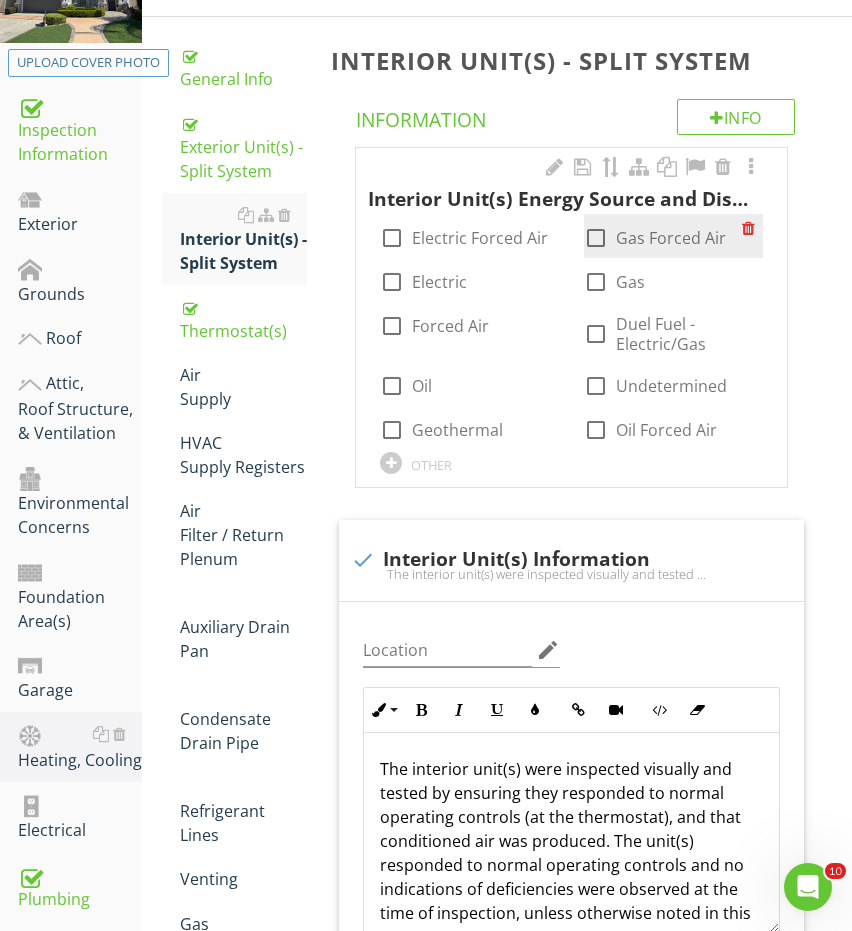 click at bounding box center [596, 238] 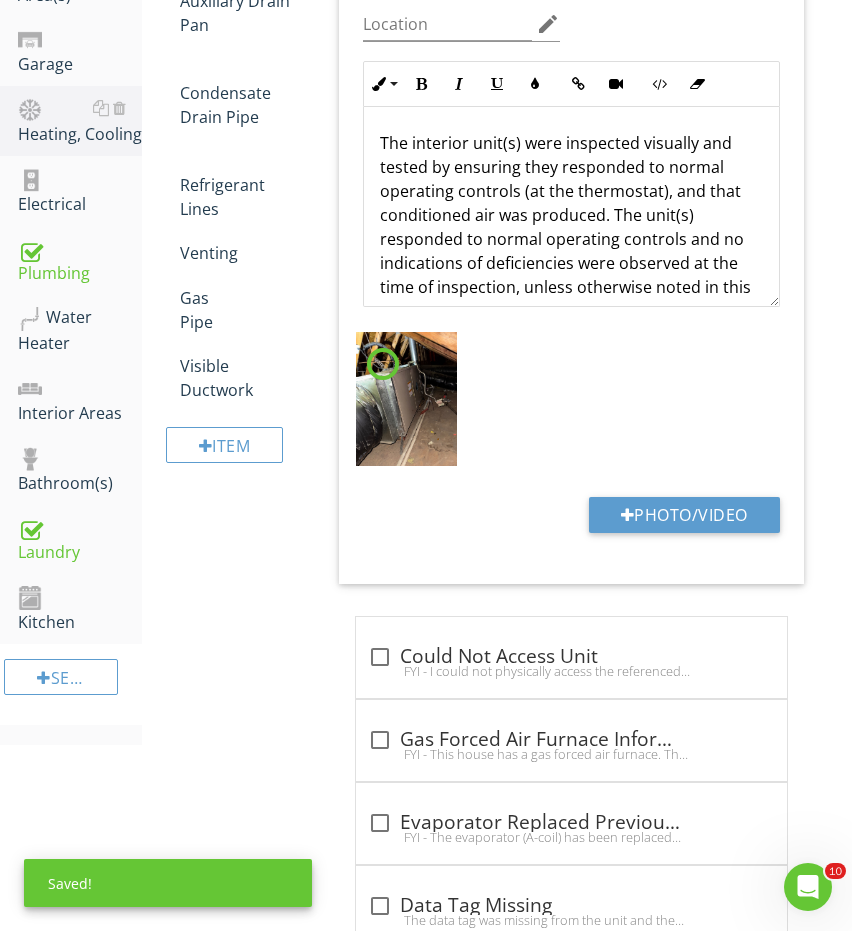 scroll, scrollTop: 1062, scrollLeft: 0, axis: vertical 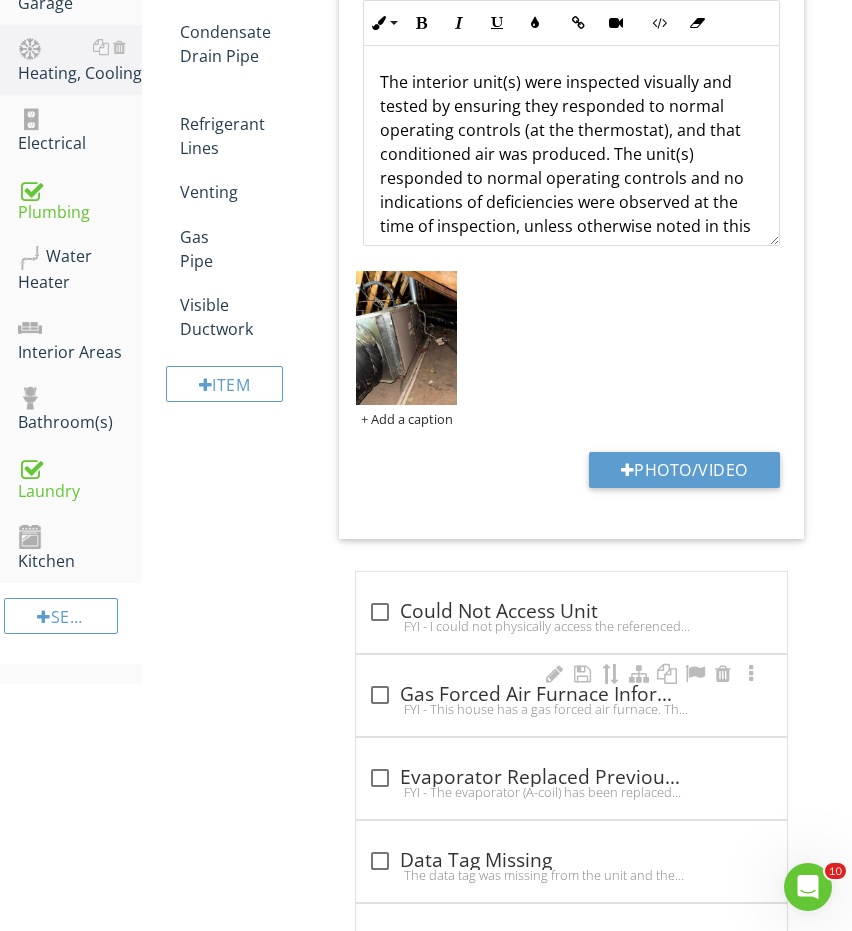 click on "check_box_outline_blank
Gas Forced Air Furnace Information
FYI - This house has a gas forced air furnace. The key to all combustion equipment like this is the heat exchanger. This is the welded clam-shell piece of metal inside the furnace that contains the products of combustion so that moisture, [MEDICAL_DATA] and other products of combustion do not mix with interior air and get safely vented to the exterior. Heat exchangers on modern furnaces have an average life expectancy of 15-20 years. Unfortunately, heat exchangers are buried inside of heating equipment; they are not visible; and are specifically excluded from a home inspection. The risk of continuing to use older gas equipment is you could get a crack in the heat exchanger and never be aware of it. Be sure you have operable [MEDICAL_DATA] alarms inside the house; have annual HVAC service performed; and consider updating these forced air furnaces on a roughly 15-20 year schedule." at bounding box center [571, 695] 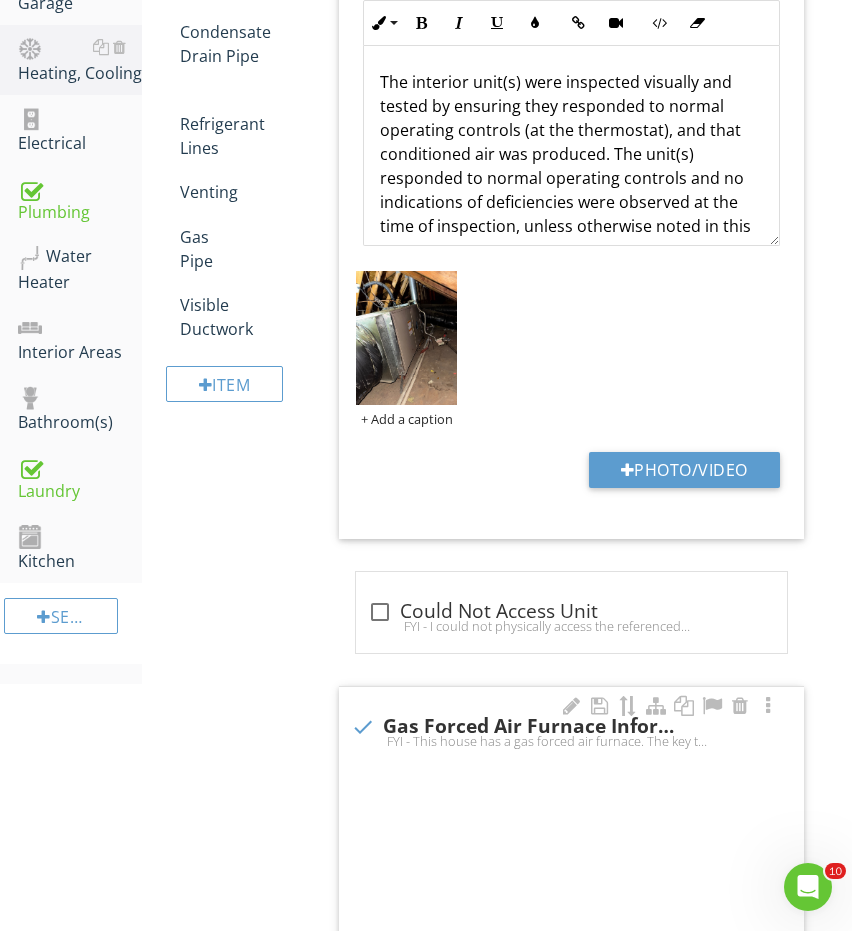 checkbox on "true" 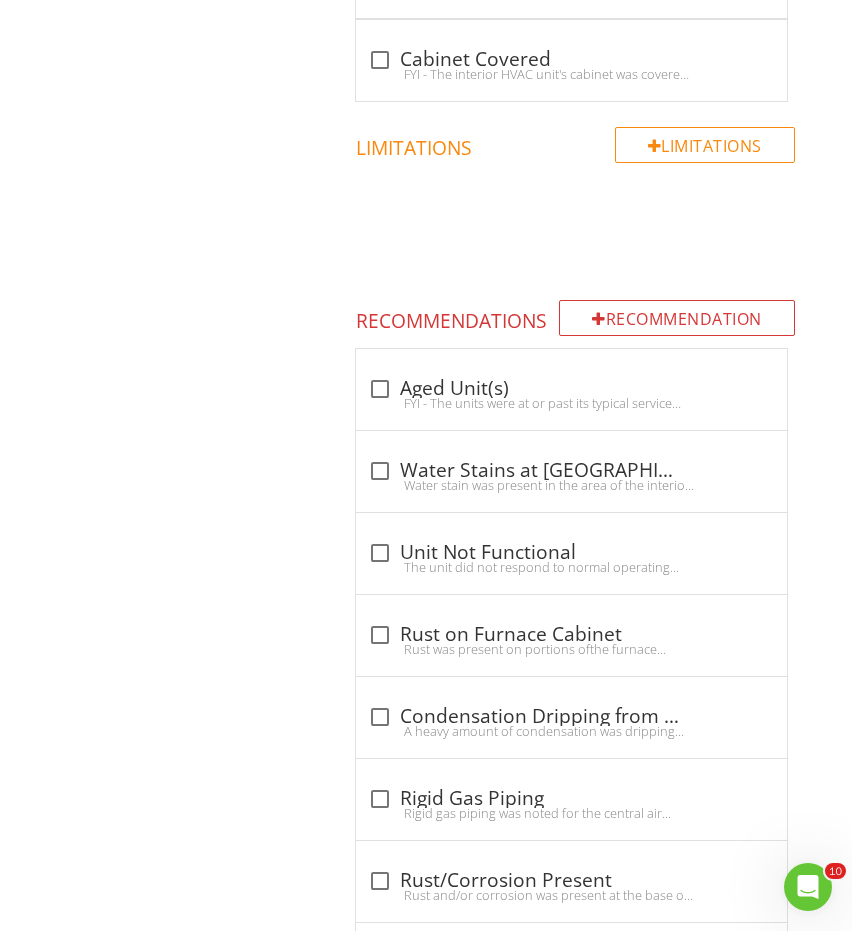 scroll, scrollTop: 2968, scrollLeft: 0, axis: vertical 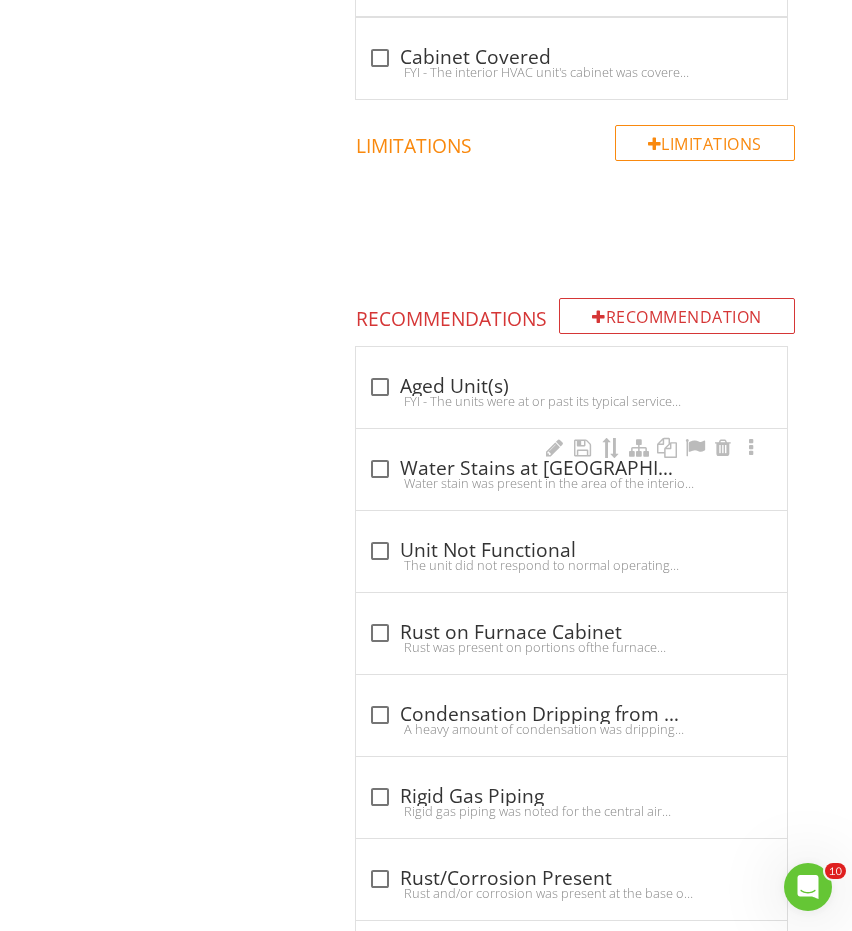 click on "Water stain was present in the area of the interior HVAC units. This is typically associated with a deficiency with the internal drip pan, allowing water to overflow this pan. Repairs to the unit as needed to prevent the spillage of condensate is recommended to be performed by an HVAC contractor." at bounding box center [571, 483] 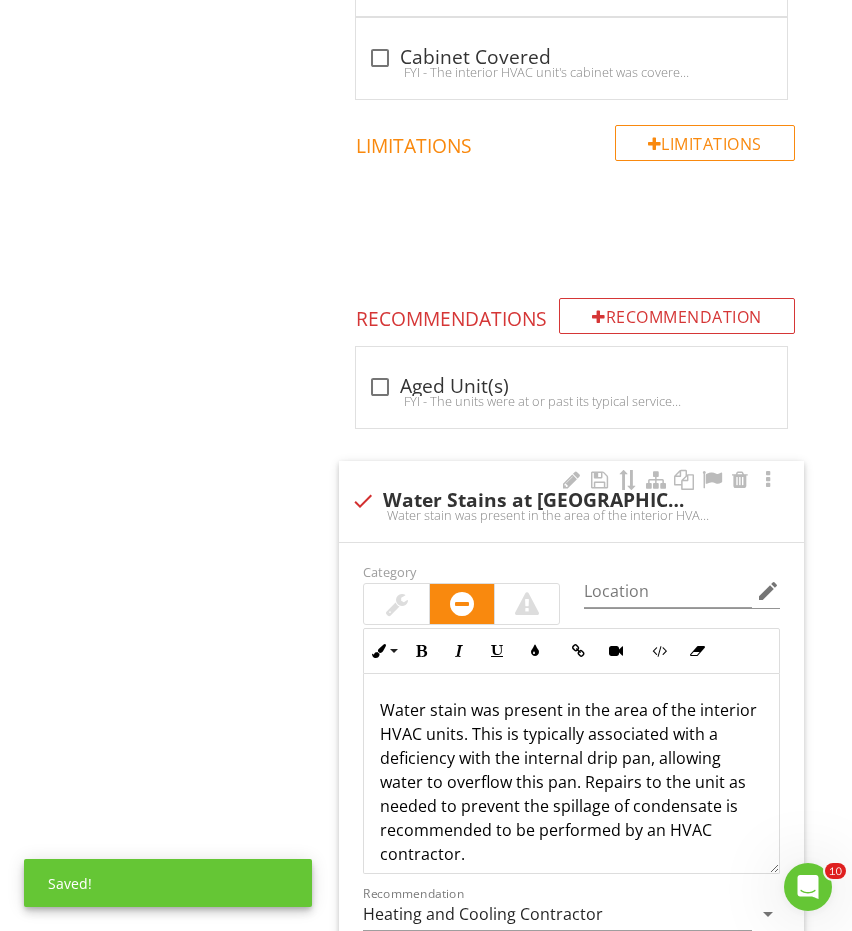 scroll, scrollTop: 3268, scrollLeft: 0, axis: vertical 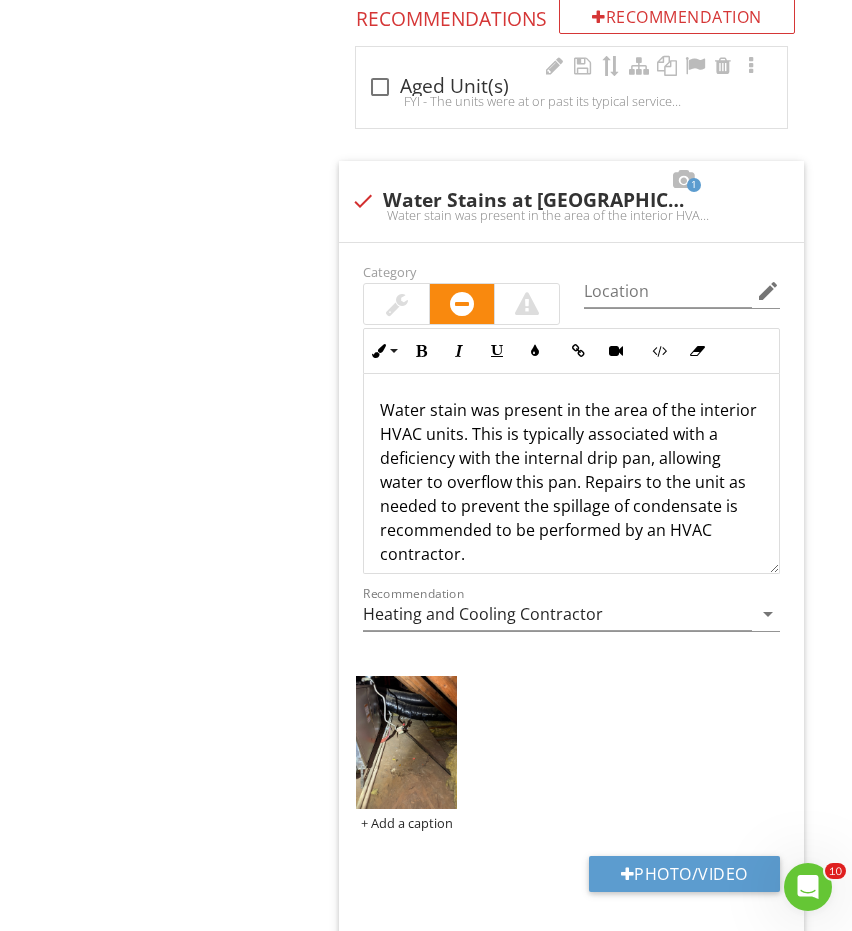 click on "FYI - The units were at or past its typical service life. Major repairs or replacement should be anticipated in the future due to the age of the unit(s). Depending on prior maintenance and other factors the unit(s) could last anywhere from months to years, the remaining life is undeterminable. Due to its age, servicing is recommended to be conducted by an HVAC contractor." at bounding box center (571, 101) 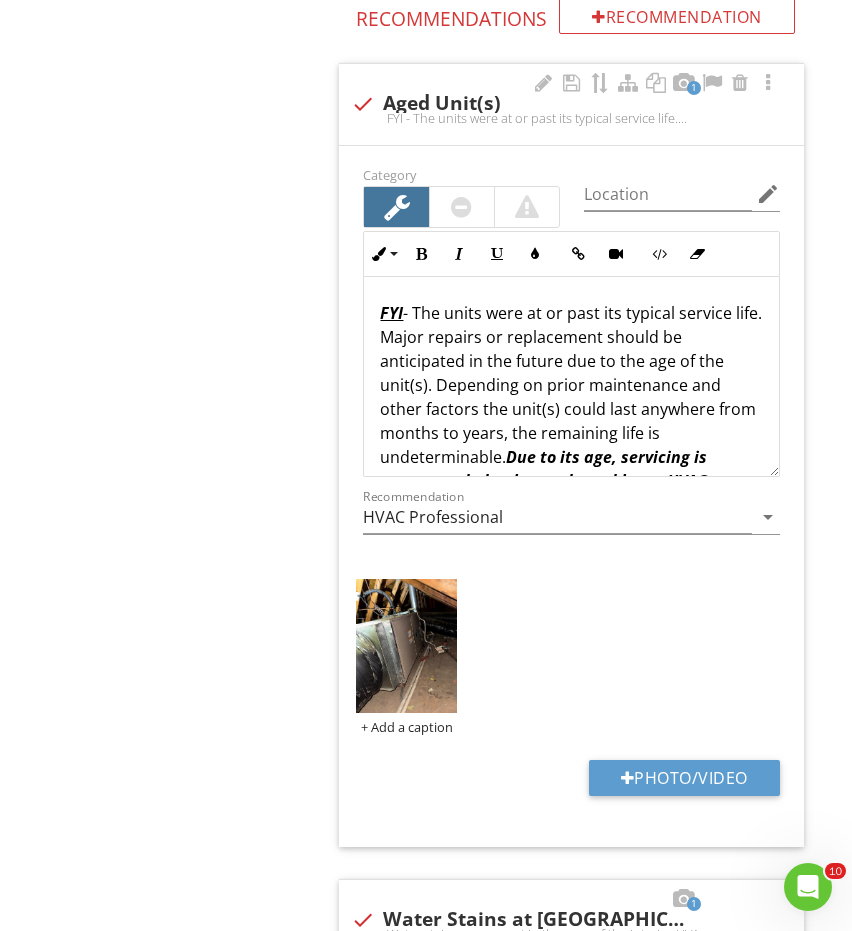 click at bounding box center (461, 207) 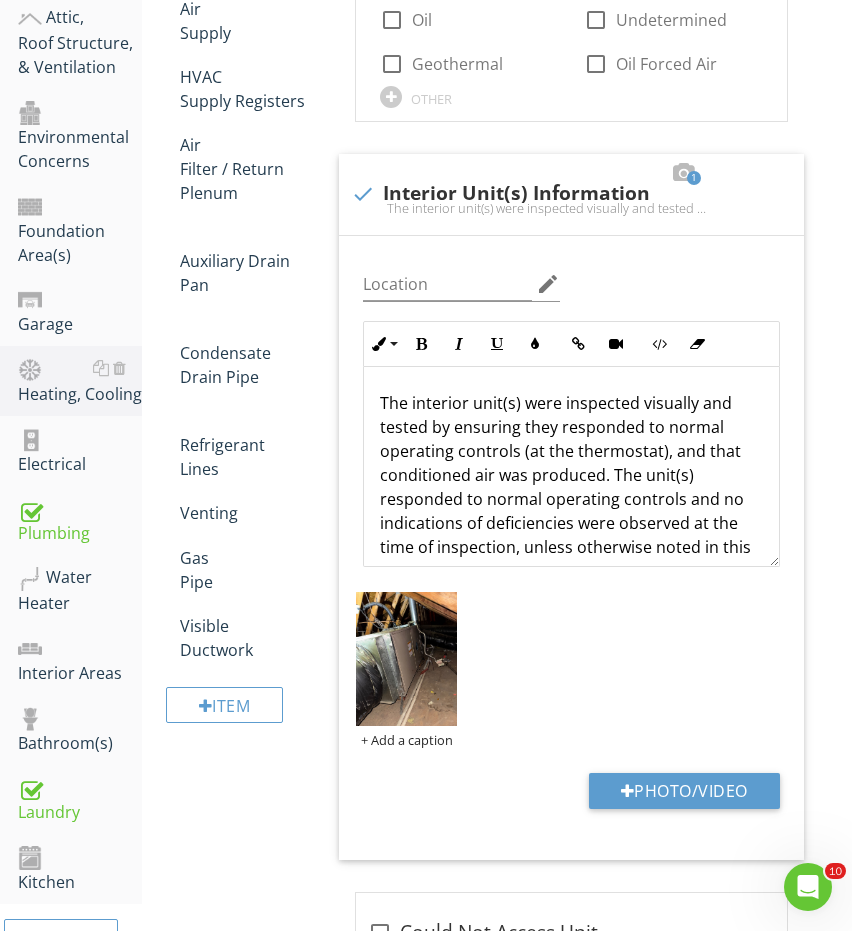 scroll, scrollTop: 609, scrollLeft: 0, axis: vertical 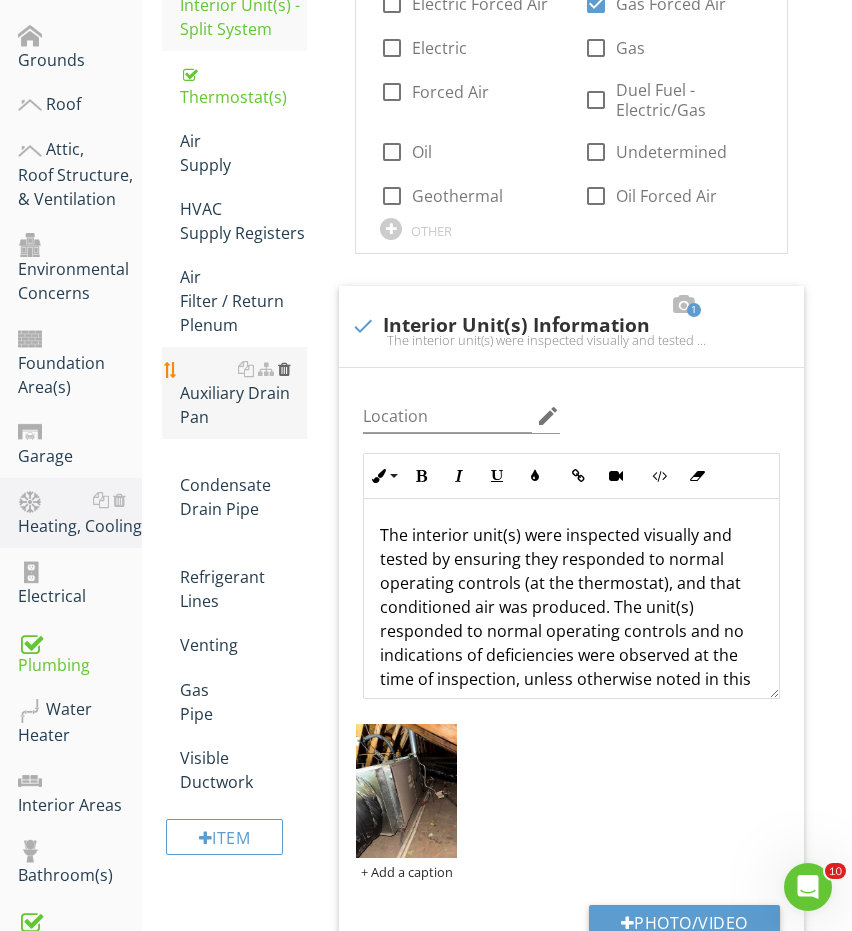 click at bounding box center (284, 369) 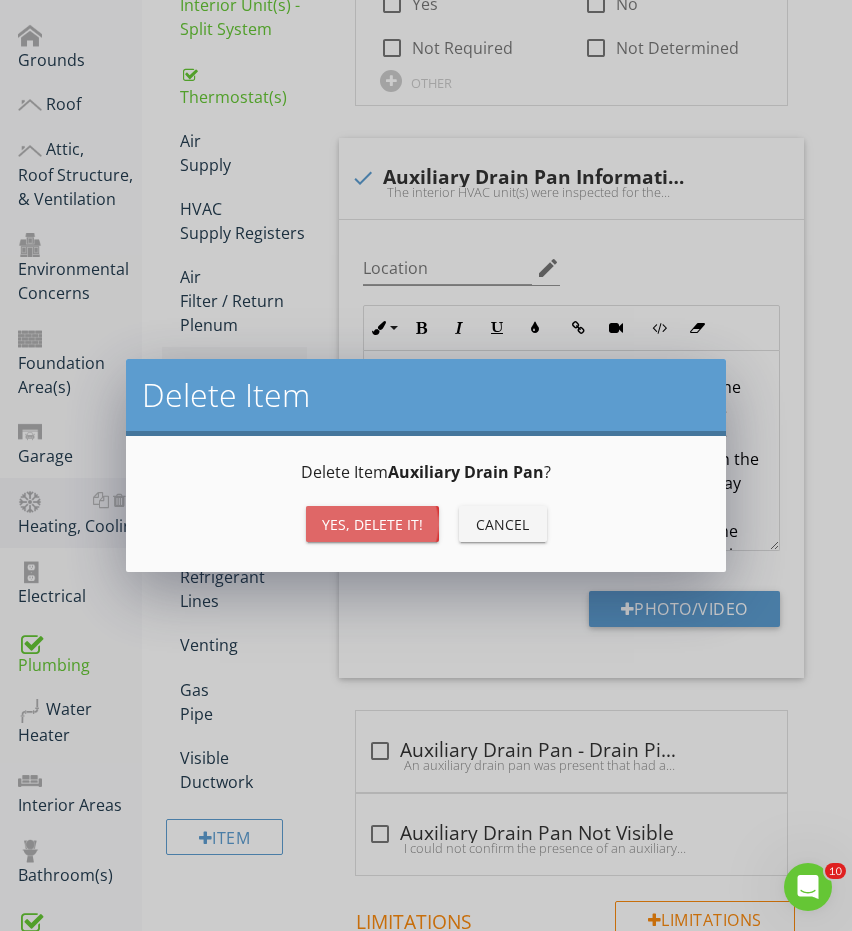 click on "Yes, Delete it!" at bounding box center (372, 524) 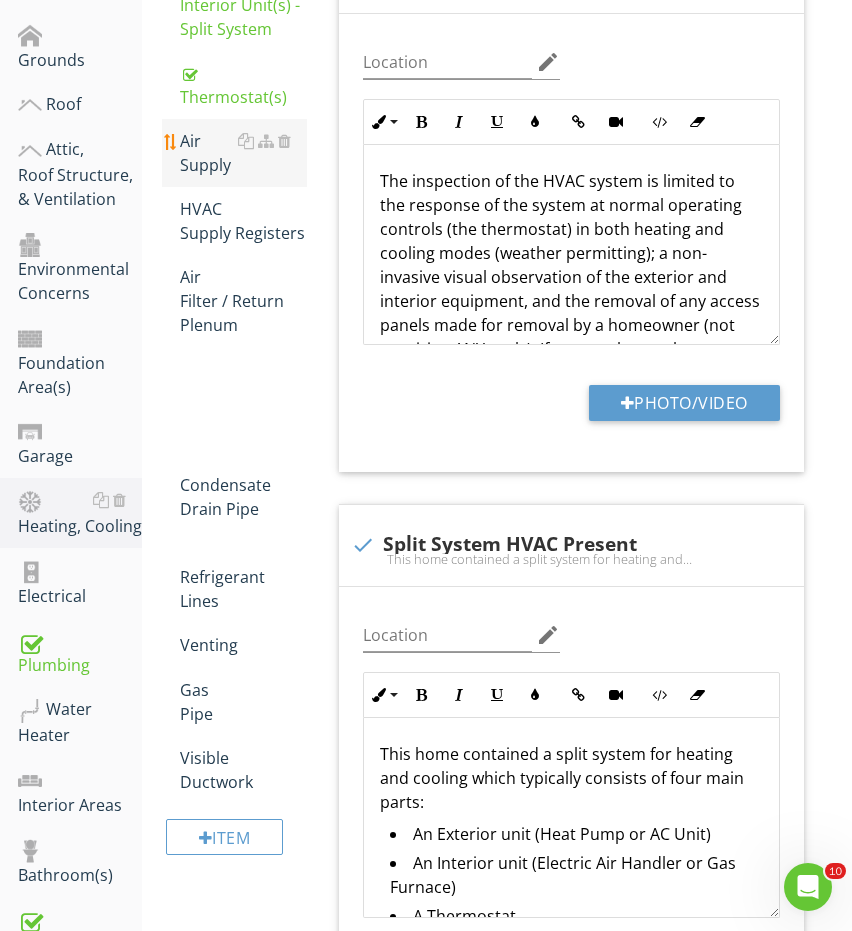 click on "Air Supply" at bounding box center [244, 153] 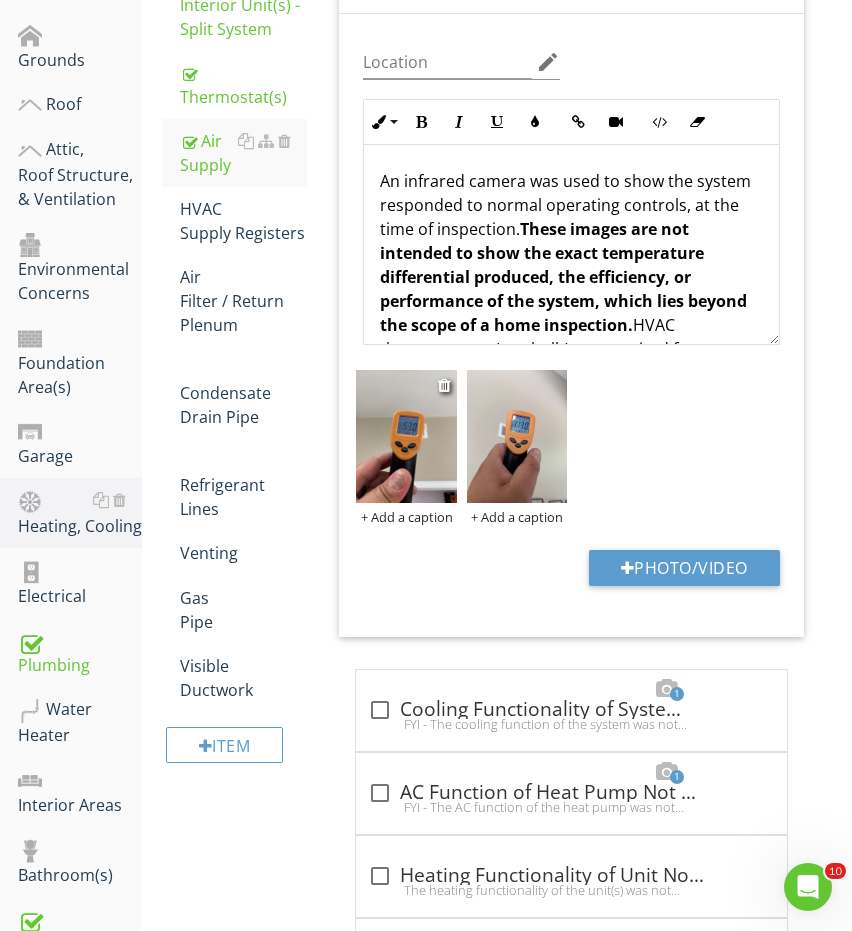 click on "+ Add a caption" at bounding box center (406, 517) 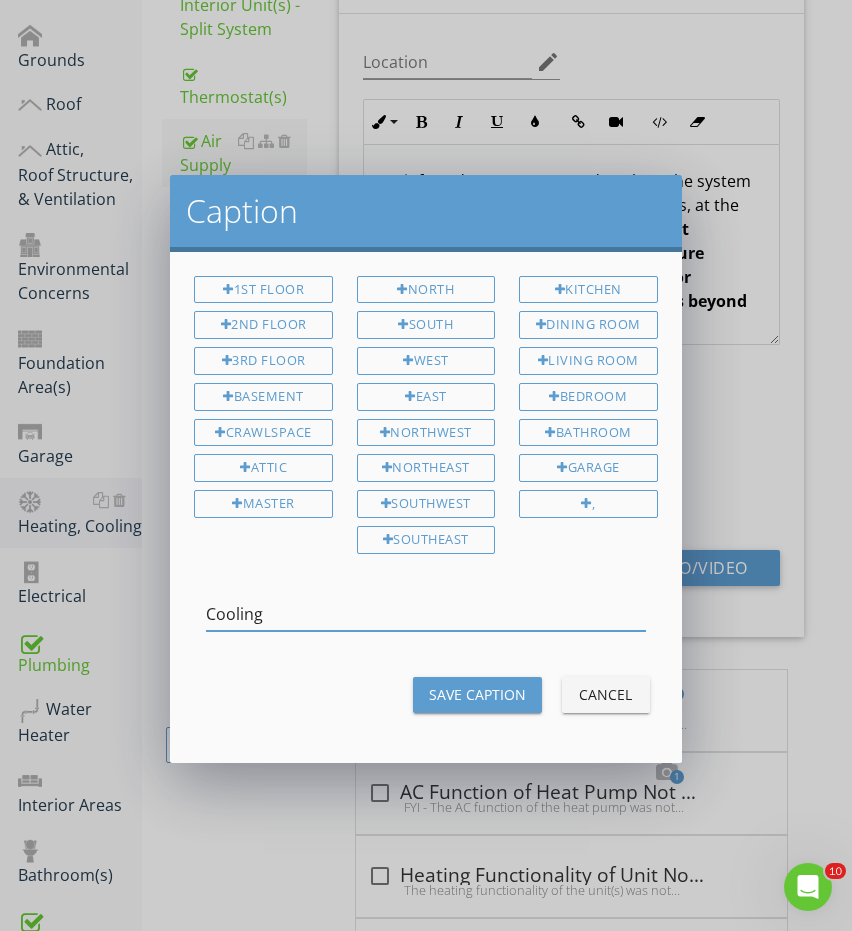 type on "Cooling" 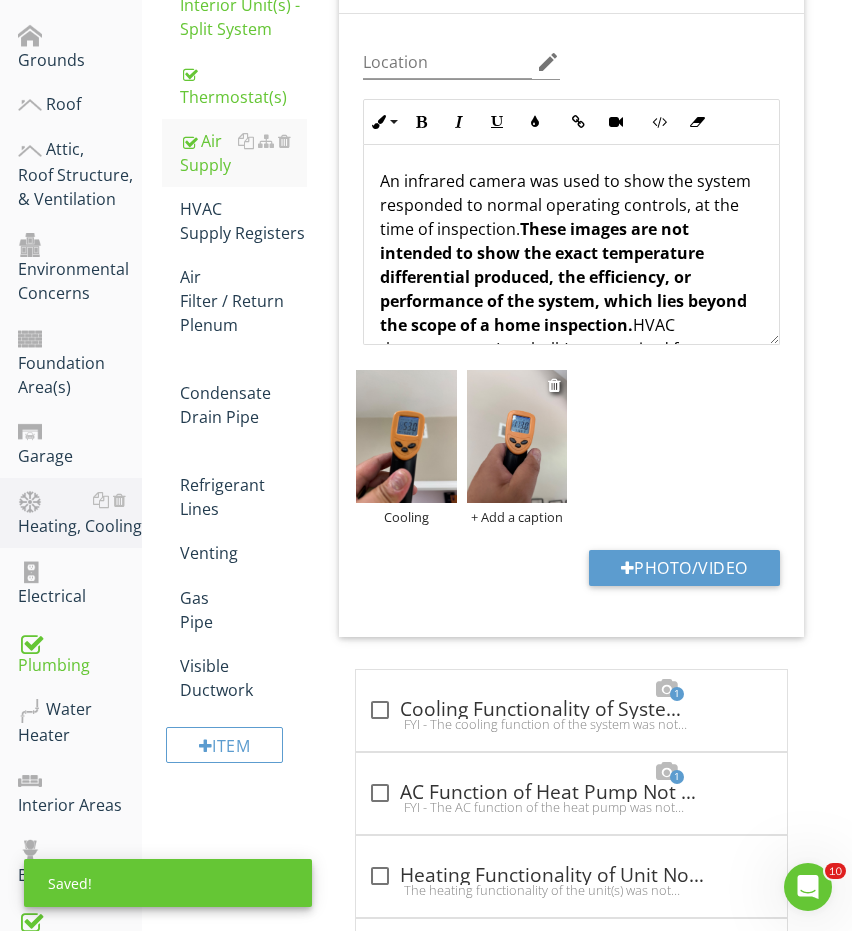 click on "+ Add a caption" at bounding box center (517, 517) 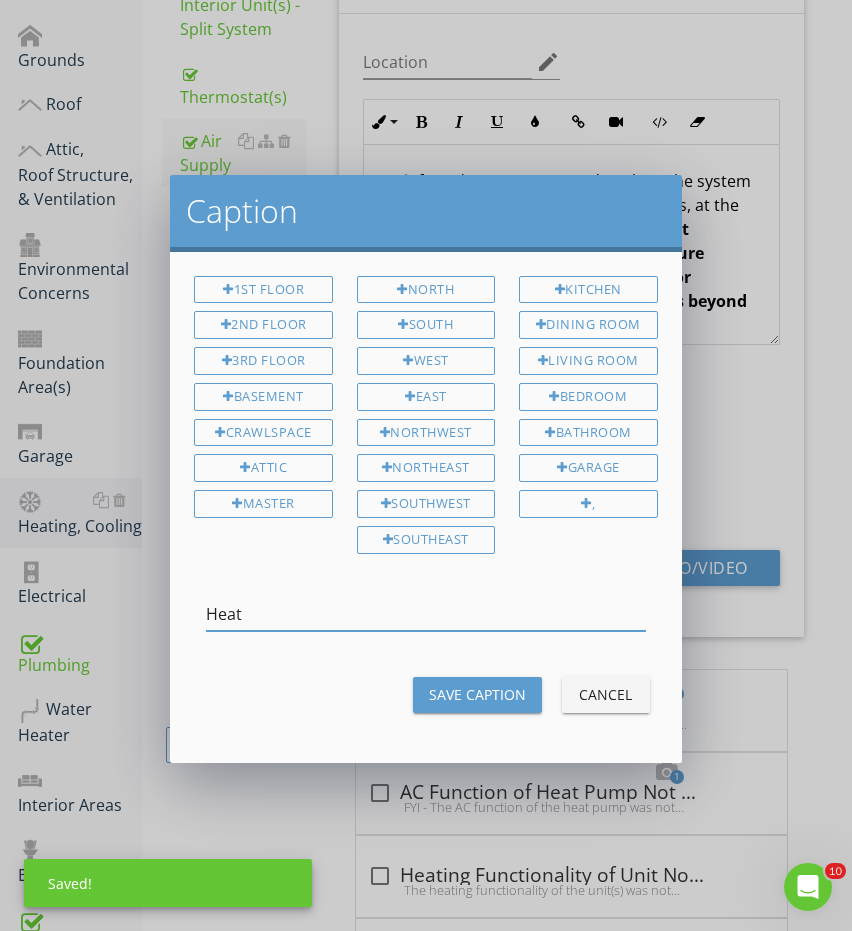 type on "Heat" 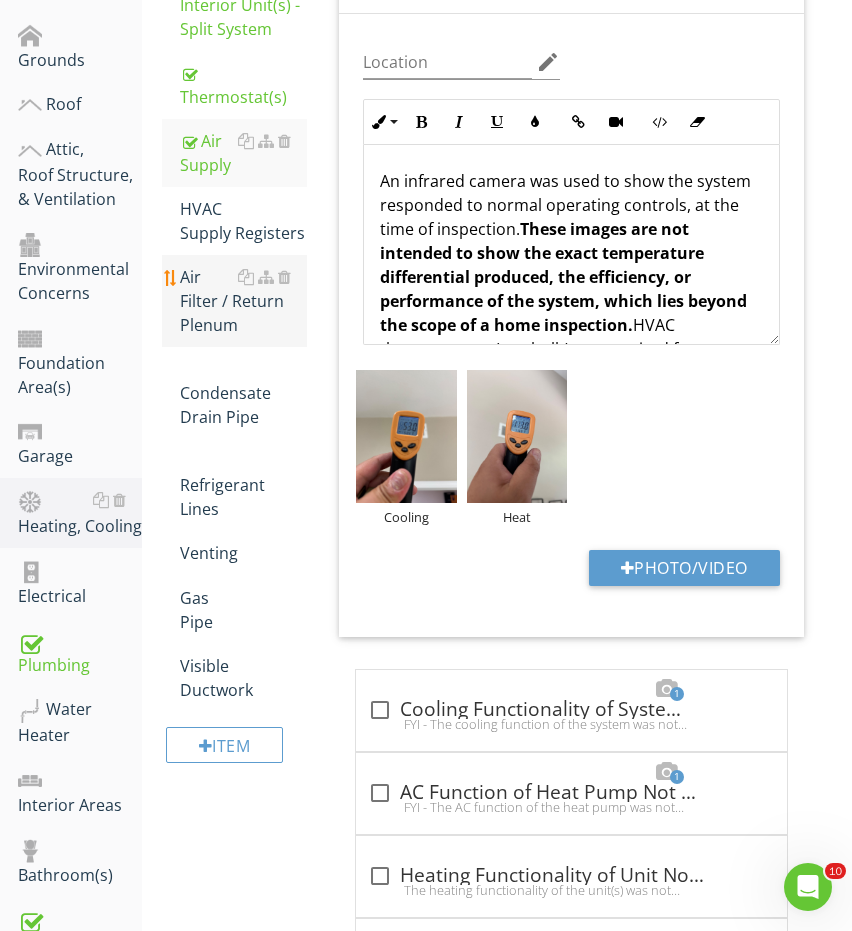 click on "Air Filter / Return Plenum" at bounding box center (244, 301) 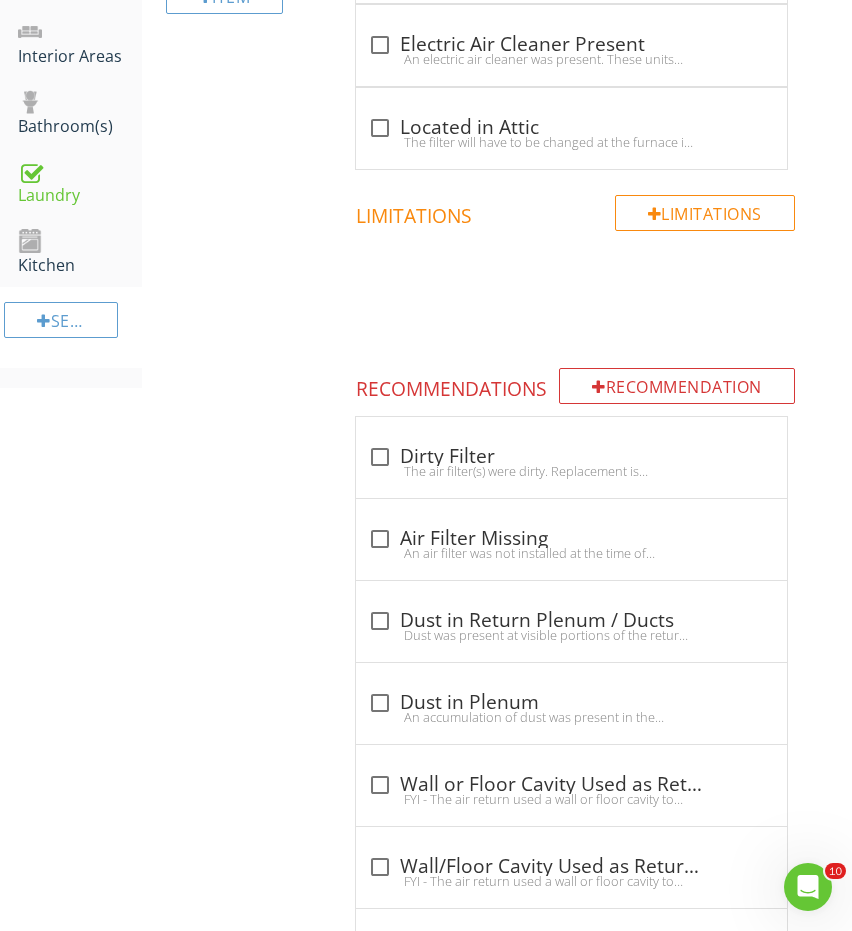 scroll, scrollTop: 1510, scrollLeft: 0, axis: vertical 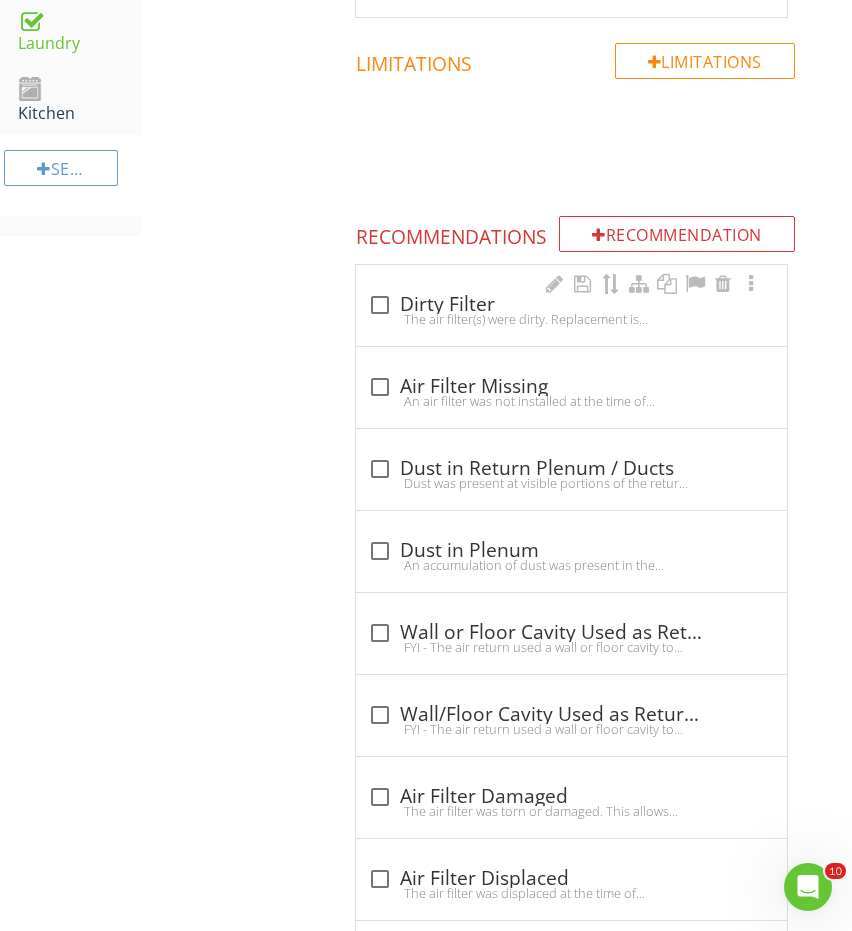 click on "The air filter(s) were dirty. Replacement is recommended ASAP, as dirty filters can put additional strain on the unit, shorten the life of the unit, and affect the efficiency of the unit." at bounding box center [571, 319] 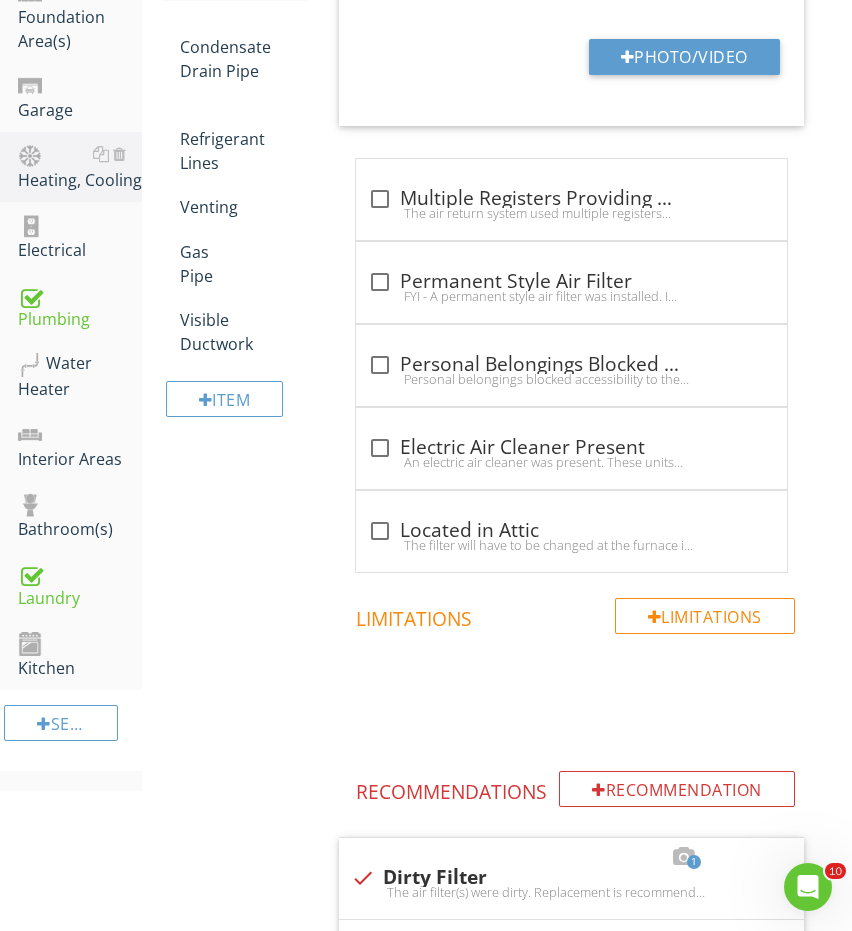 scroll, scrollTop: 917, scrollLeft: 0, axis: vertical 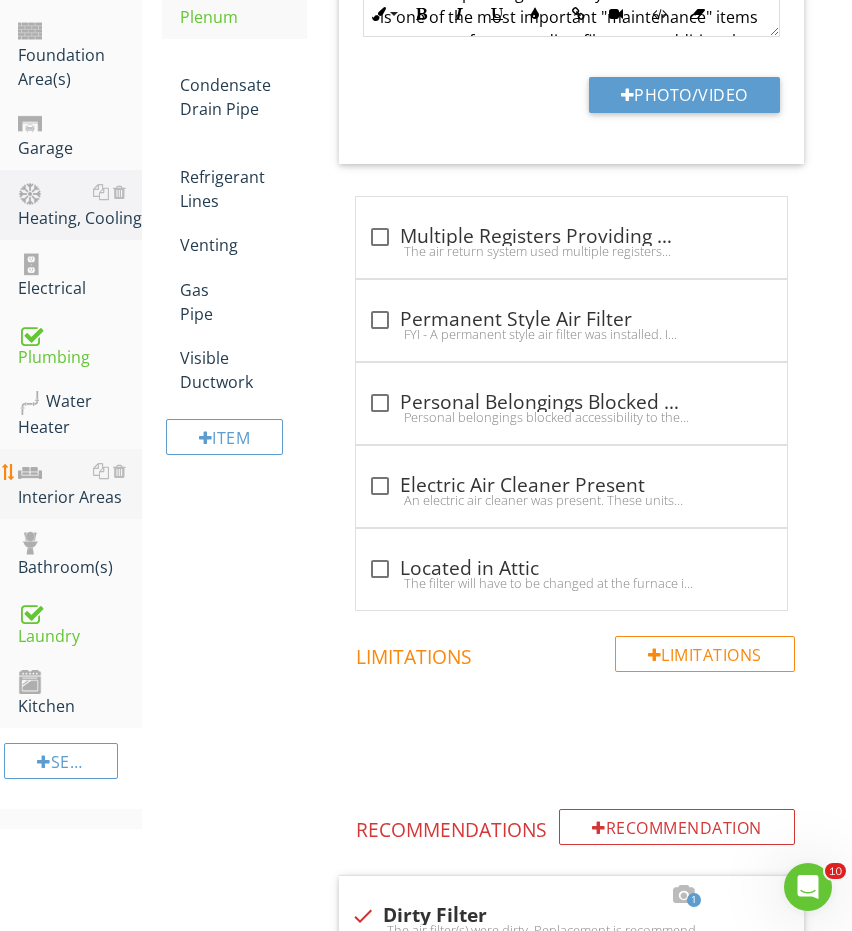 click on "Interior Areas" at bounding box center [80, 484] 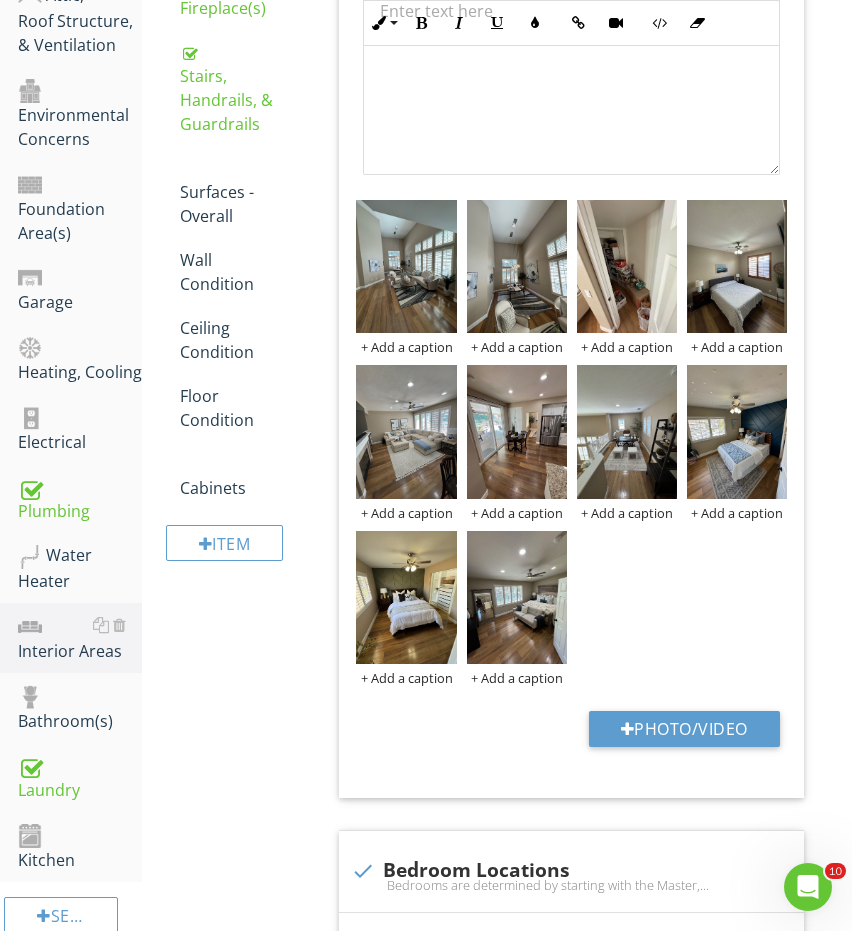 scroll, scrollTop: 730, scrollLeft: 0, axis: vertical 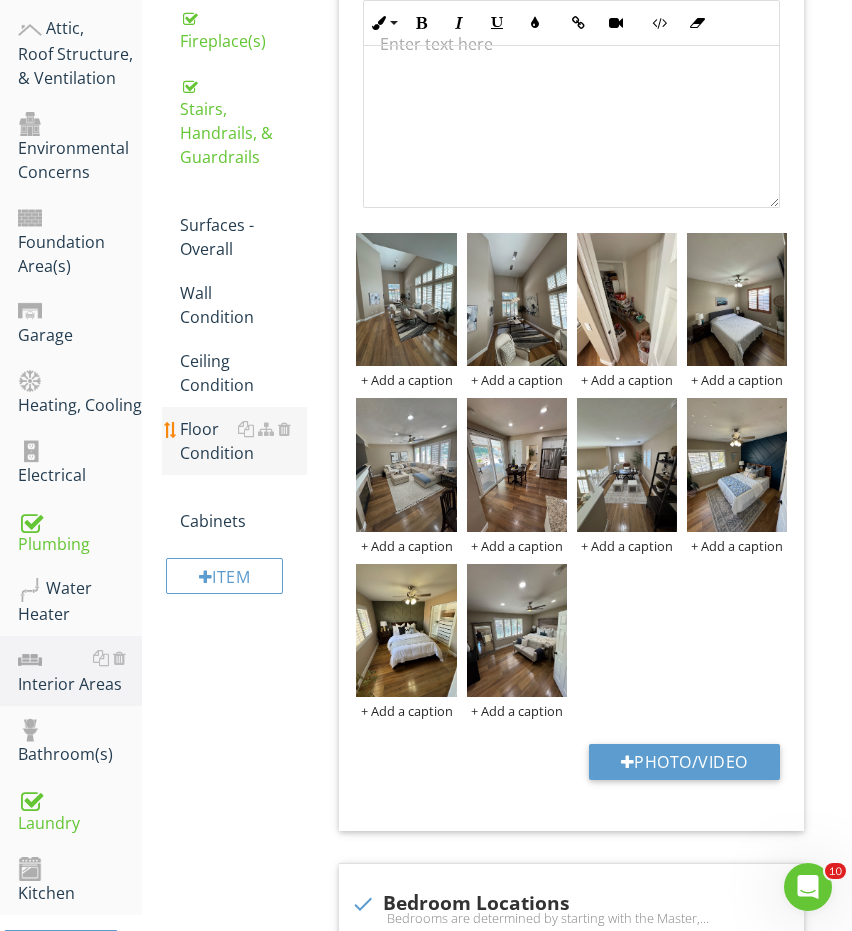click on "Floor Condition" at bounding box center [244, 441] 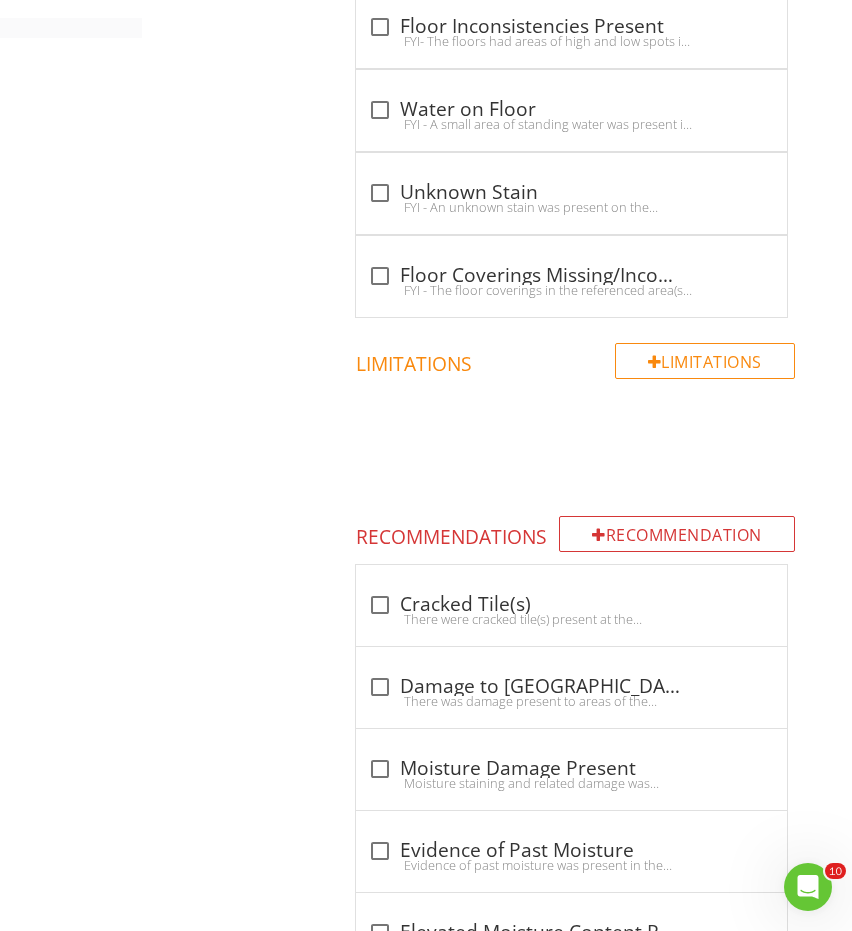 scroll, scrollTop: 1735, scrollLeft: 0, axis: vertical 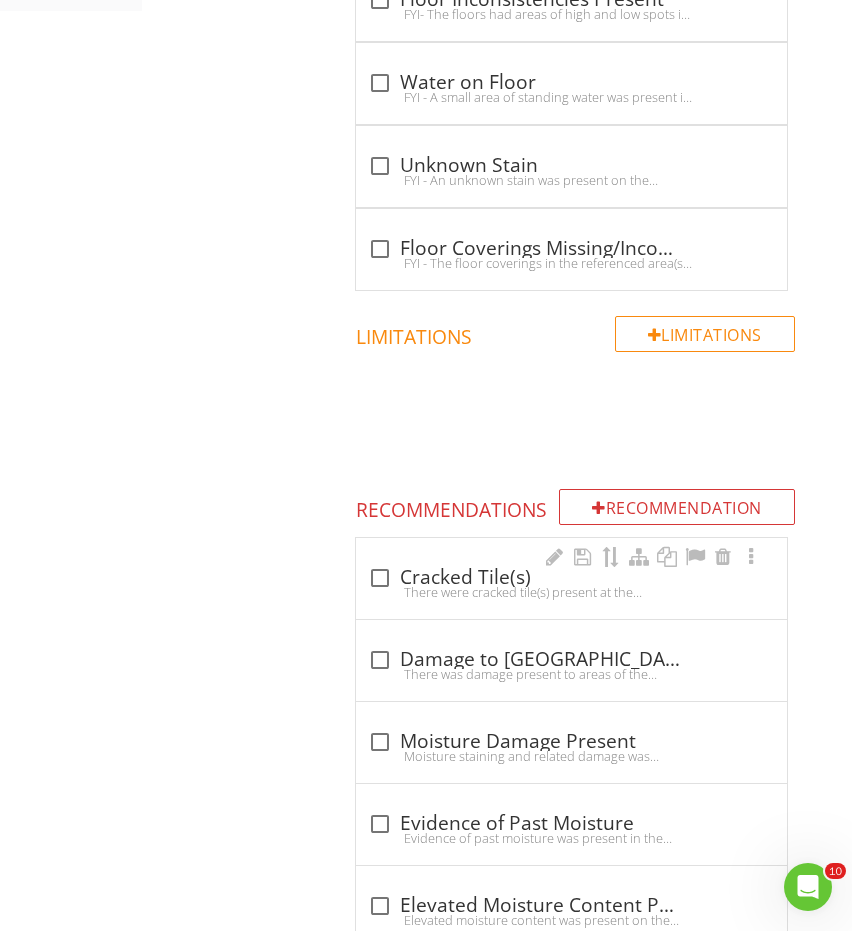 click on "check_box_outline_blank
Cracked Tile(s)" at bounding box center (571, 576) 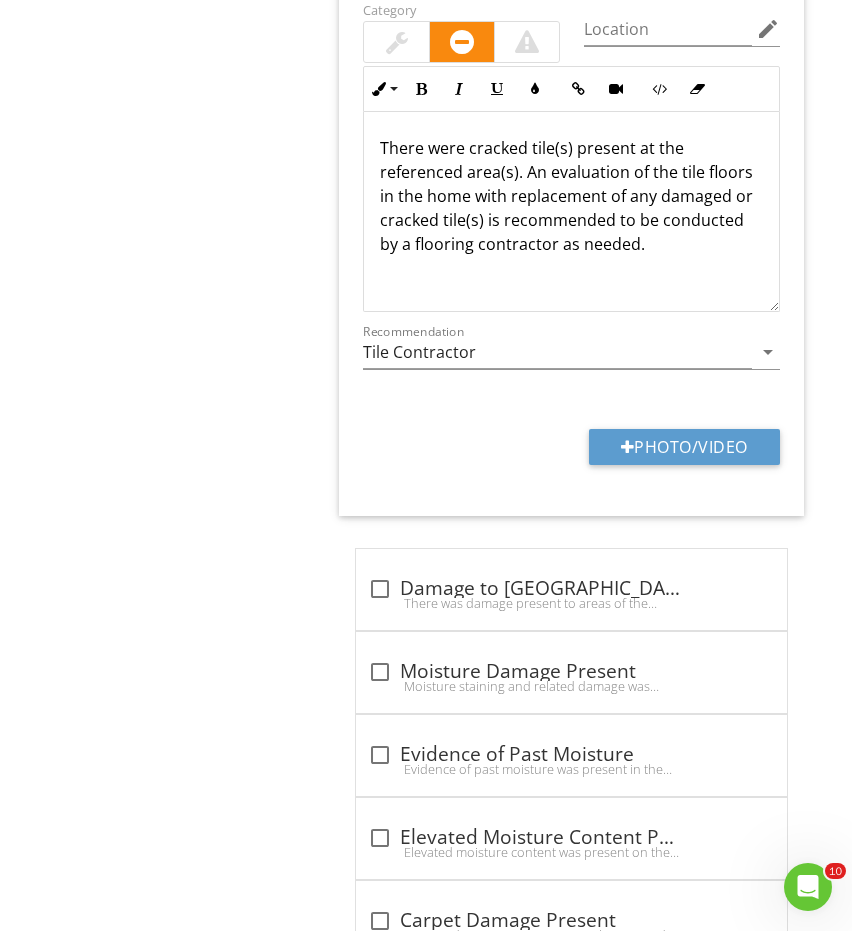 scroll, scrollTop: 2219, scrollLeft: 0, axis: vertical 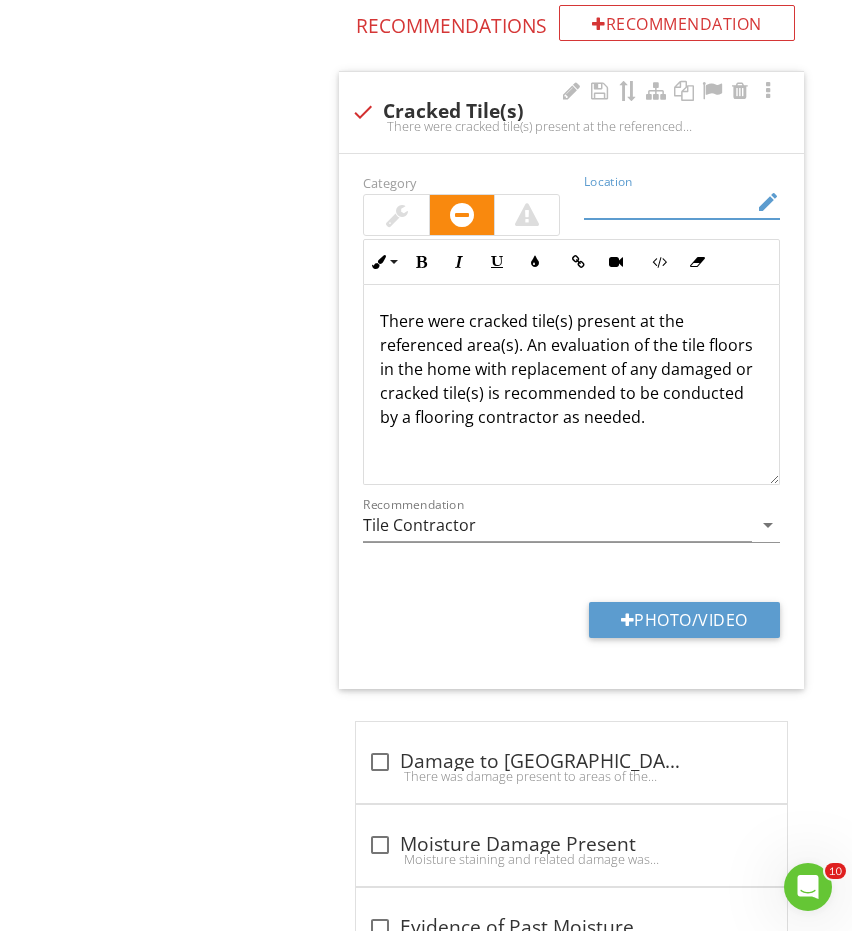 click at bounding box center [668, 202] 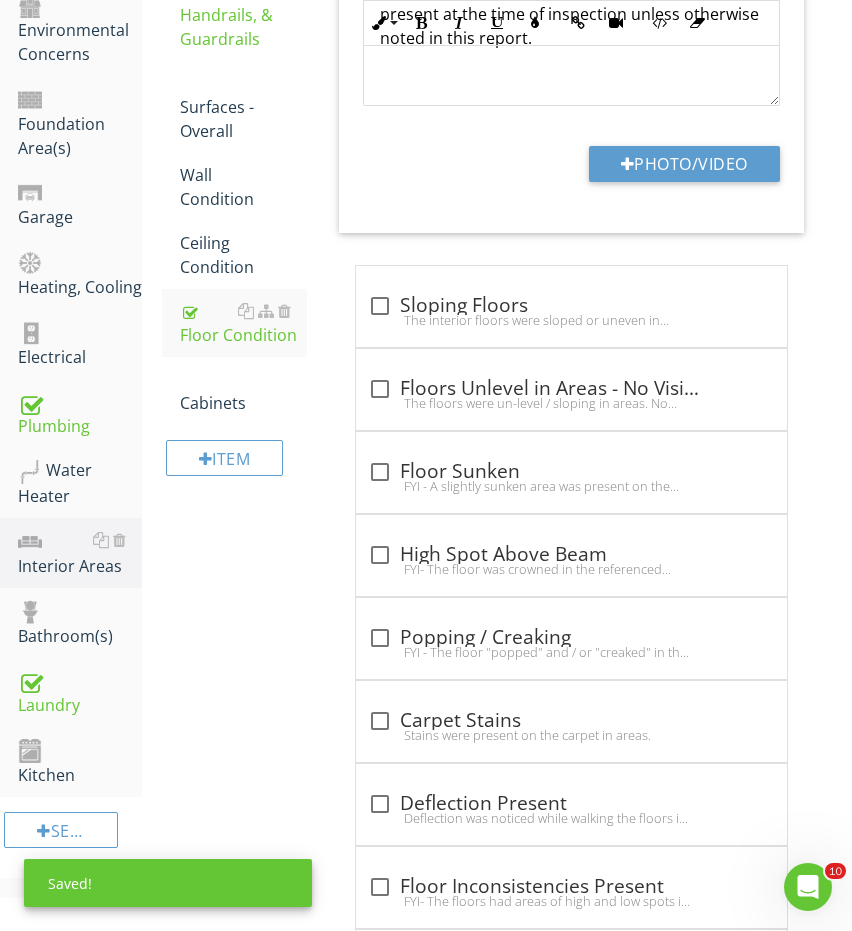 scroll, scrollTop: 947, scrollLeft: 0, axis: vertical 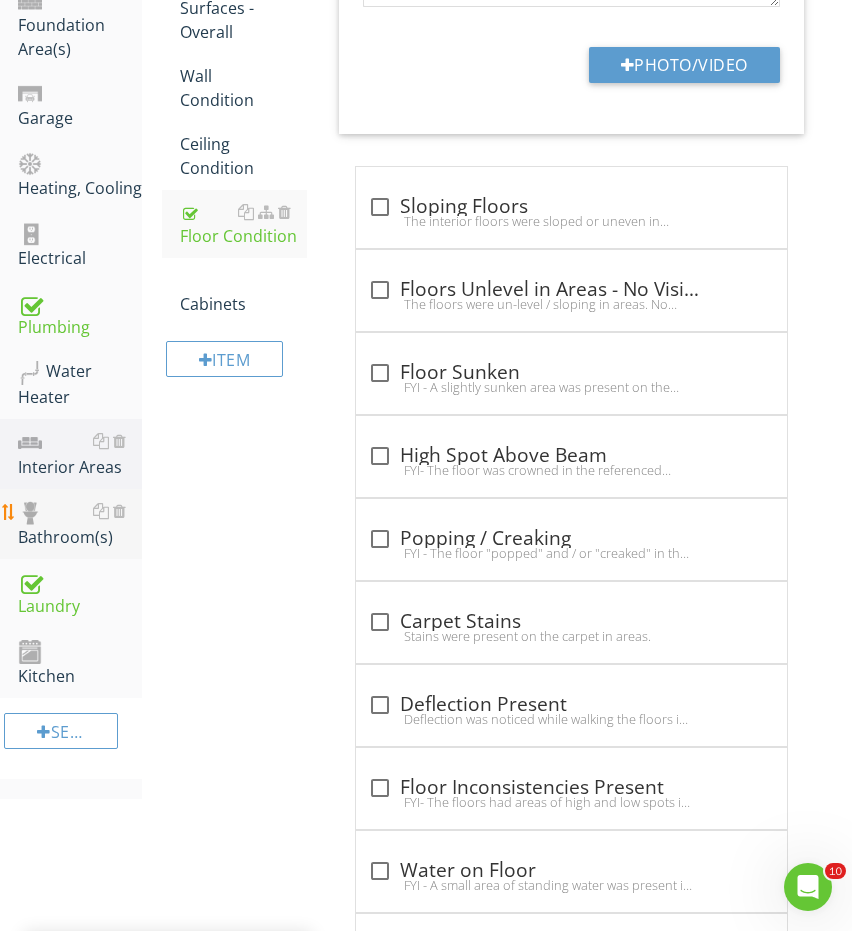 type on "master bath" 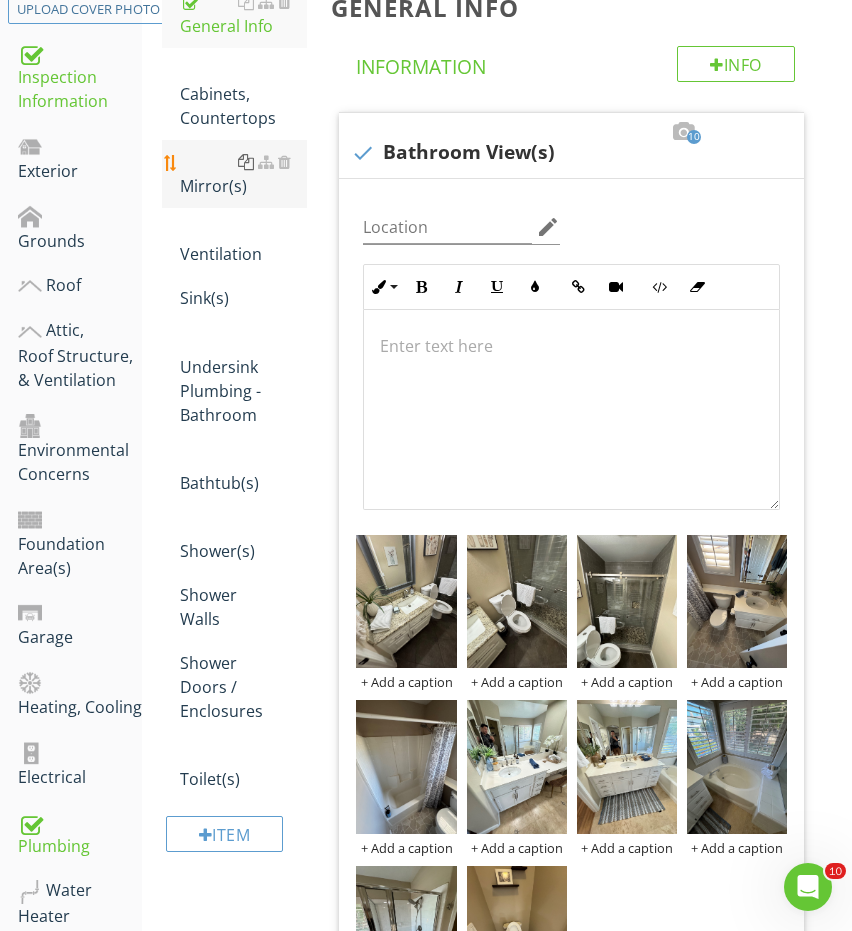scroll, scrollTop: 472, scrollLeft: 0, axis: vertical 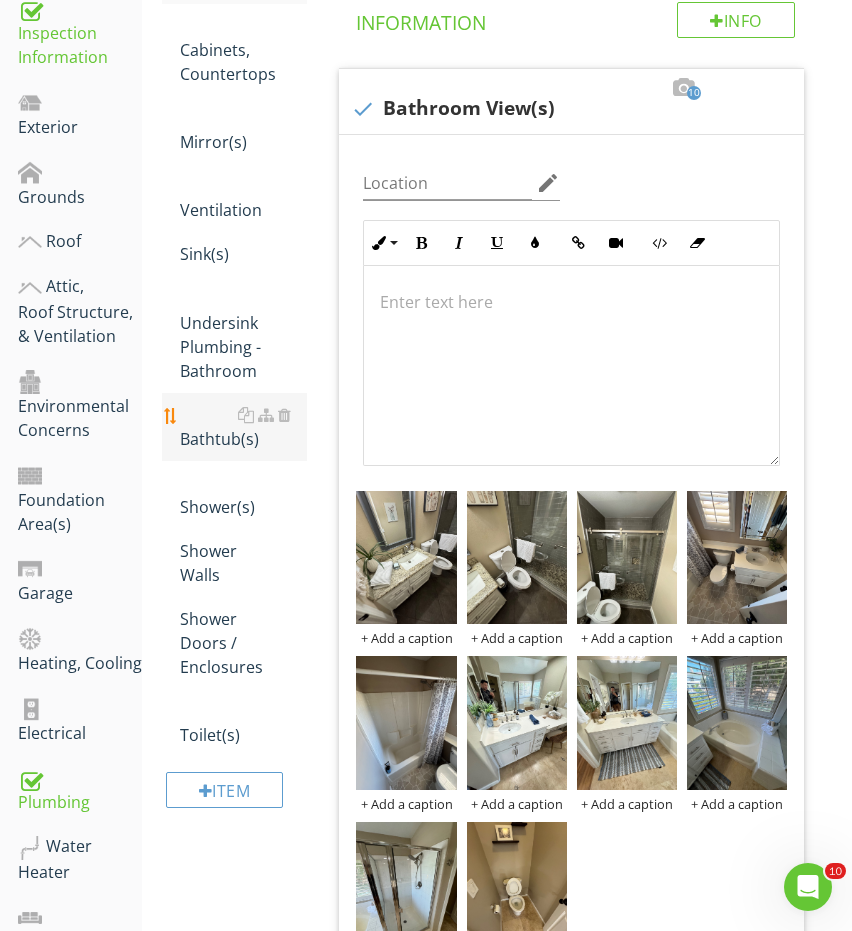 click on "Bathtub(s)" at bounding box center (244, 427) 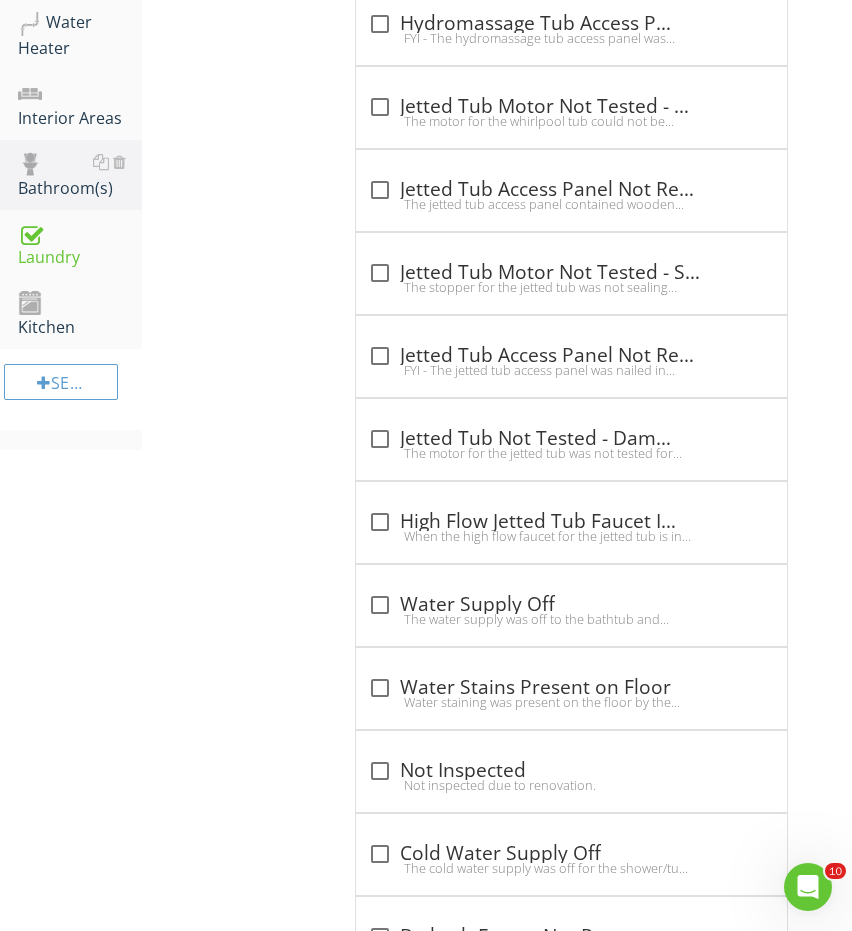 click on "Bathroom(s)
General Info
Cabinets, Countertops
Mirror(s)
Ventilation
Sink(s)
Undersink Plumbing - Bathroom
Bathtub(s)
Shower(s)
Shower Walls
Shower Doors / Enclosures
Toilet(s)
Item
Bathtub(s)
Info
Information                       check
Bathtub(s) Information
The bathtub(s) were inspected by operating the faucet valves checking for proper flow and drainage and looking for leaks and/or any cracks or damage to the tub itself. No deficiencies were observed at the time of inspection unless otherwise noted in this report." at bounding box center [497, 2804] 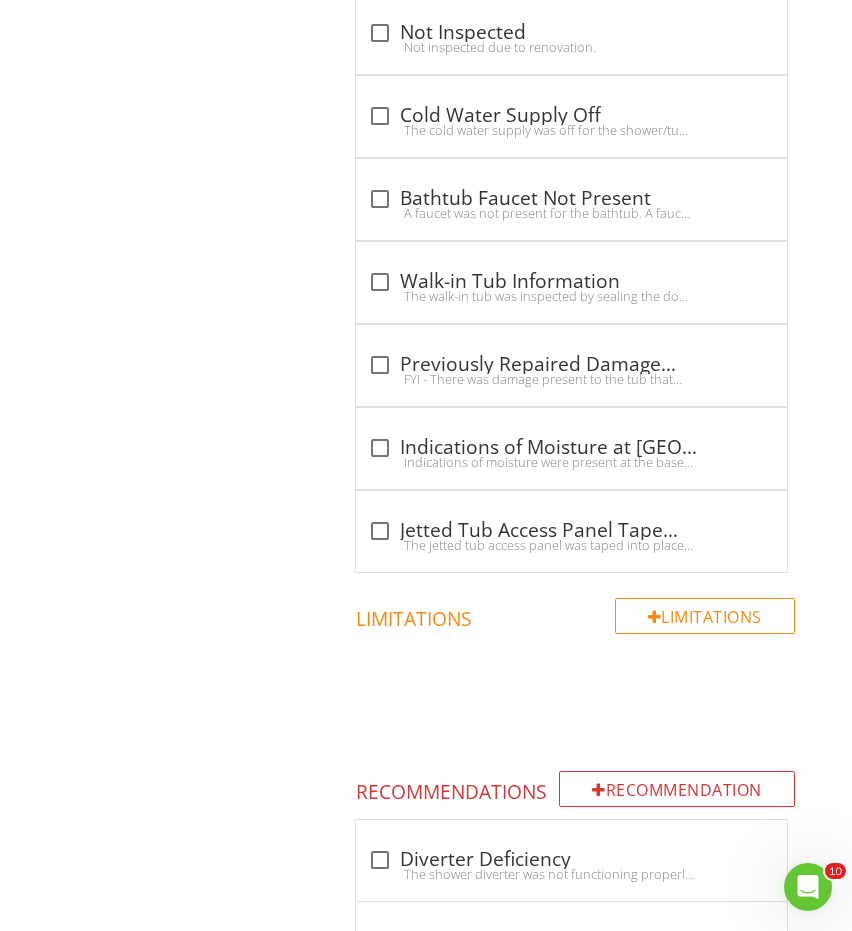 scroll, scrollTop: 2081, scrollLeft: 0, axis: vertical 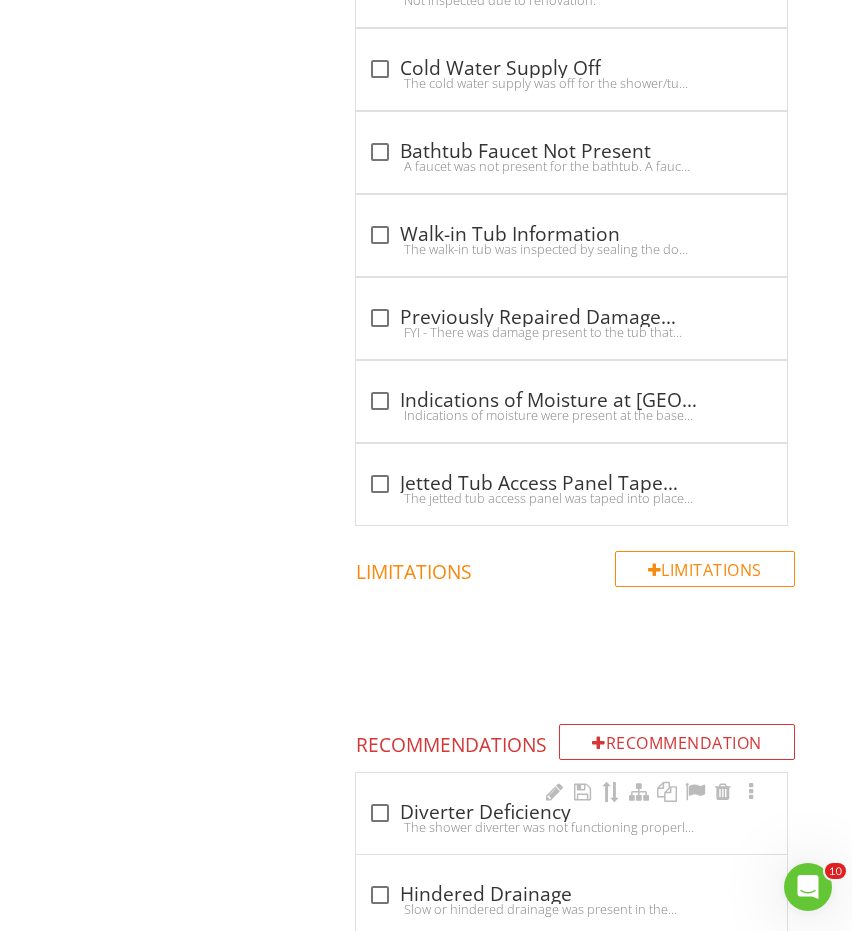 click on "check_box_outline_blank
Diverter Deficiency
The shower diverter was not functioning properly, water leak noted from tub faucet when shower was running. Repairs are recommended as needed by a licensed plumber for proper operation." at bounding box center [571, 813] 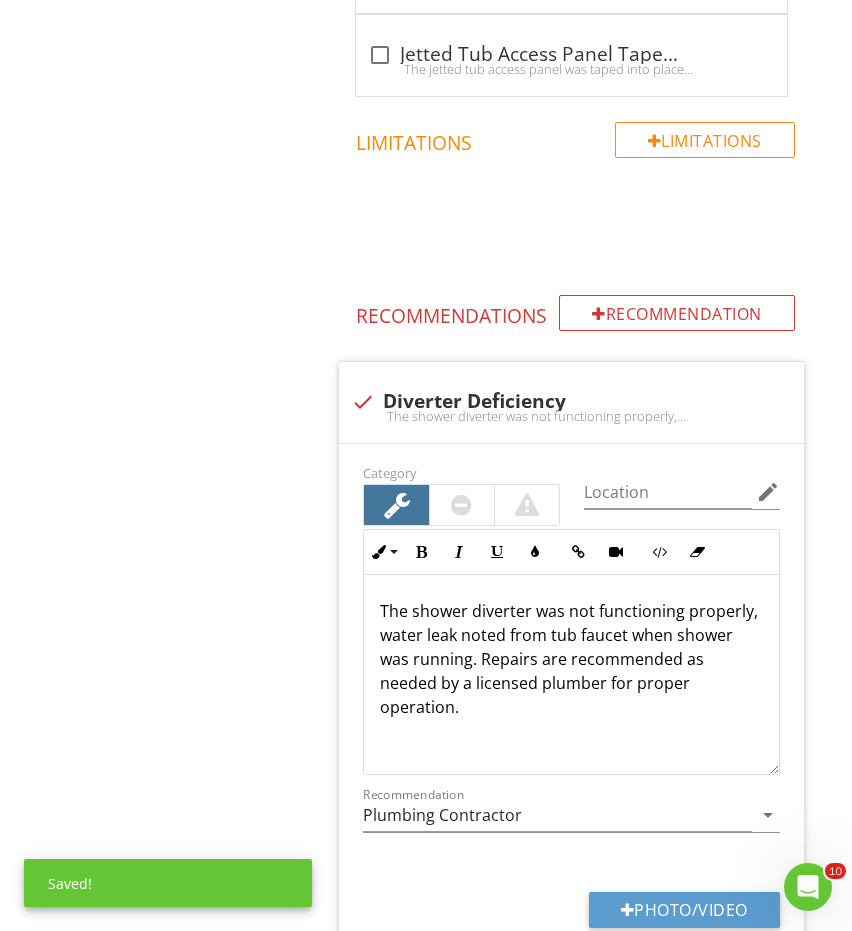 scroll, scrollTop: 2592, scrollLeft: 0, axis: vertical 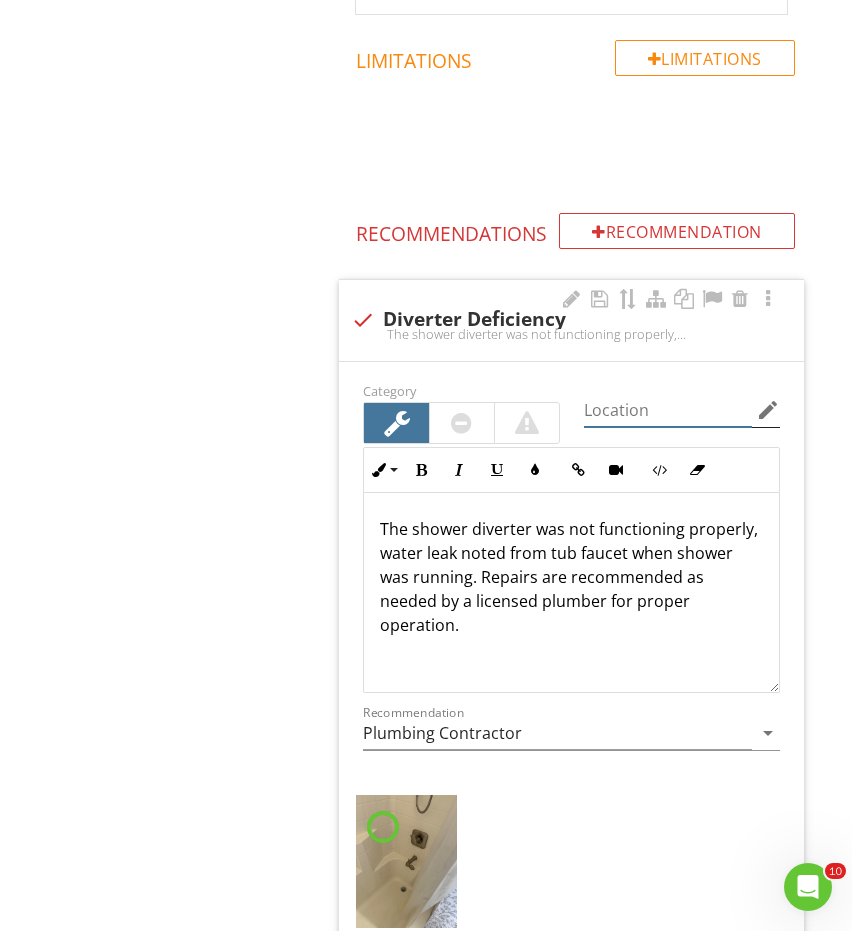 click at bounding box center [668, 410] 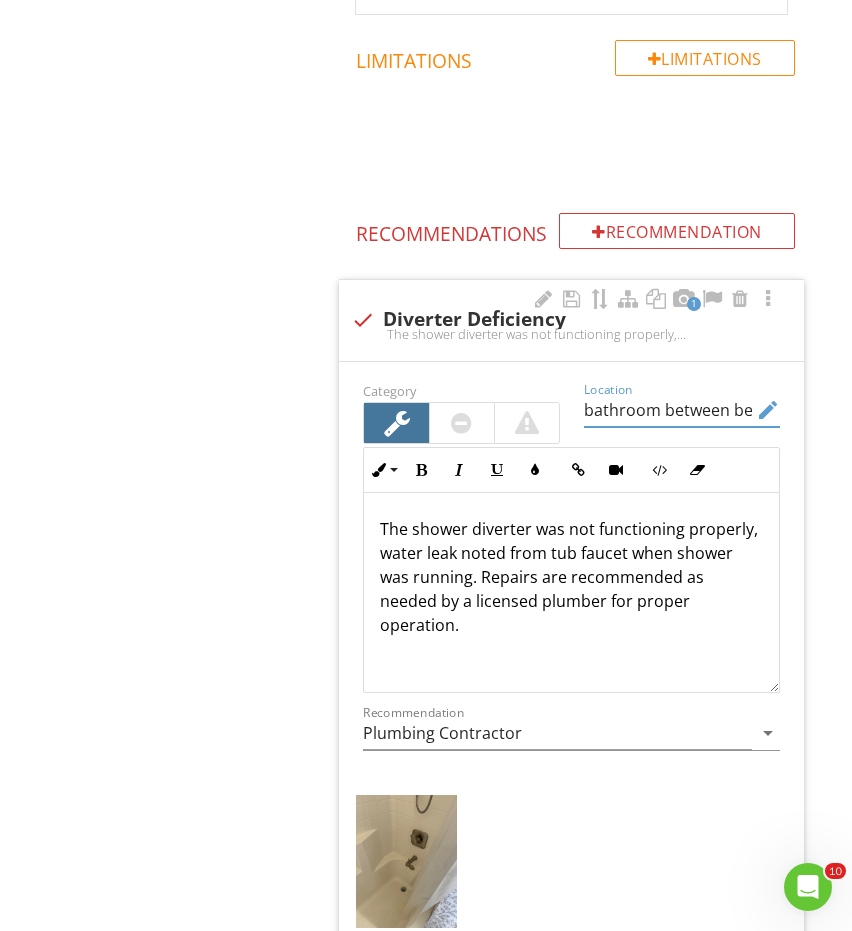 click on "bathroom between bedrooms" at bounding box center (668, 410) 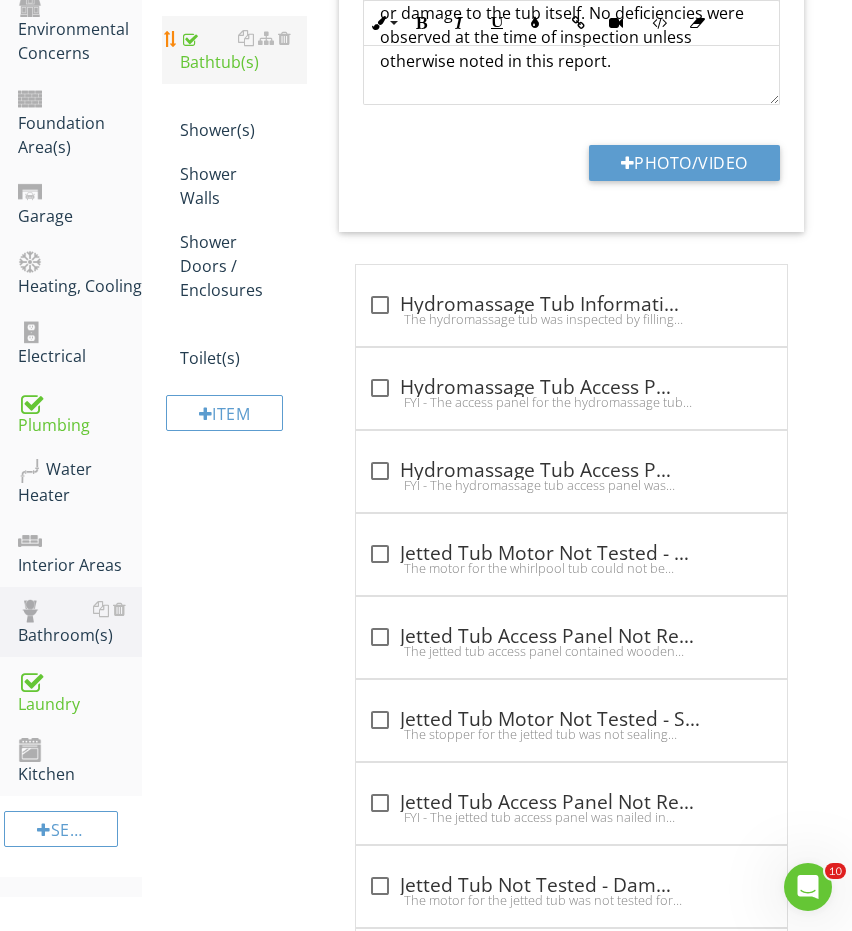 scroll, scrollTop: 1079, scrollLeft: 0, axis: vertical 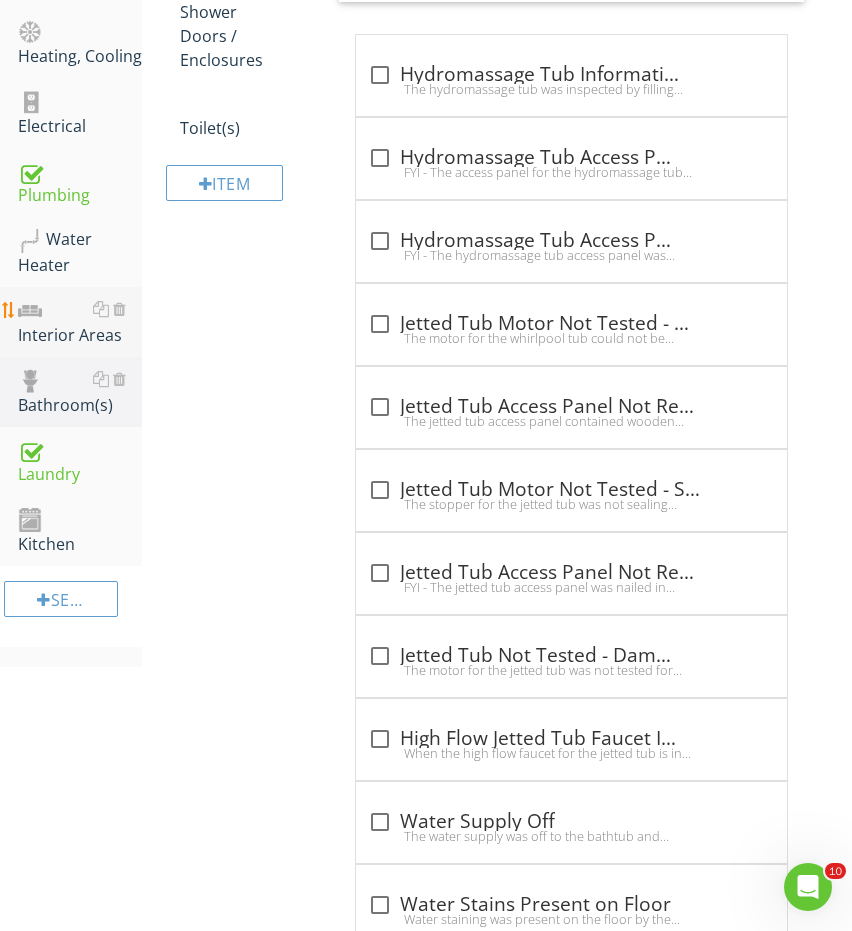 type on "bathroom between bedrooms" 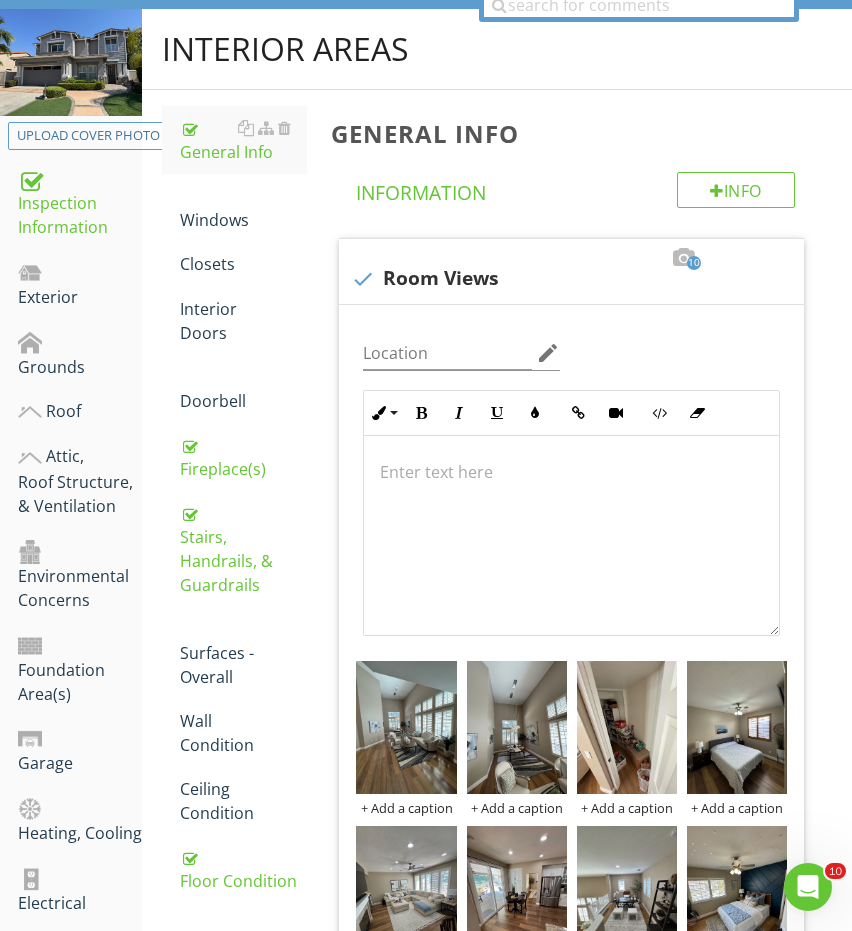 scroll, scrollTop: 203, scrollLeft: 0, axis: vertical 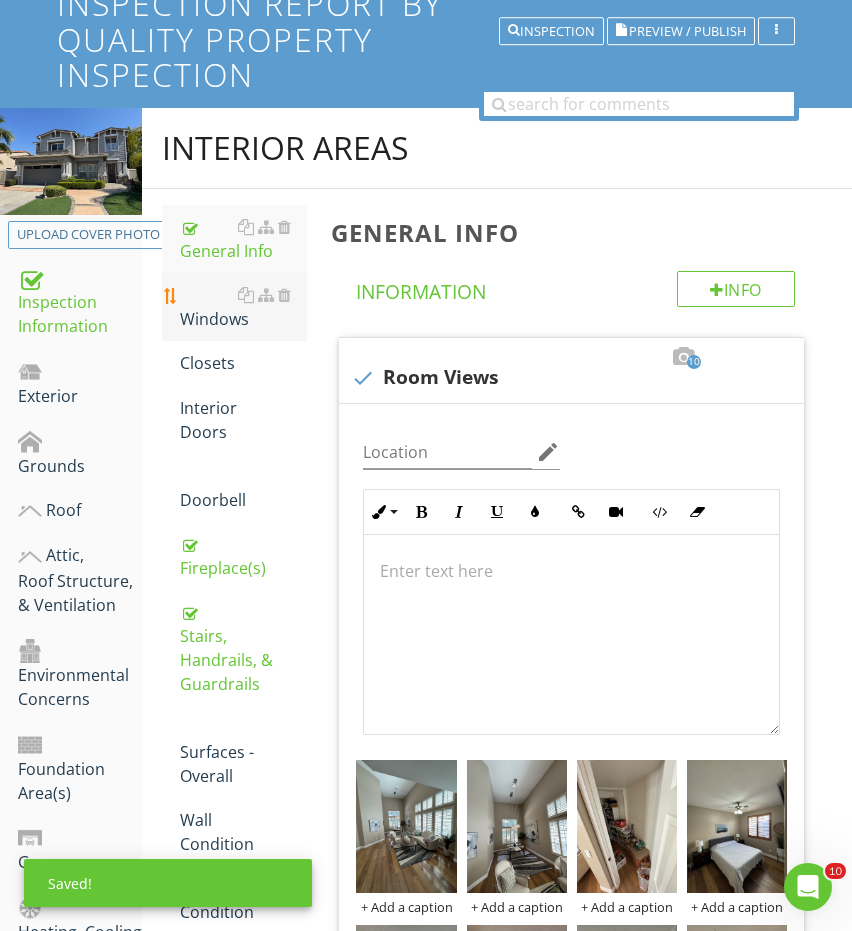 click on "Windows" at bounding box center (244, 307) 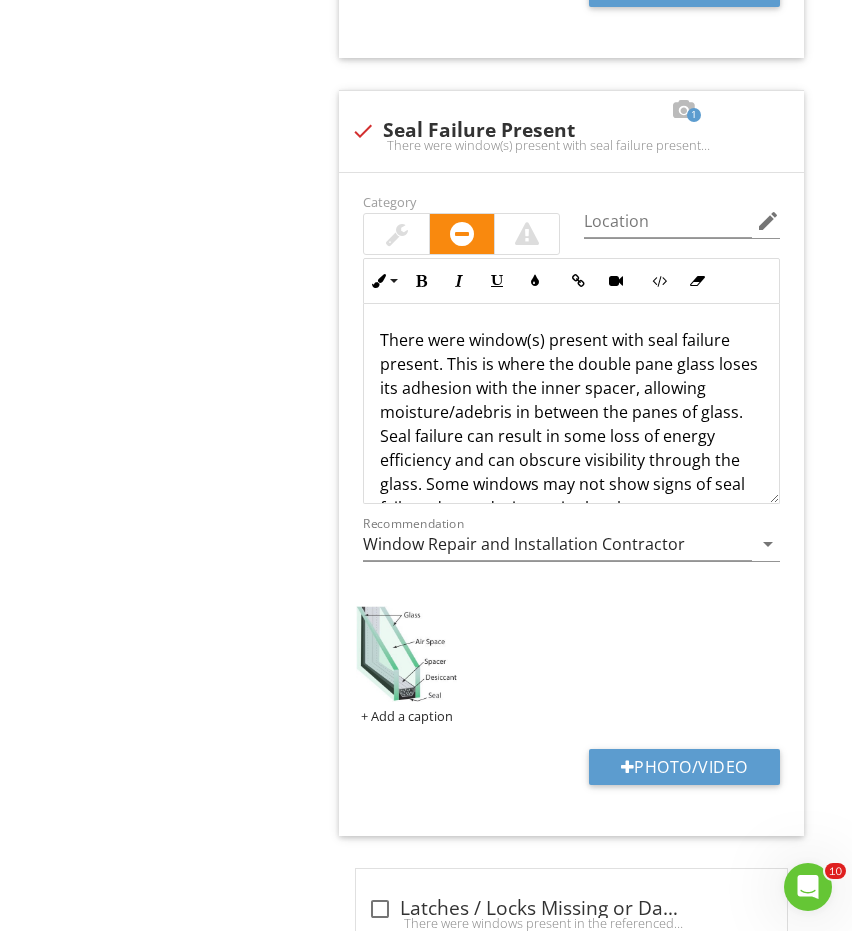 scroll, scrollTop: 4156, scrollLeft: 0, axis: vertical 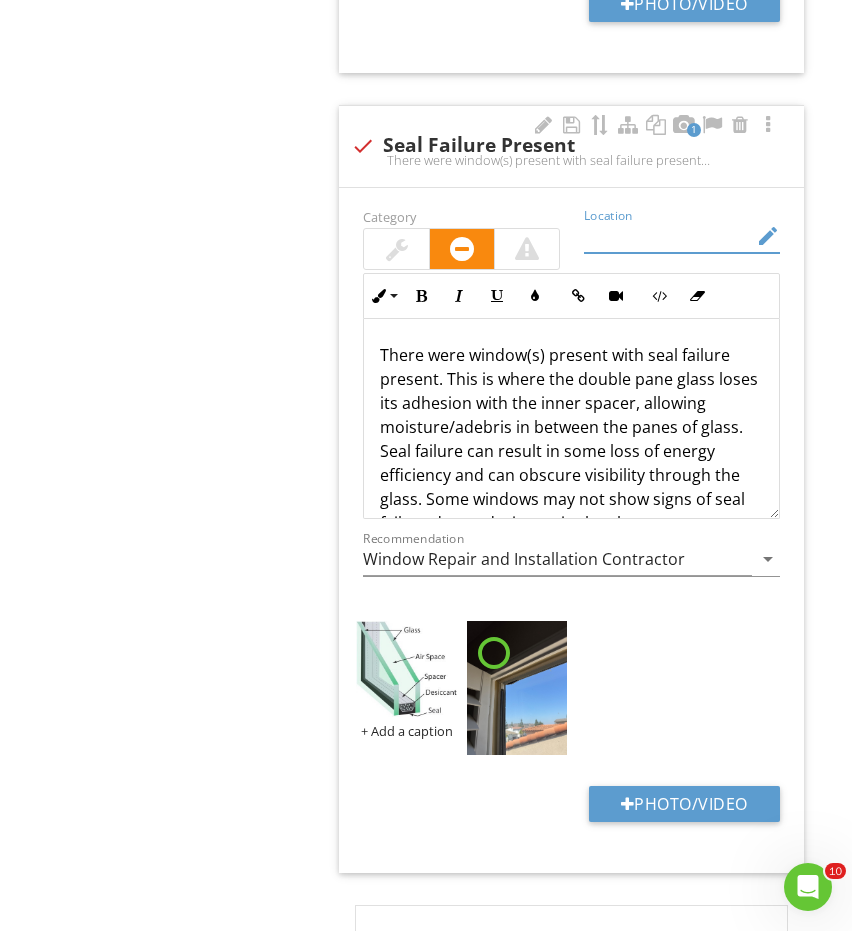click at bounding box center [668, 236] 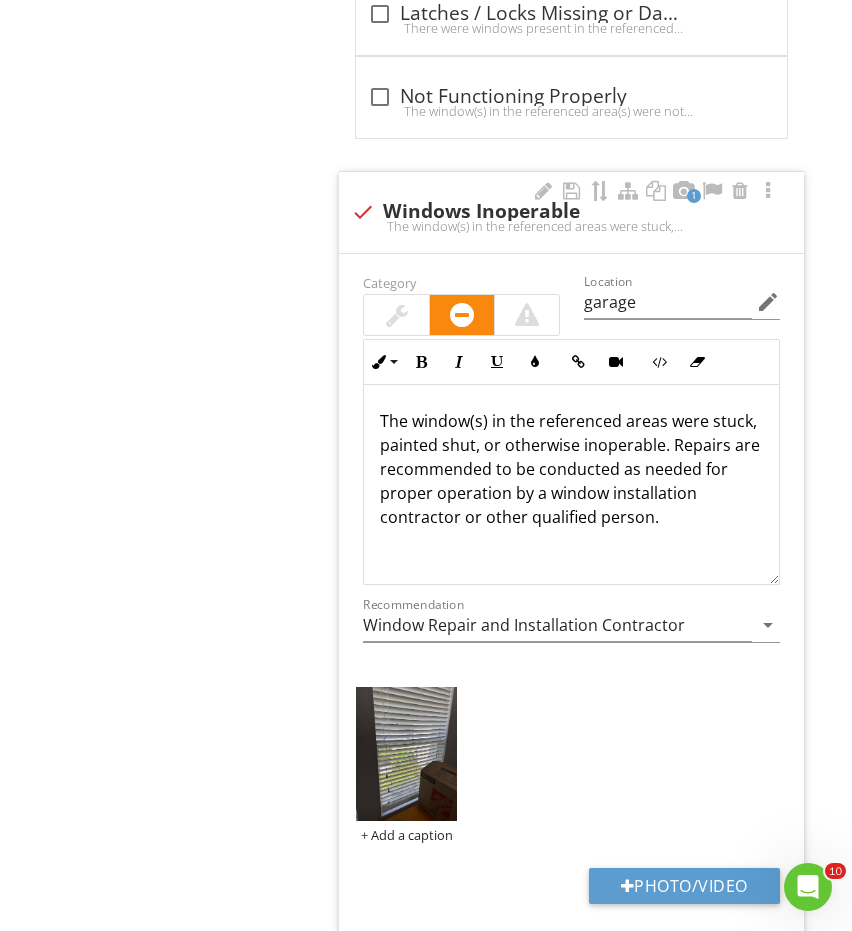 scroll, scrollTop: 5316, scrollLeft: 0, axis: vertical 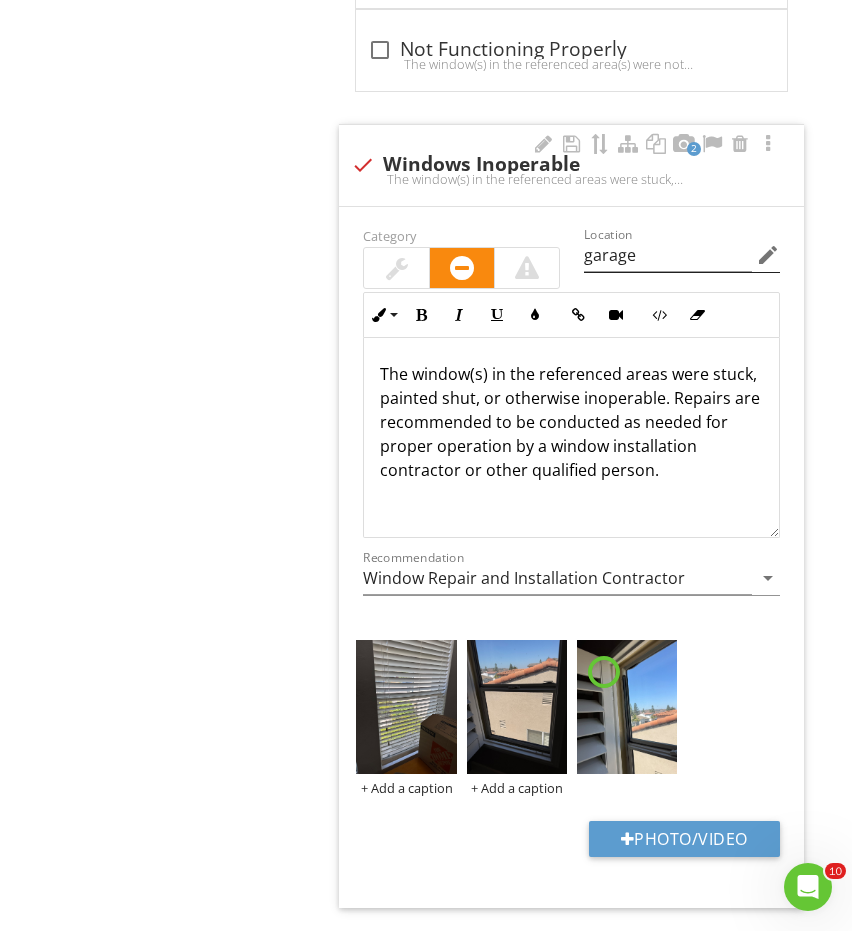 type on "bathroom between bedrooms, 2nd floor loft" 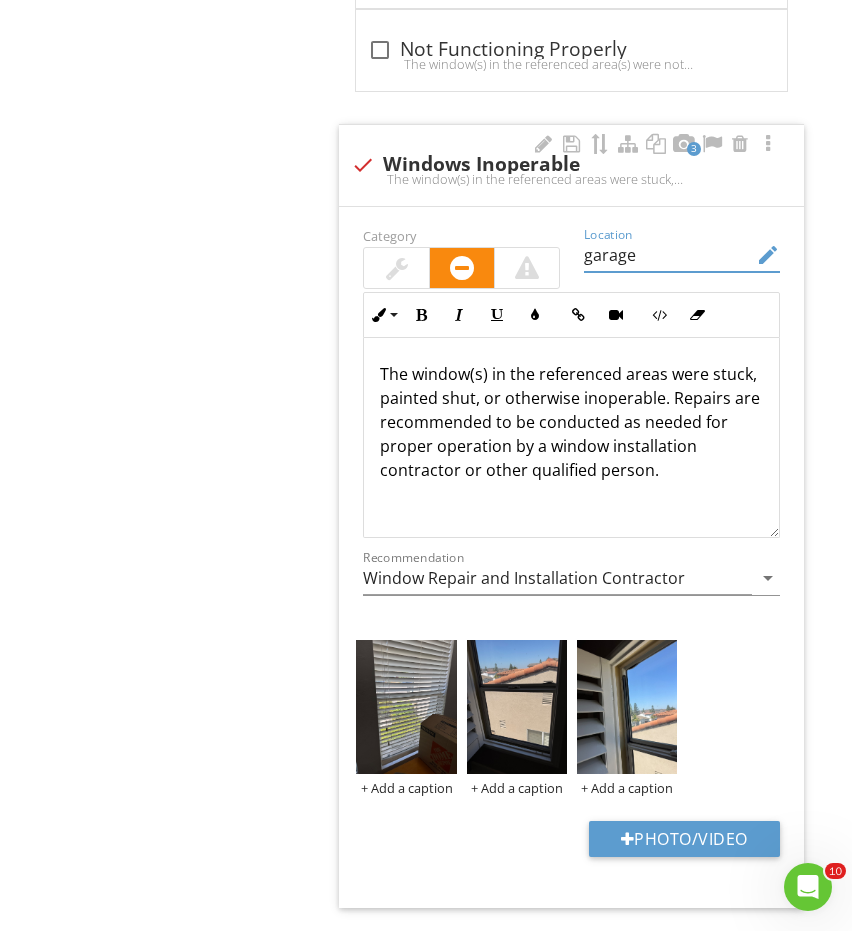 click on "garage" at bounding box center [668, 255] 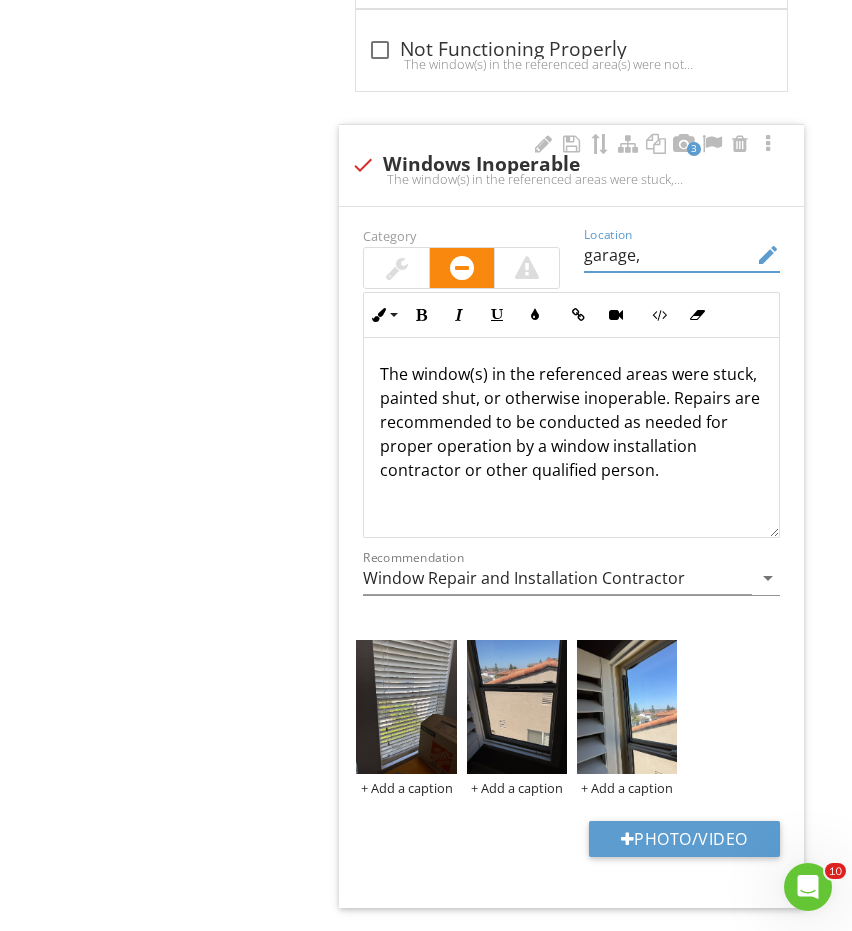 paste on "bathroom between bedrooms" 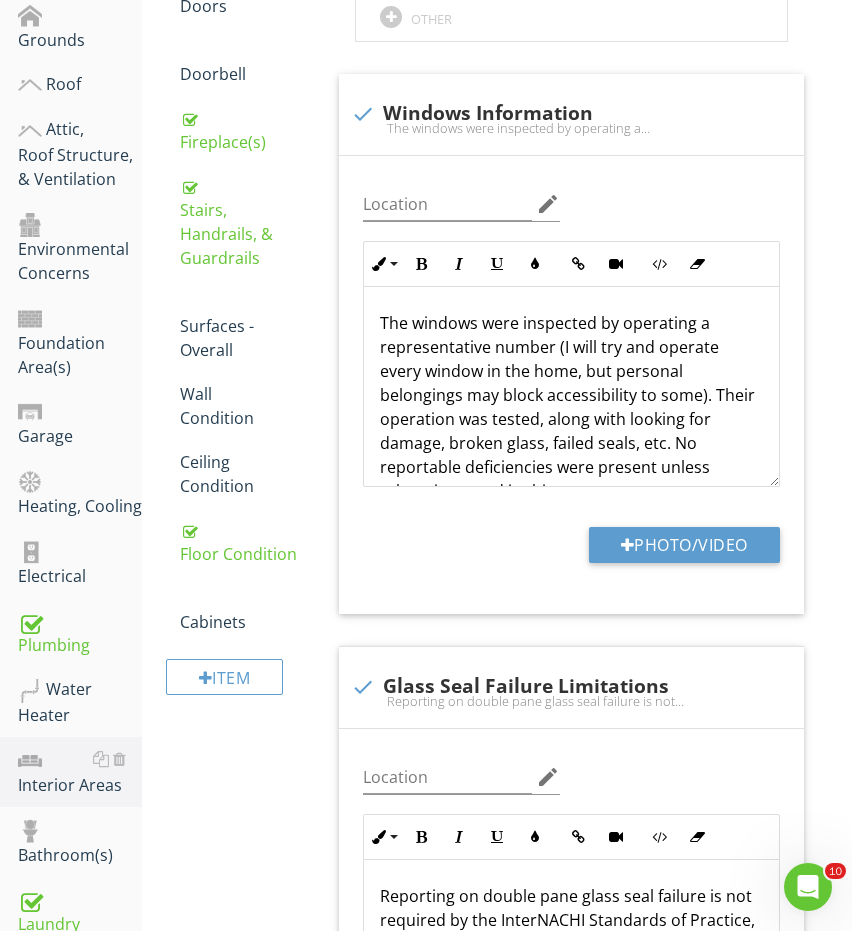 scroll, scrollTop: 327, scrollLeft: 0, axis: vertical 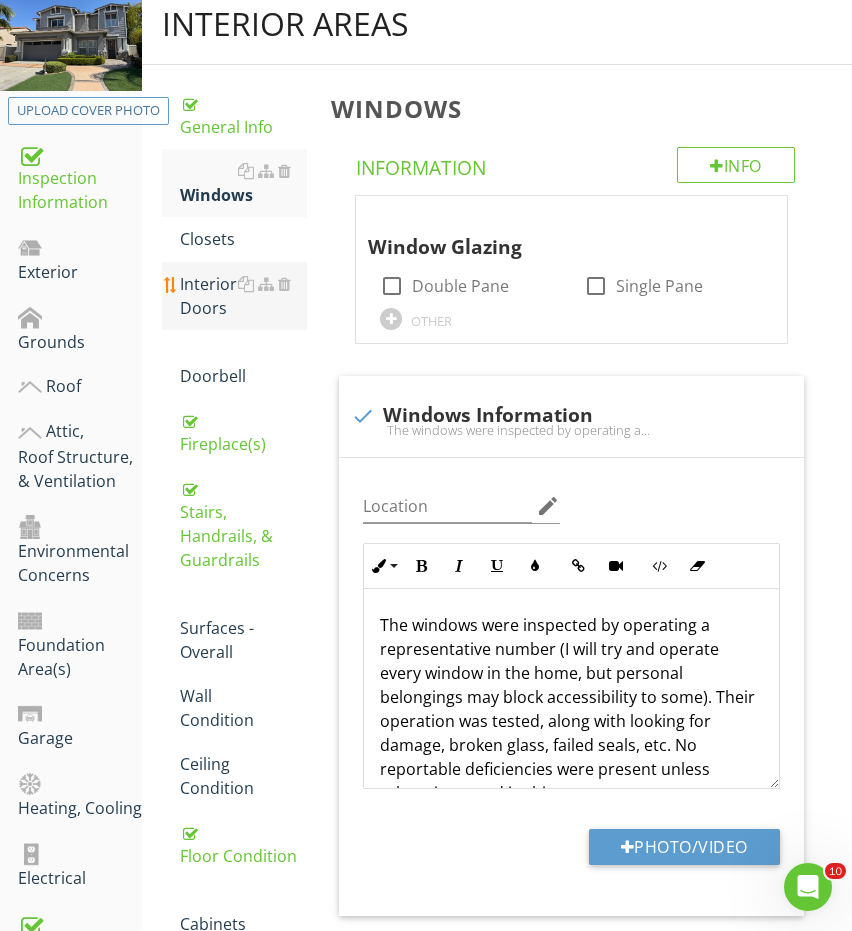 type on "garage, bathroom between bedrooms, living room" 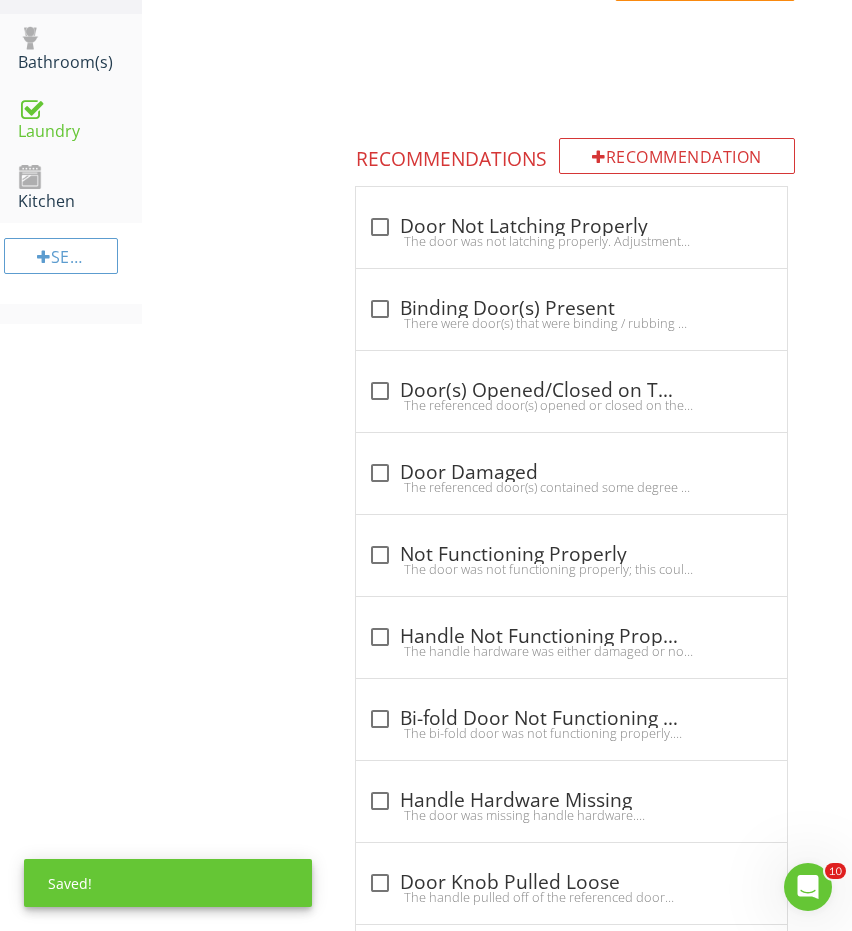 scroll, scrollTop: 1425, scrollLeft: 0, axis: vertical 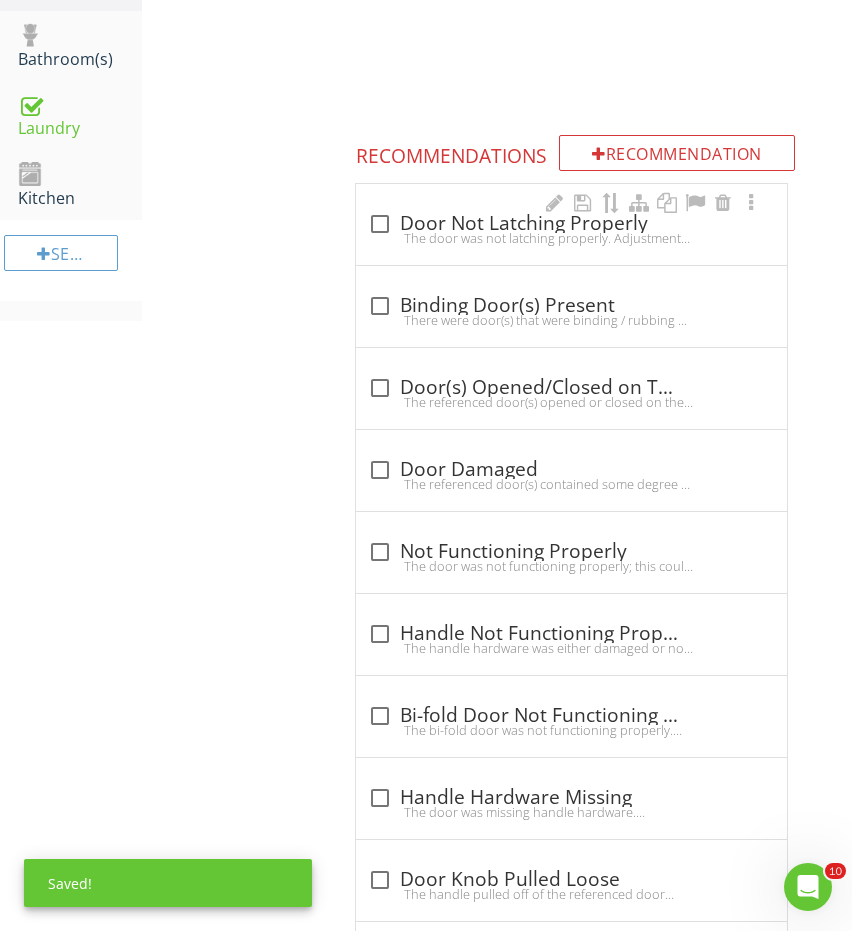 click on "check_box_outline_blank
Door Not Latching Properly
The door was not latching properly. Adjustments or modifications as needed for proper operation is recommended to be conducted by a qualified person." at bounding box center [571, 230] 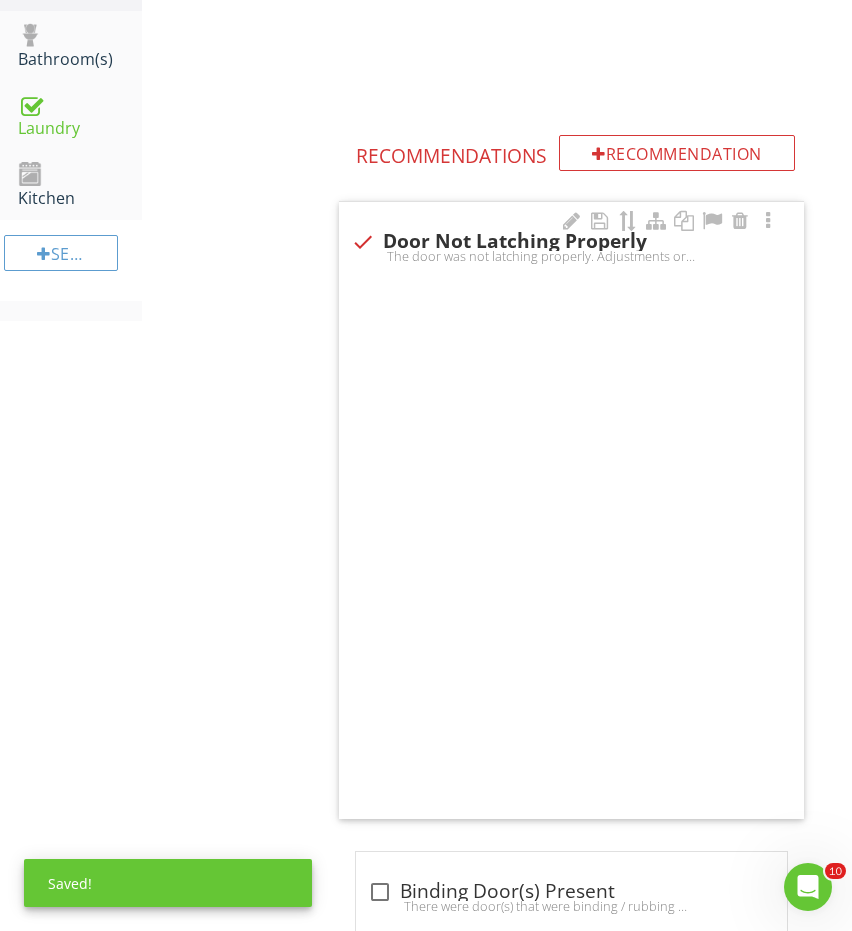 checkbox on "true" 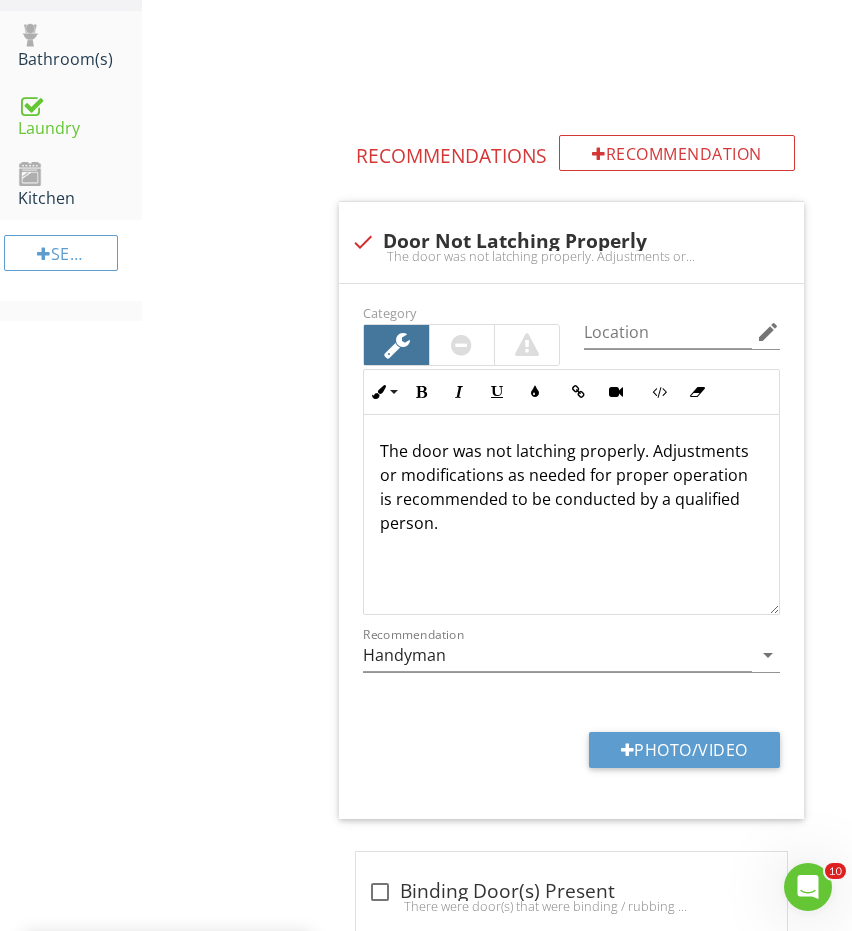 scroll, scrollTop: 1591, scrollLeft: 0, axis: vertical 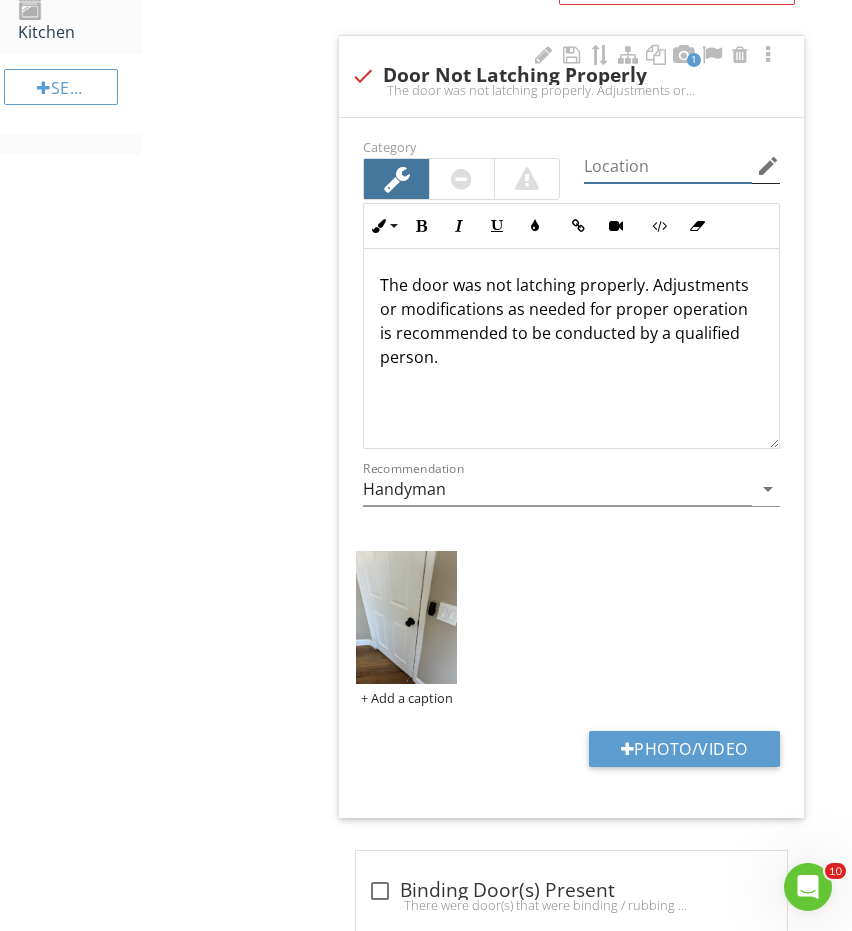 click at bounding box center [668, 166] 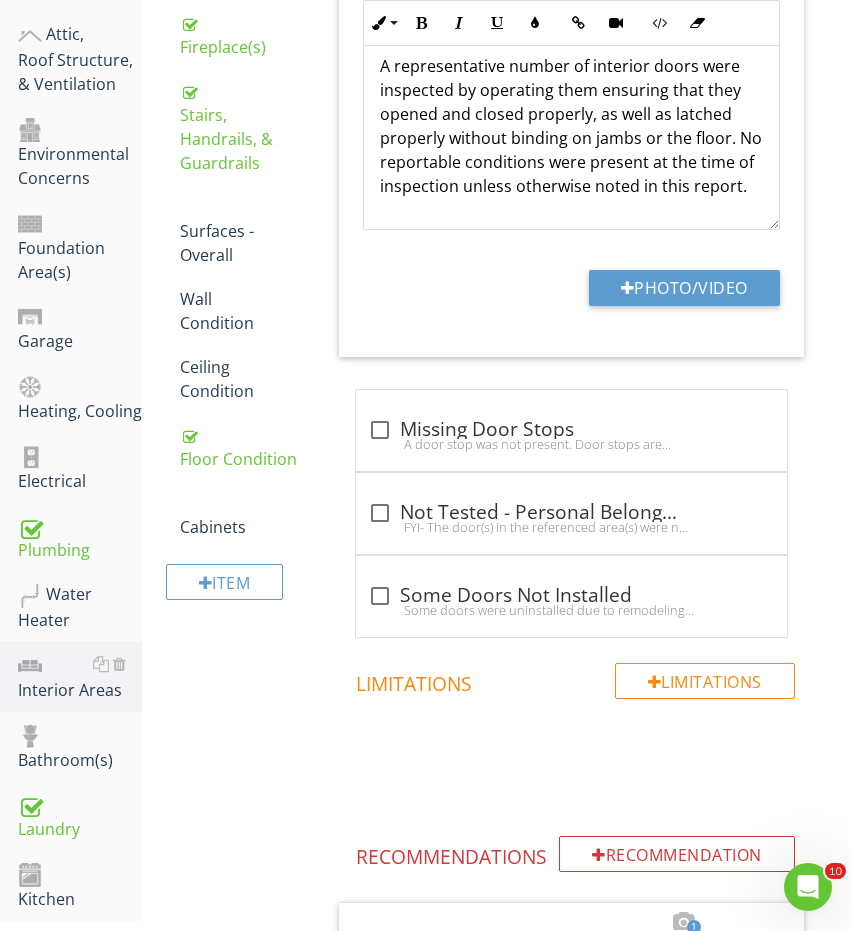 scroll, scrollTop: 429, scrollLeft: 0, axis: vertical 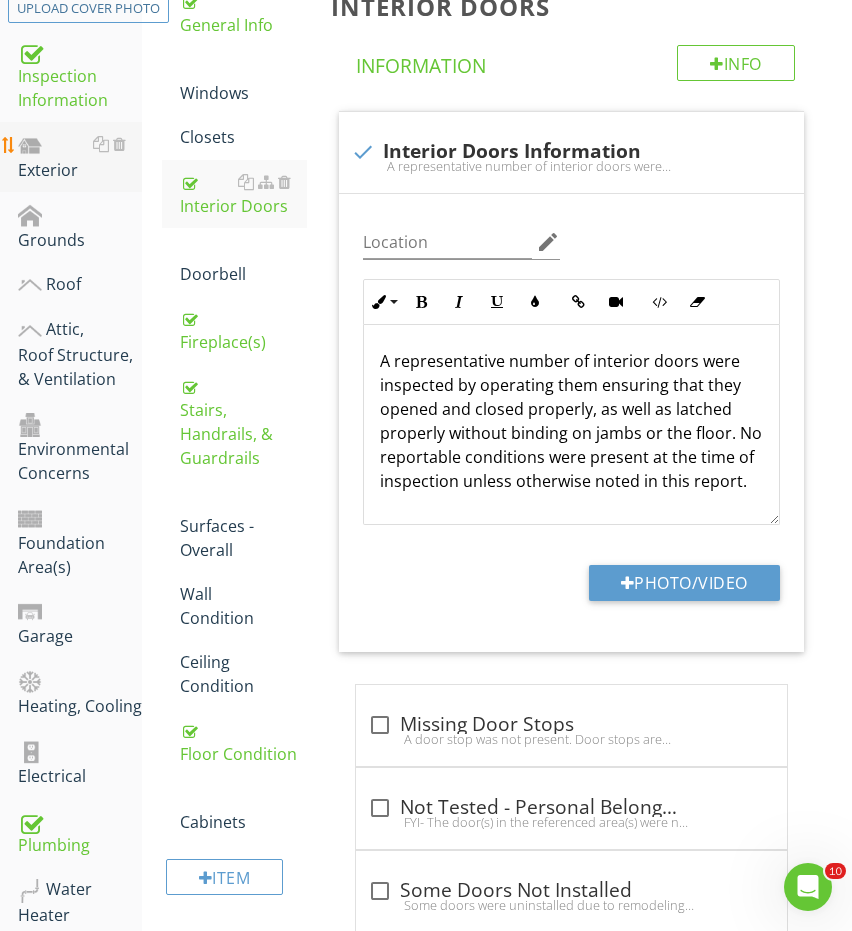 type on "2nd floor bedroom" 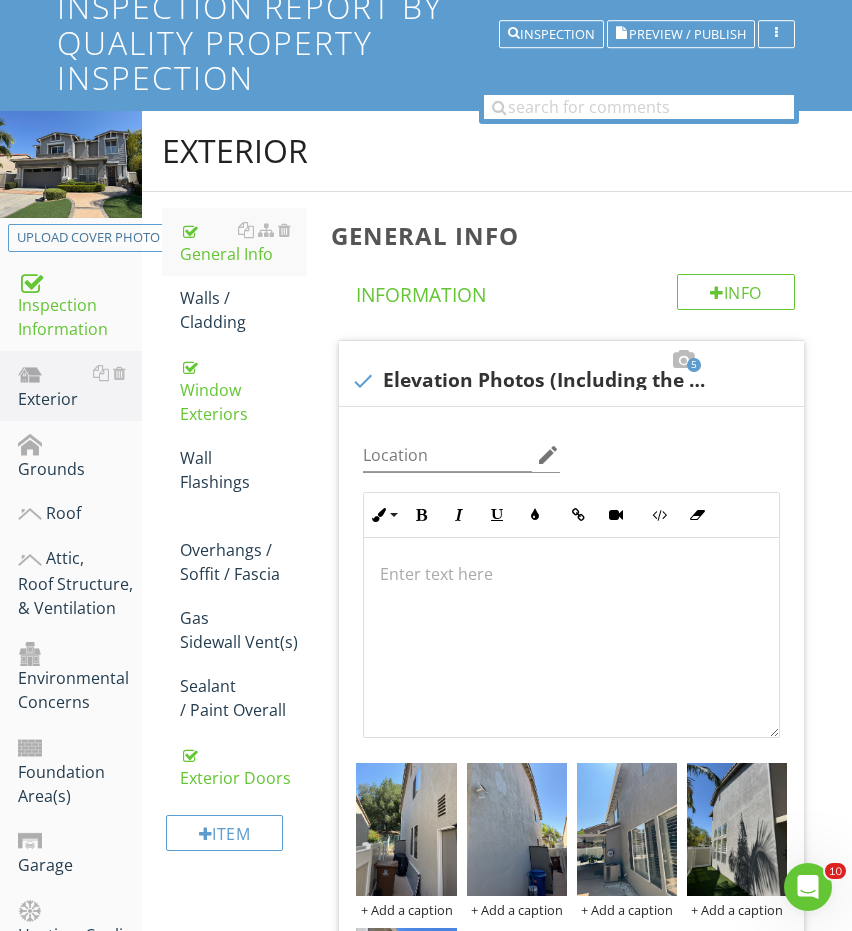 scroll, scrollTop: 84, scrollLeft: 0, axis: vertical 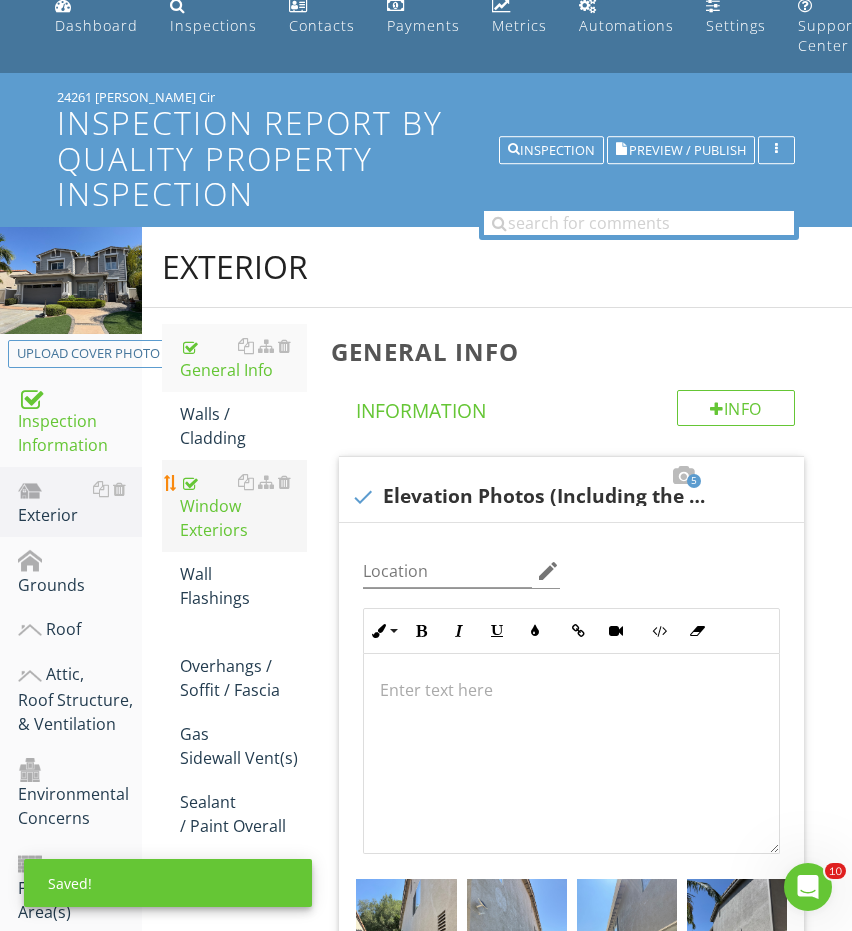 click on "Window Exteriors" at bounding box center [244, 506] 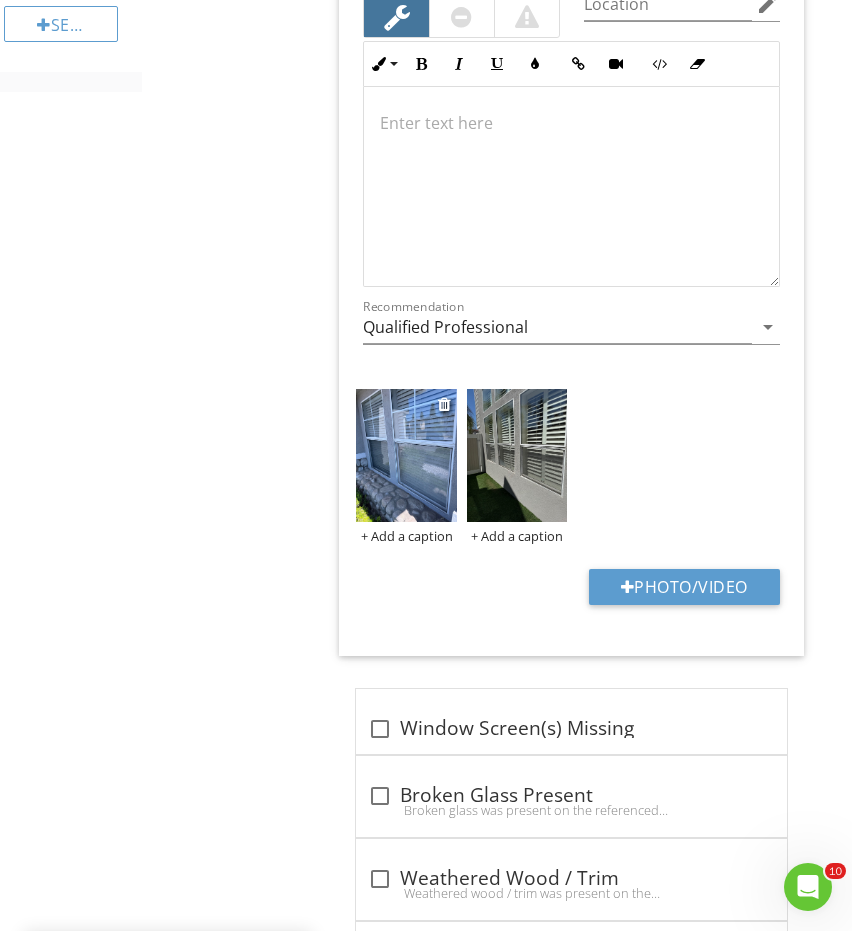scroll, scrollTop: 1635, scrollLeft: 0, axis: vertical 